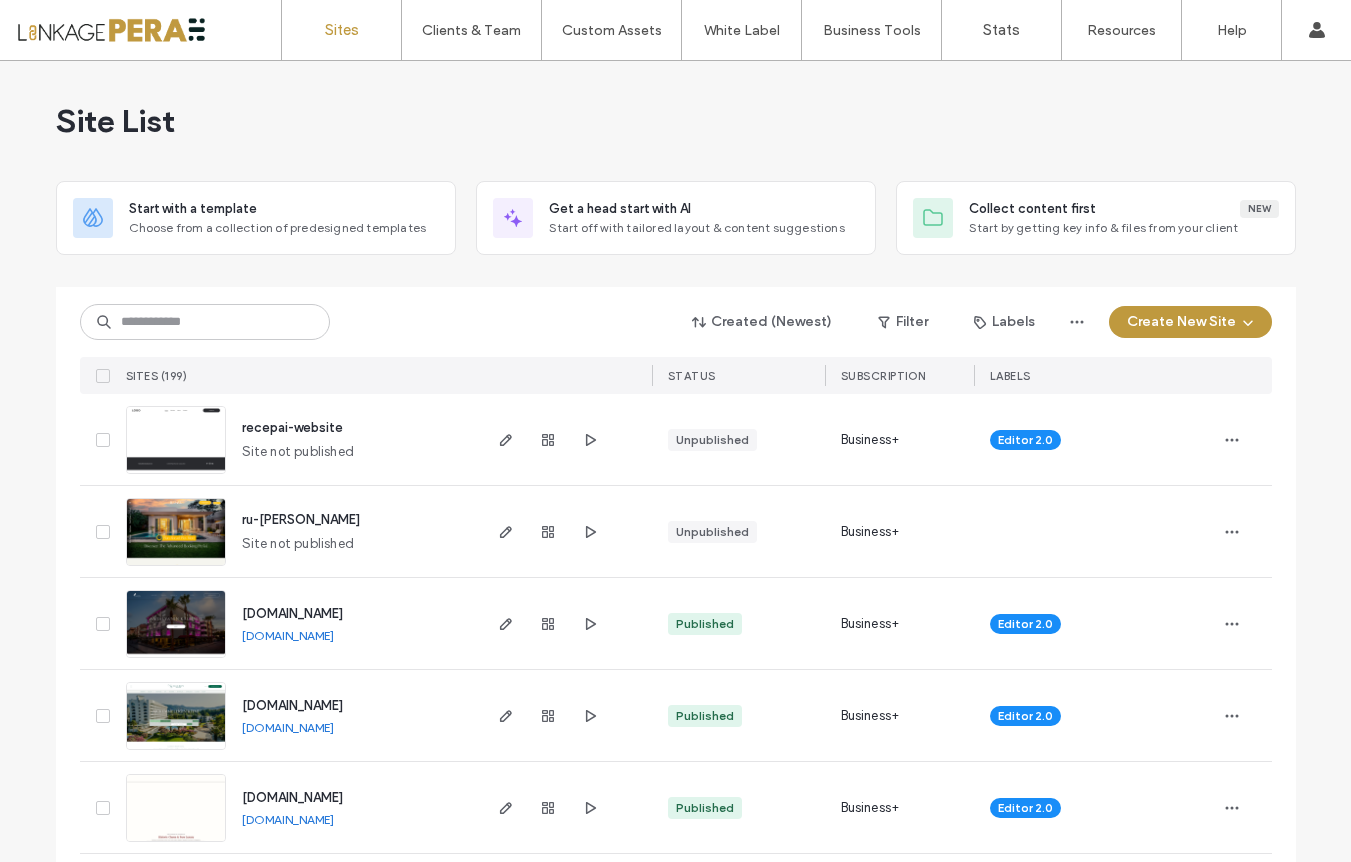 scroll, scrollTop: 0, scrollLeft: 0, axis: both 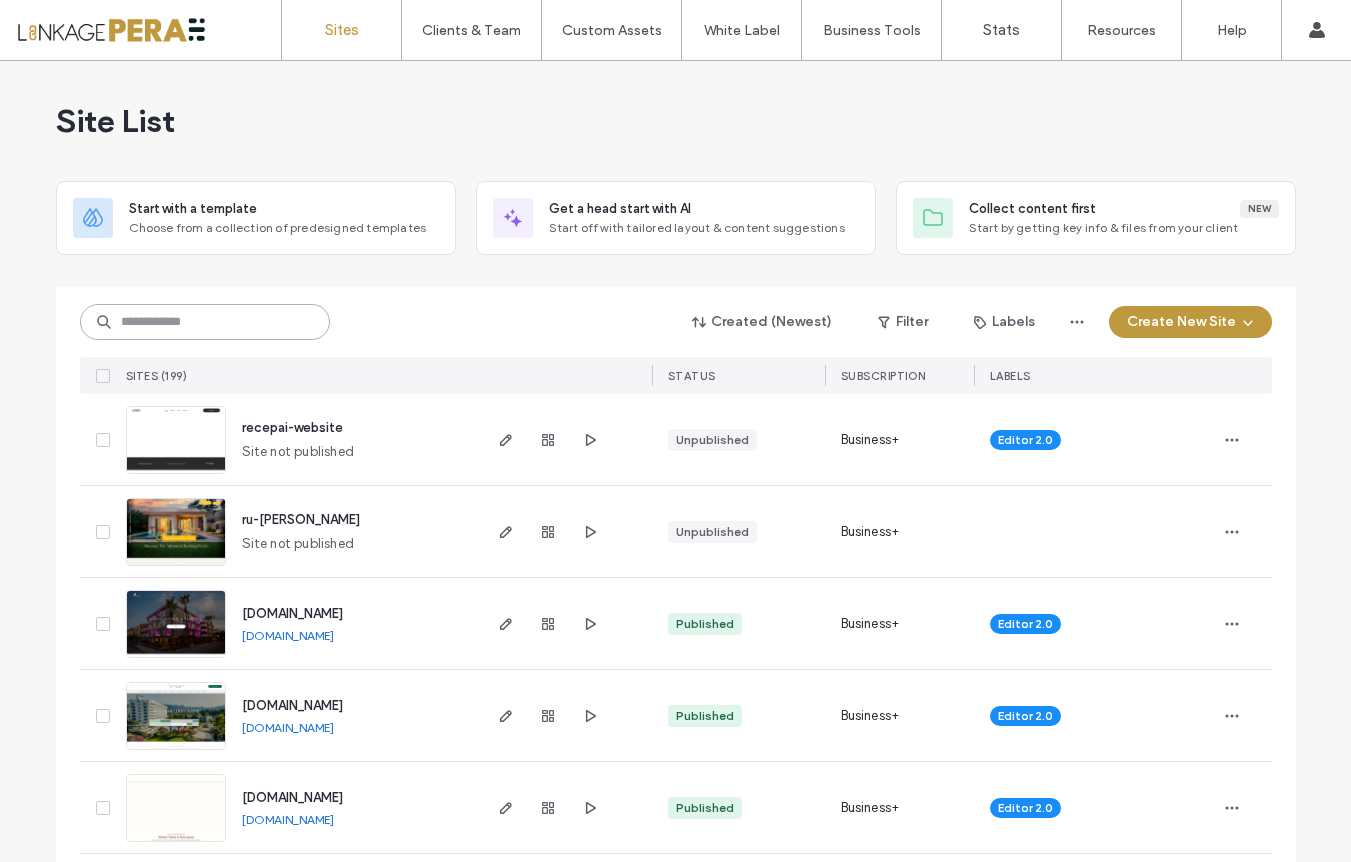 click at bounding box center (205, 322) 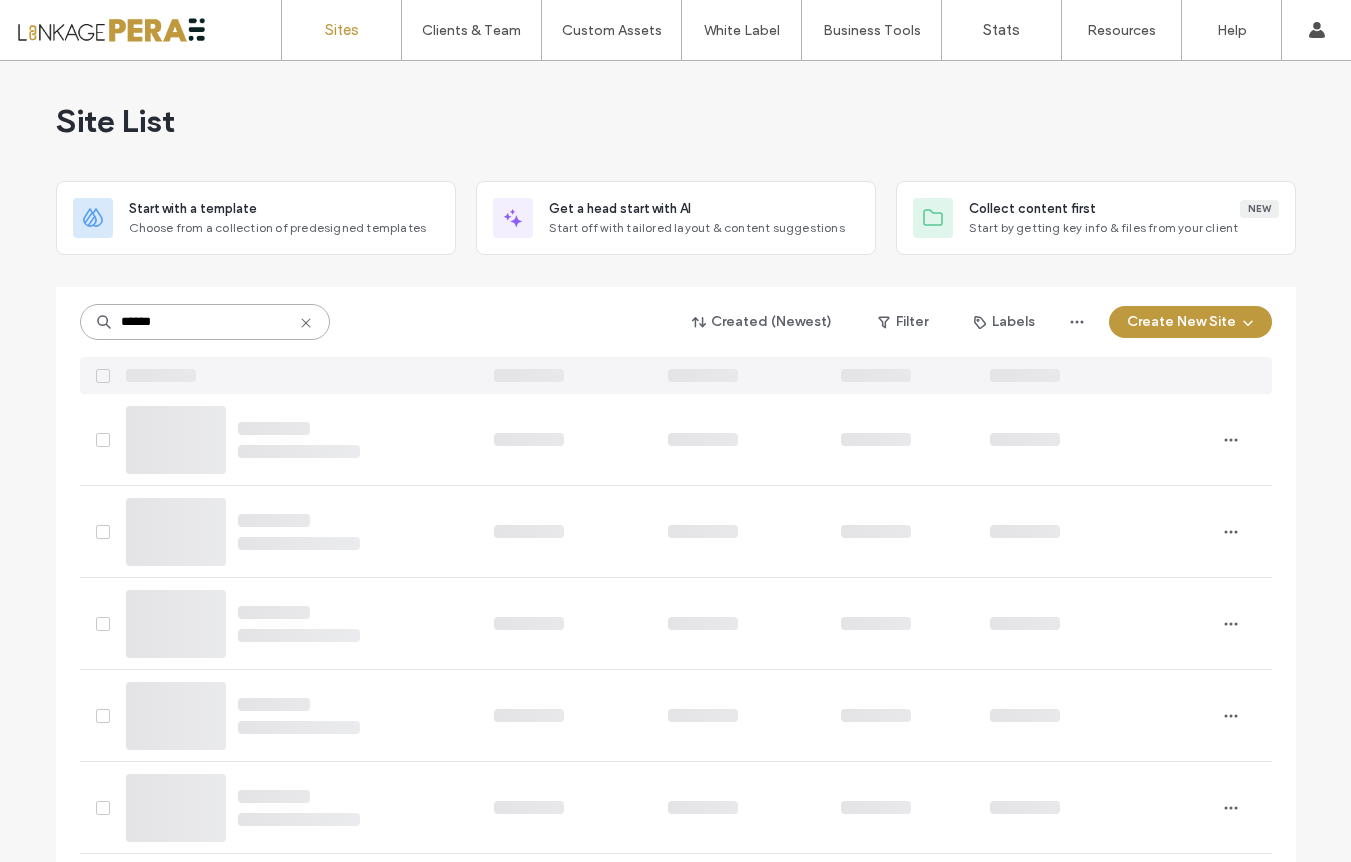 type on "******" 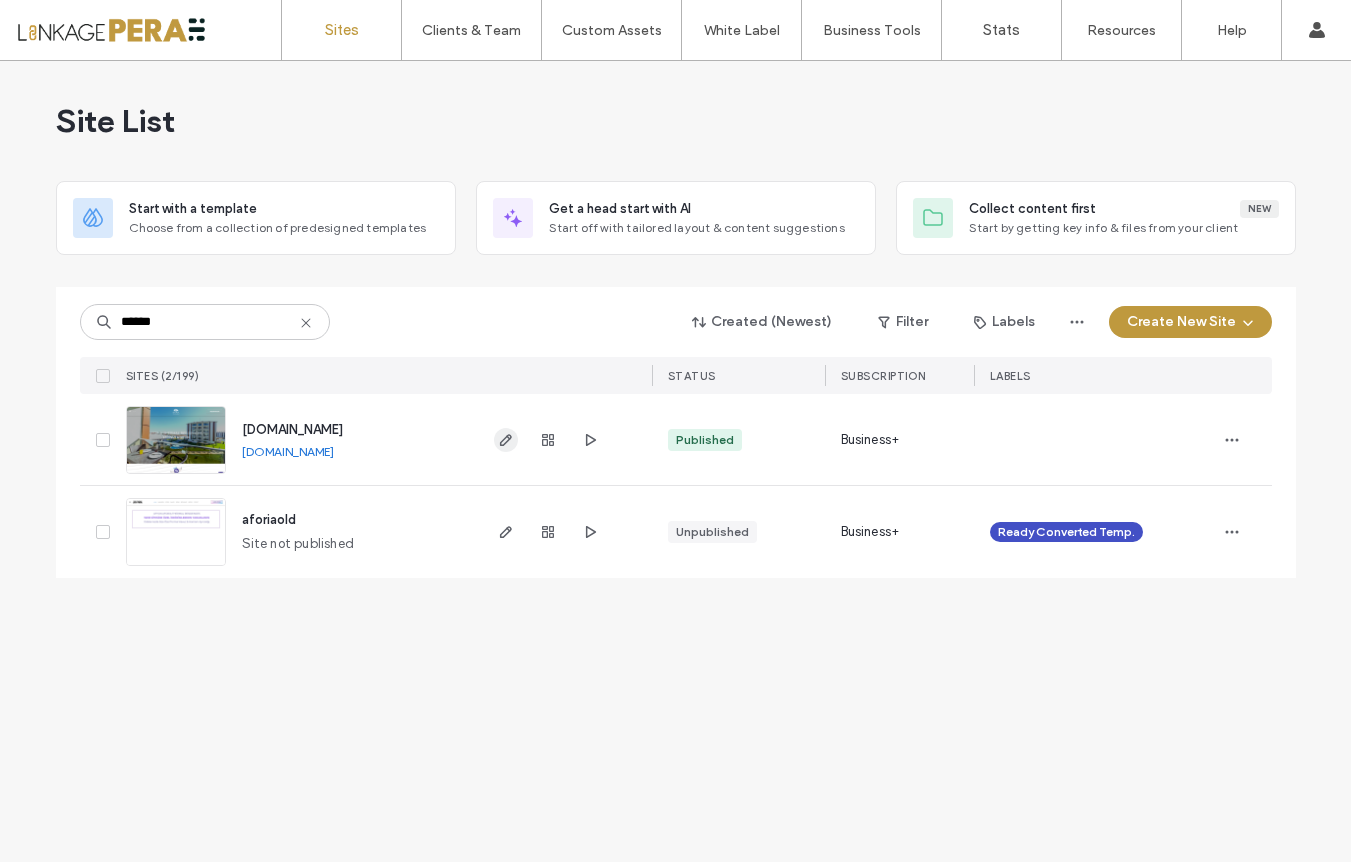 click 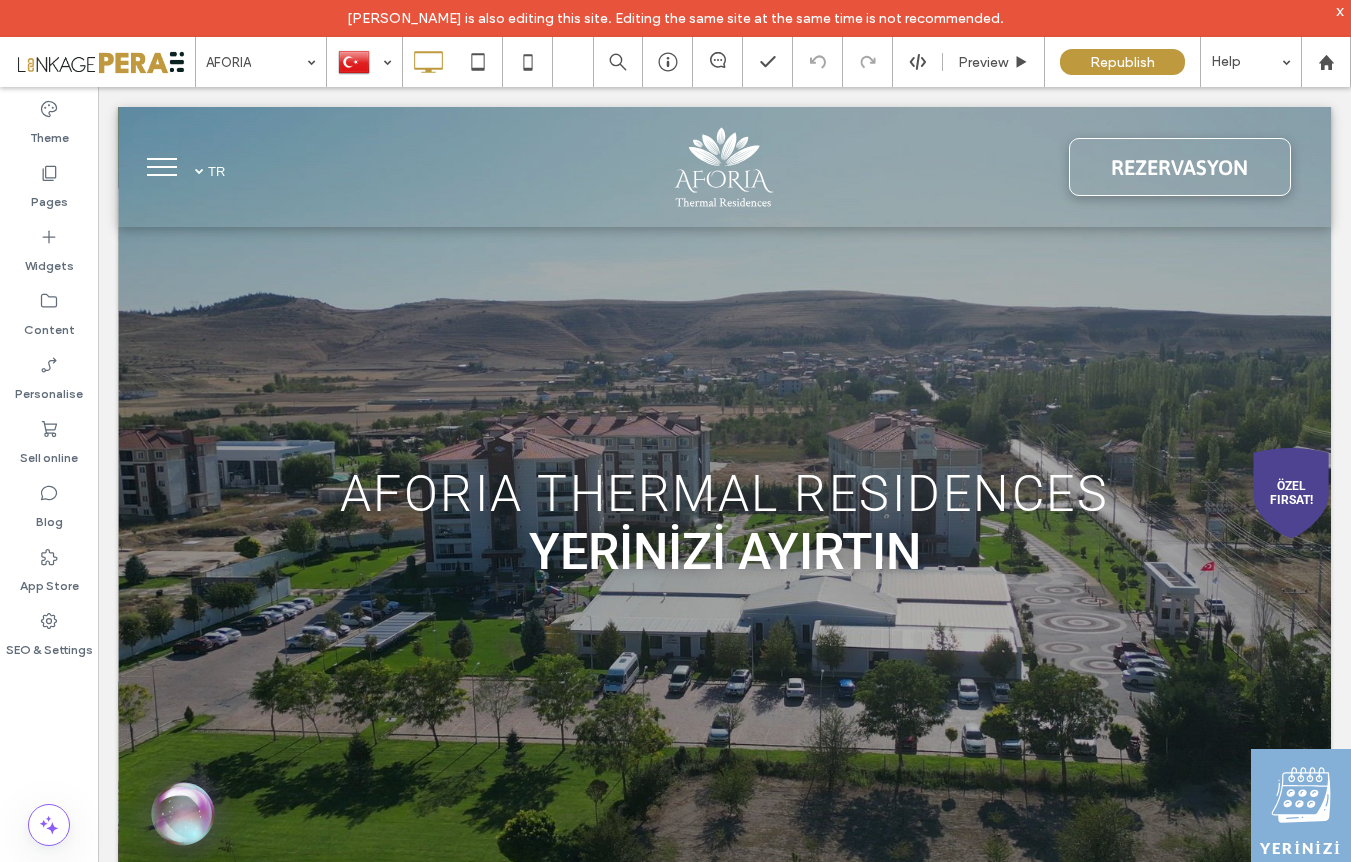 scroll, scrollTop: 0, scrollLeft: 0, axis: both 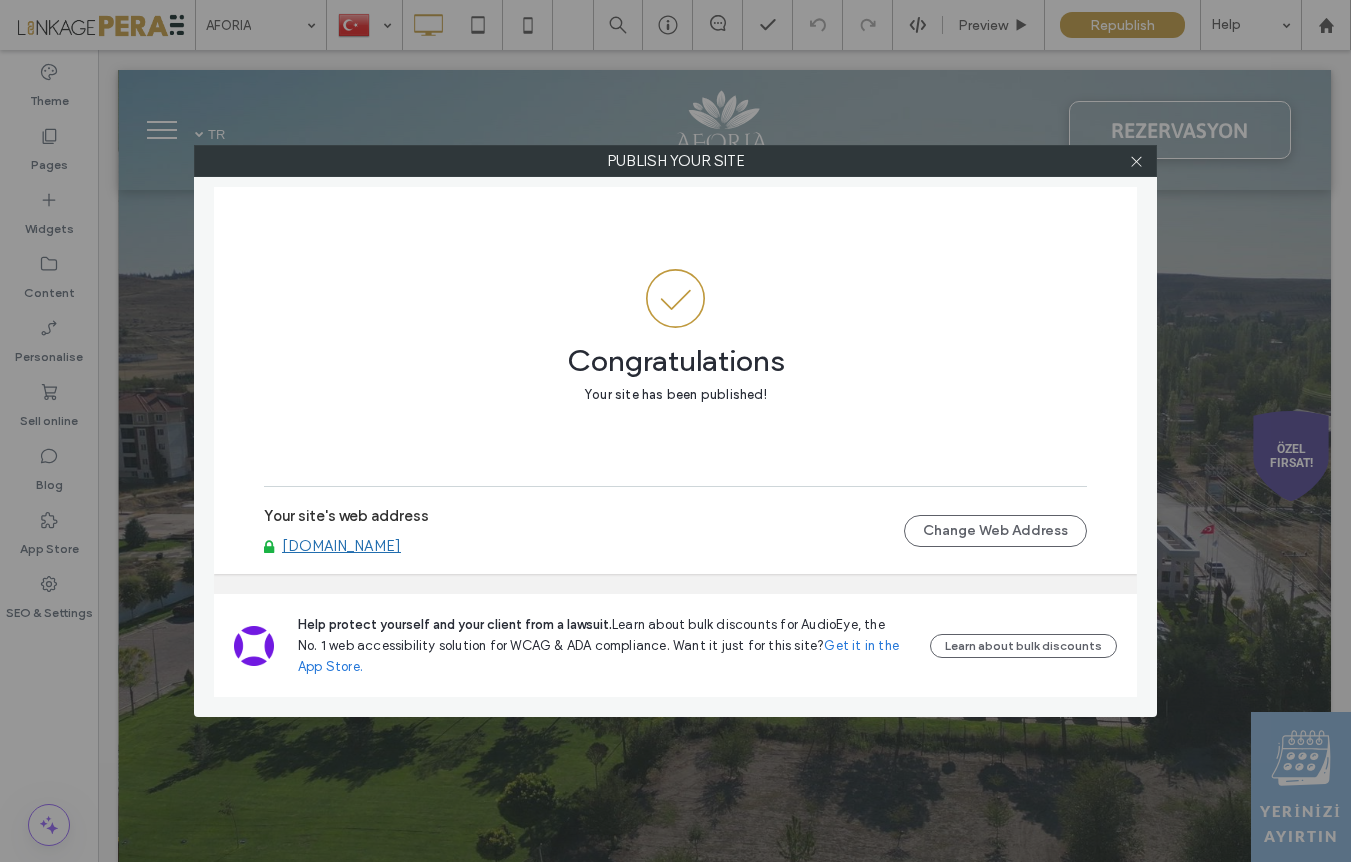 click on "[DOMAIN_NAME]" at bounding box center (341, 546) 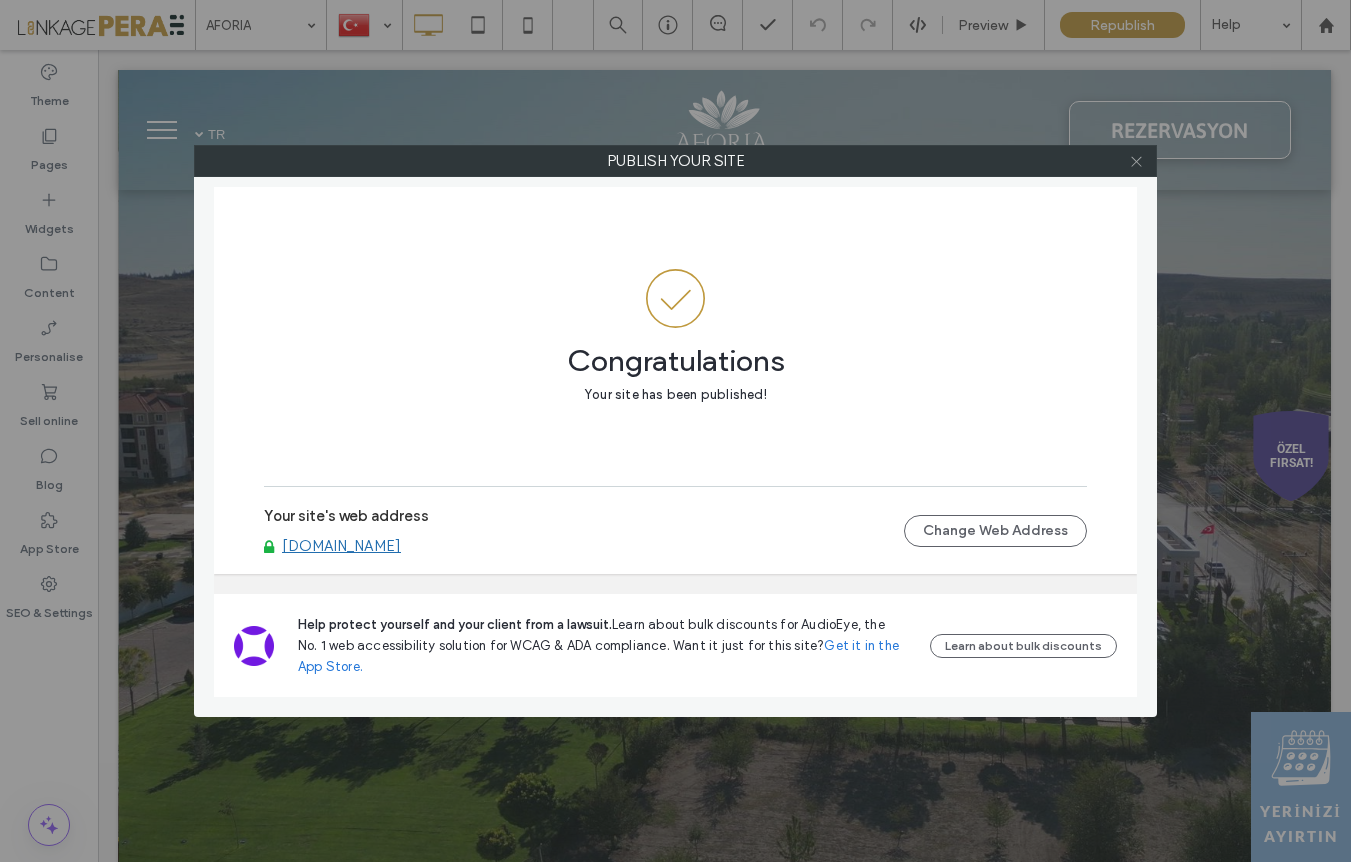 click 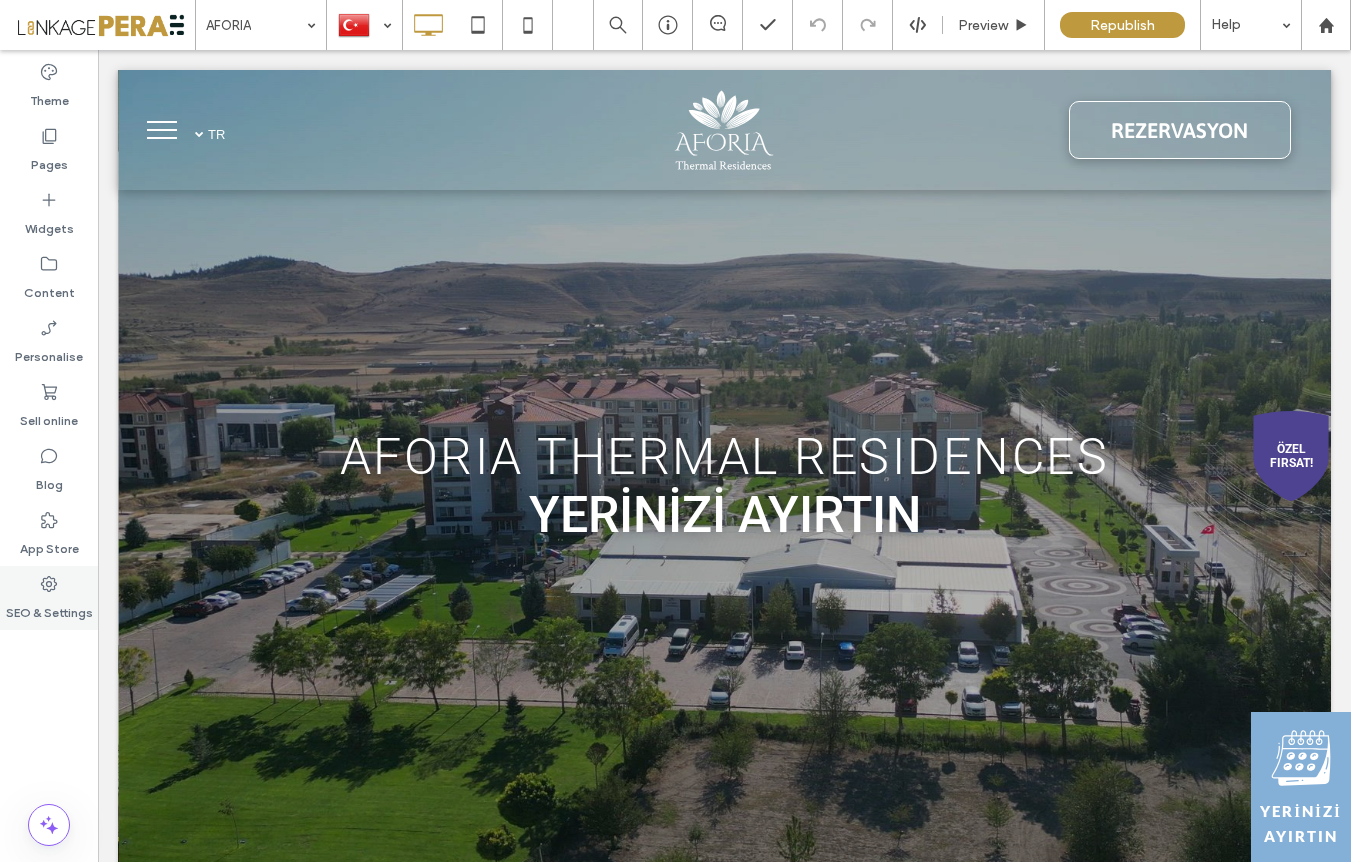 click 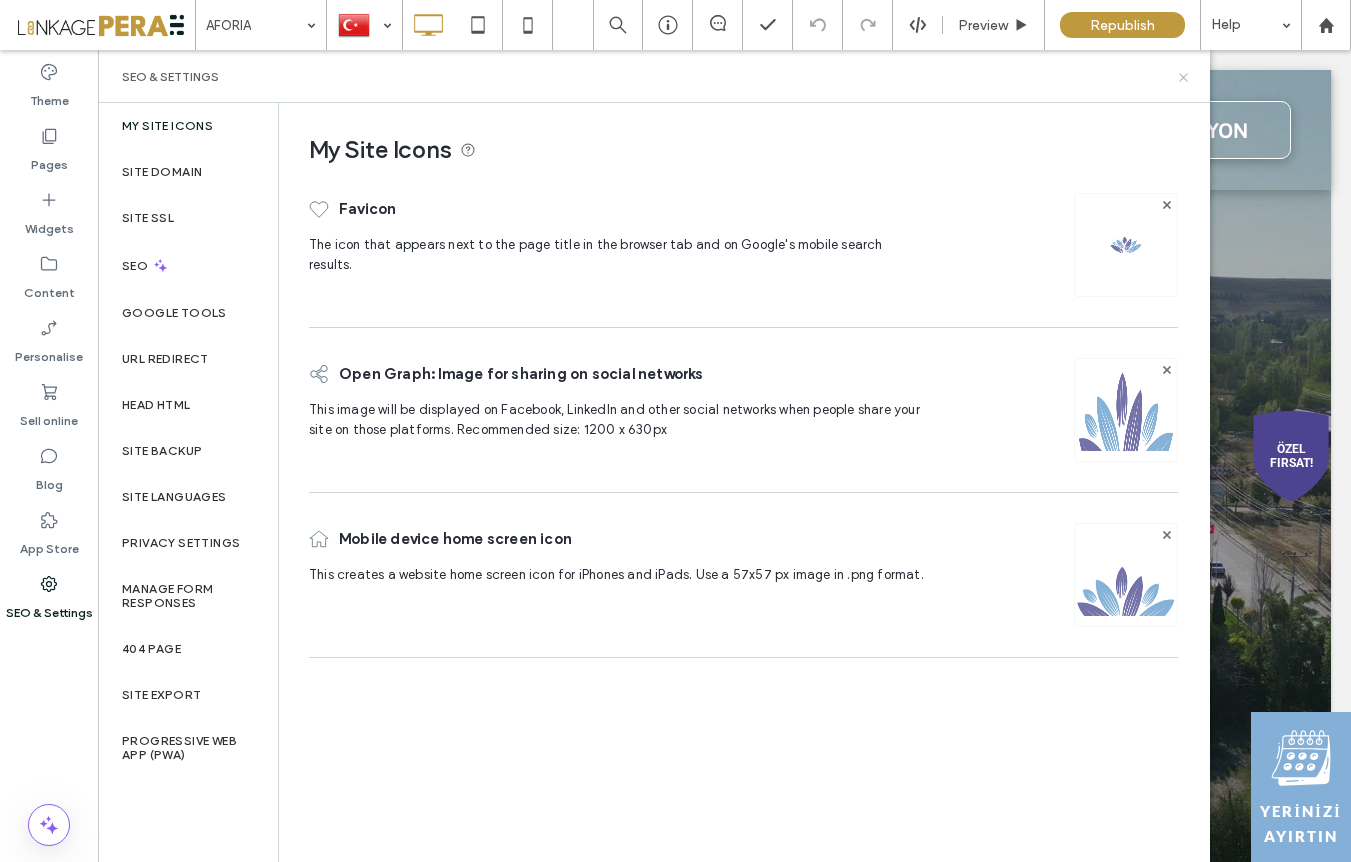 click 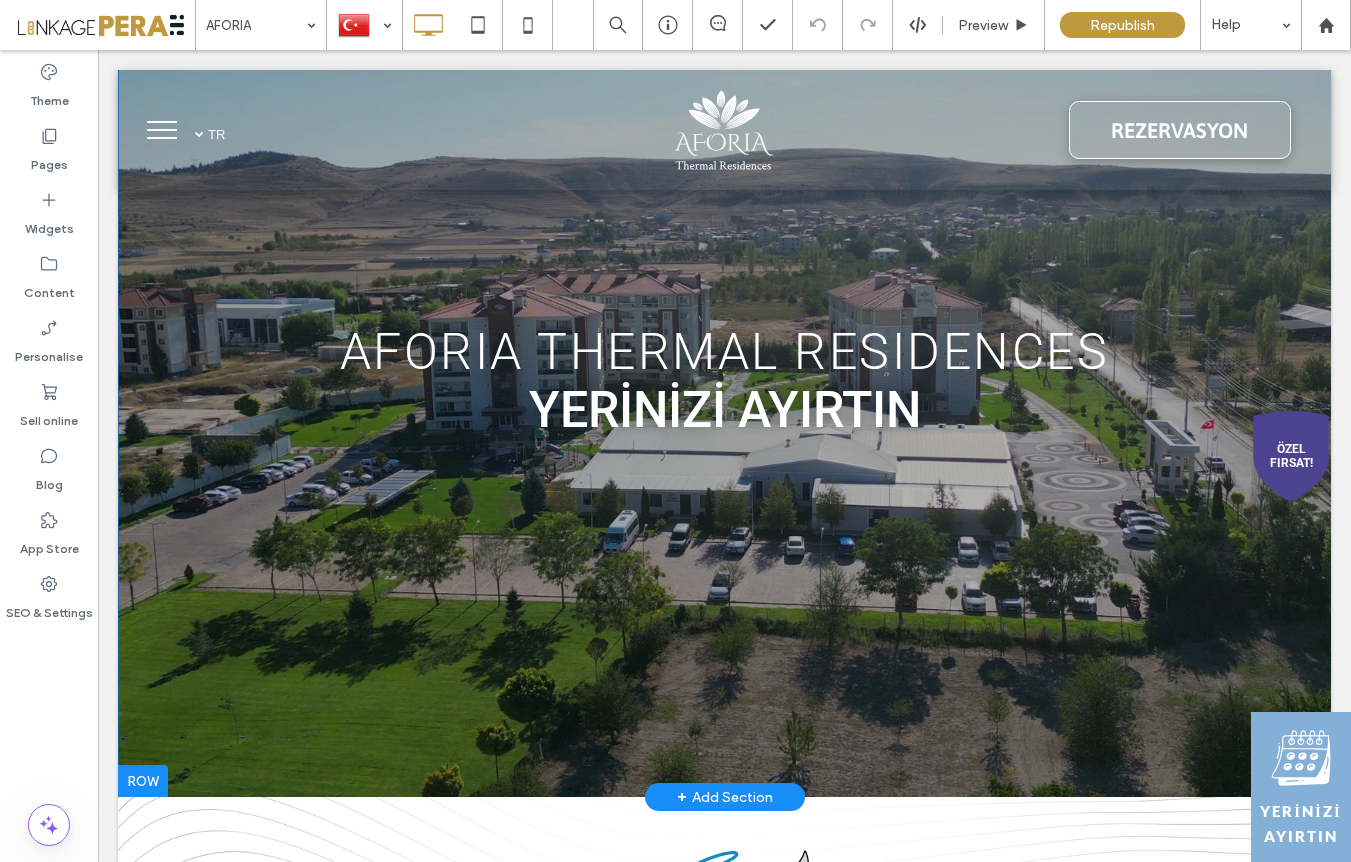 scroll, scrollTop: 0, scrollLeft: 0, axis: both 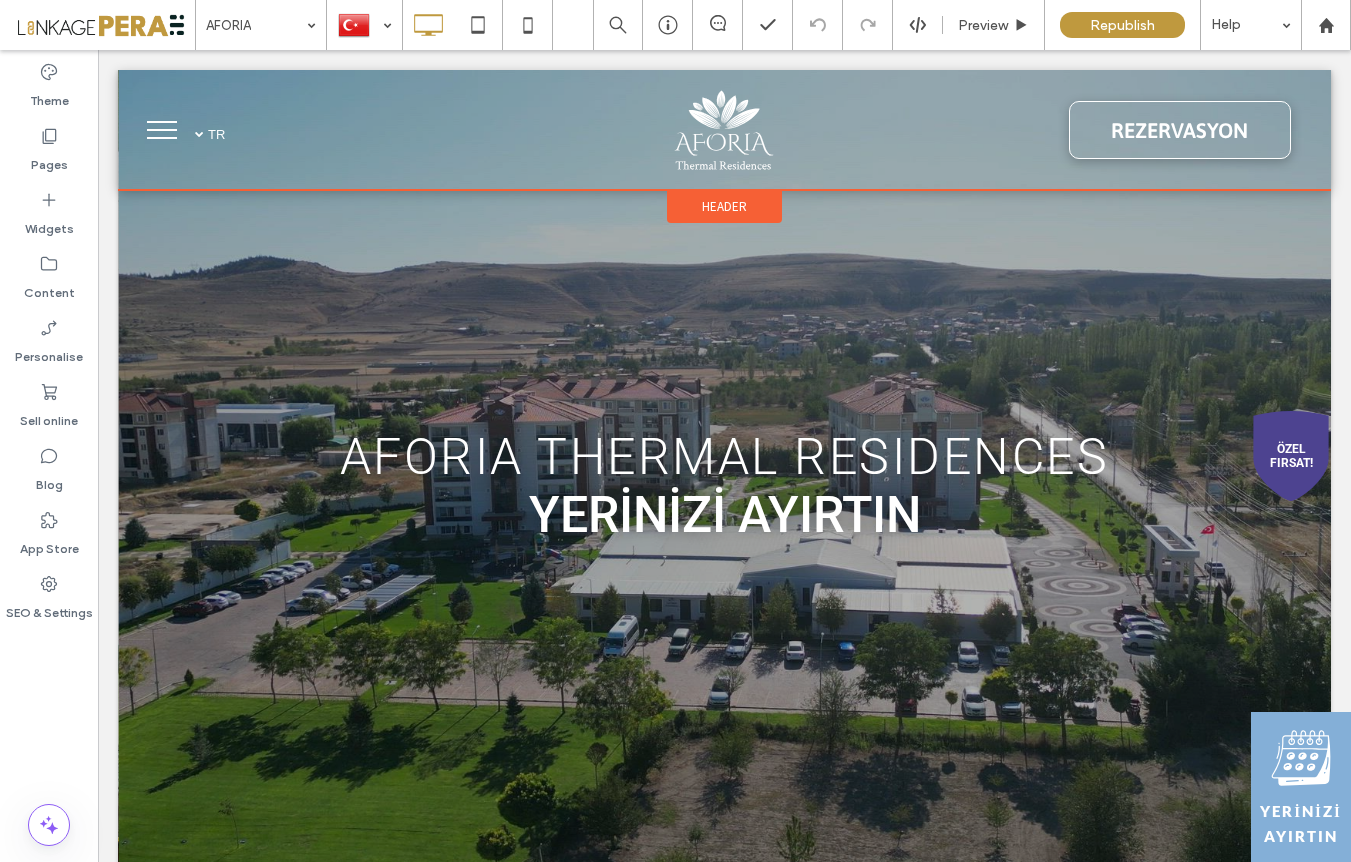 click on "Header" at bounding box center (724, 206) 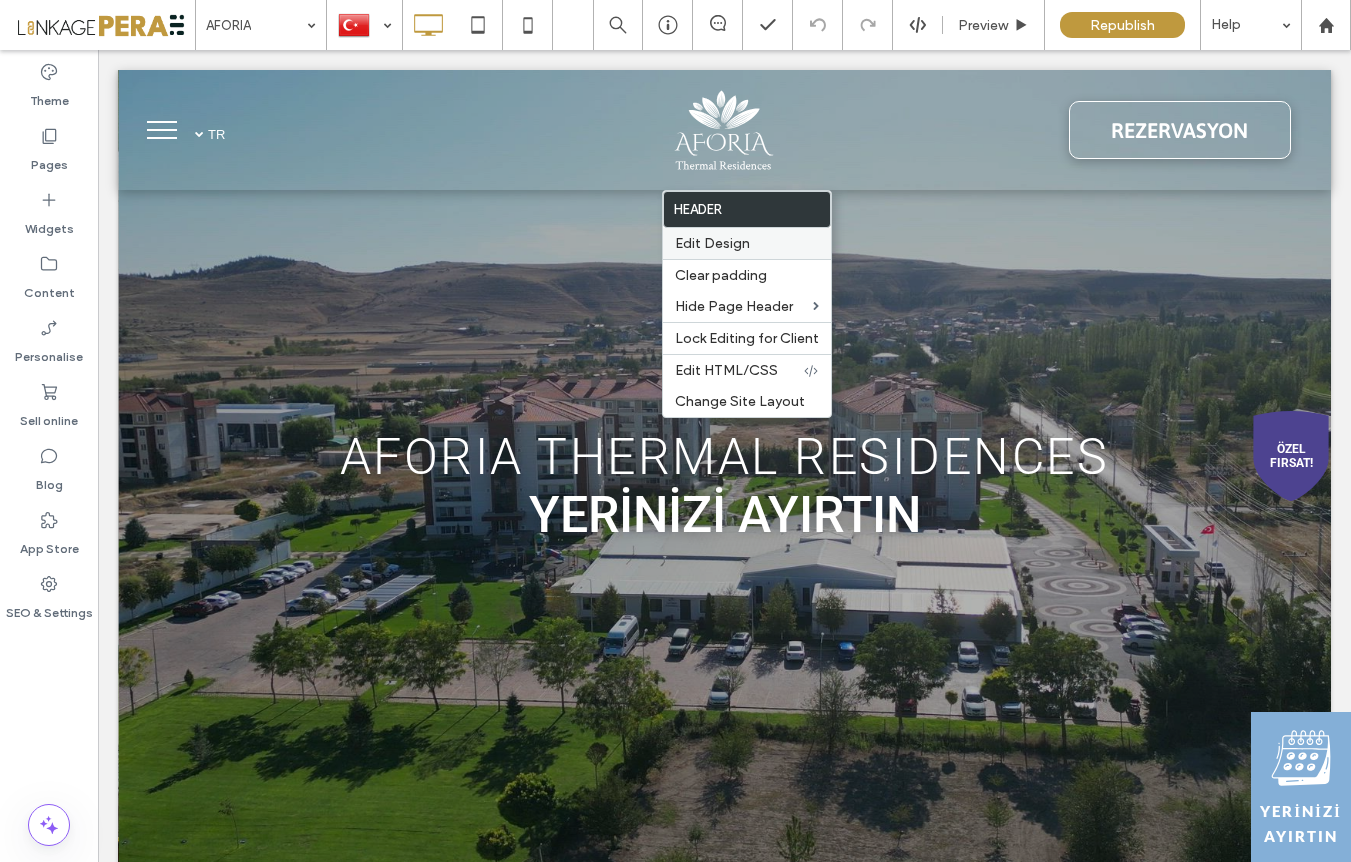 click on "Edit Design" at bounding box center [712, 243] 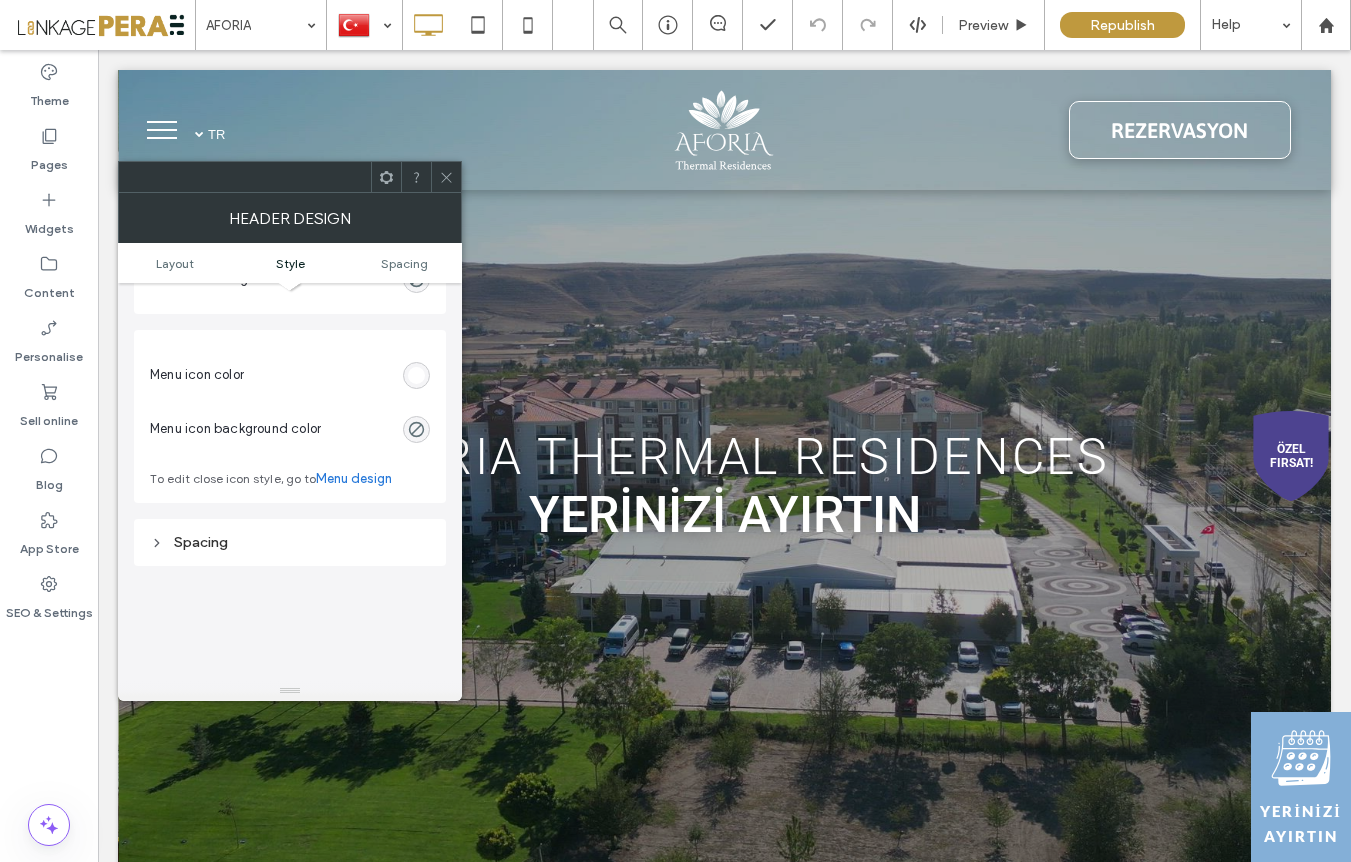 scroll, scrollTop: 977, scrollLeft: 0, axis: vertical 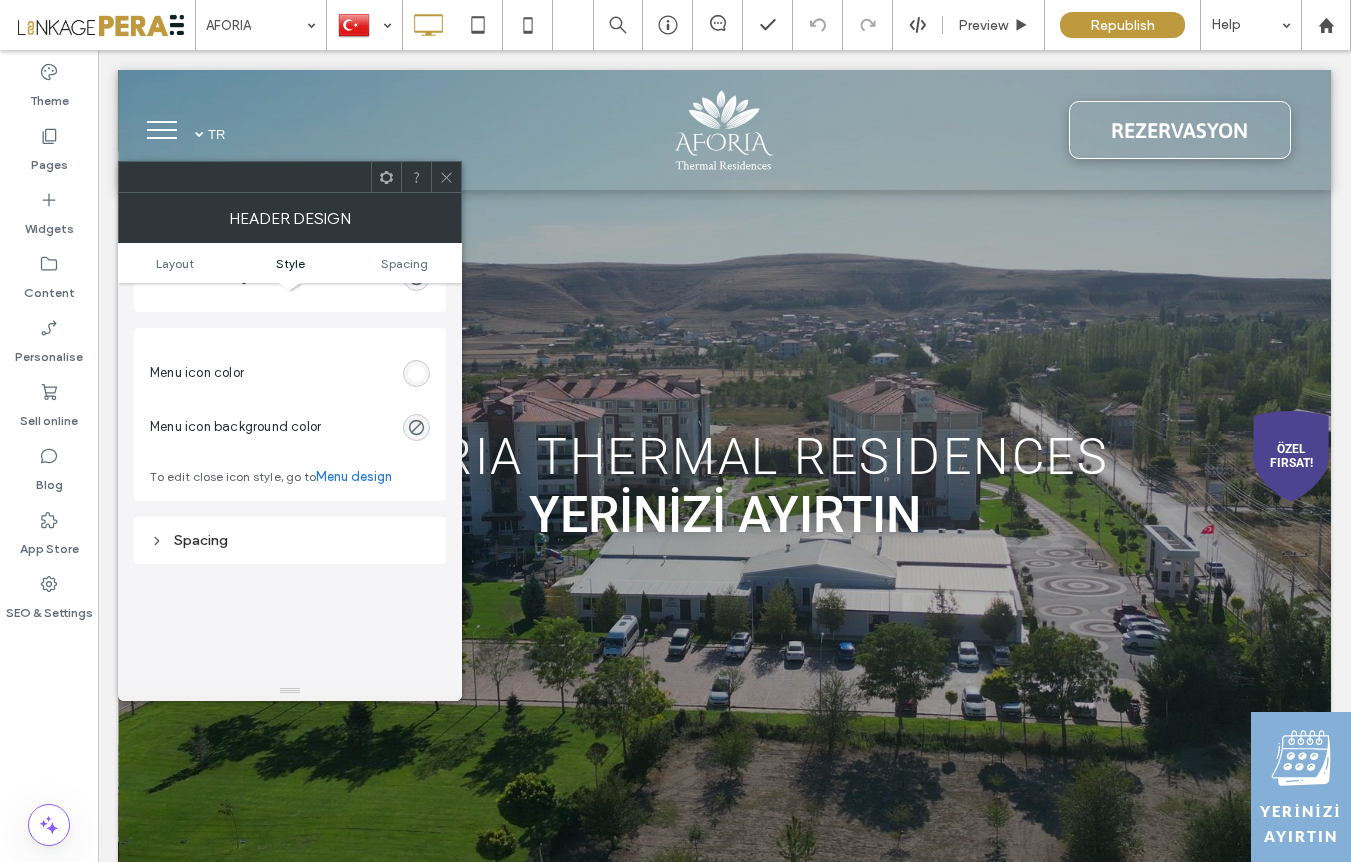 click 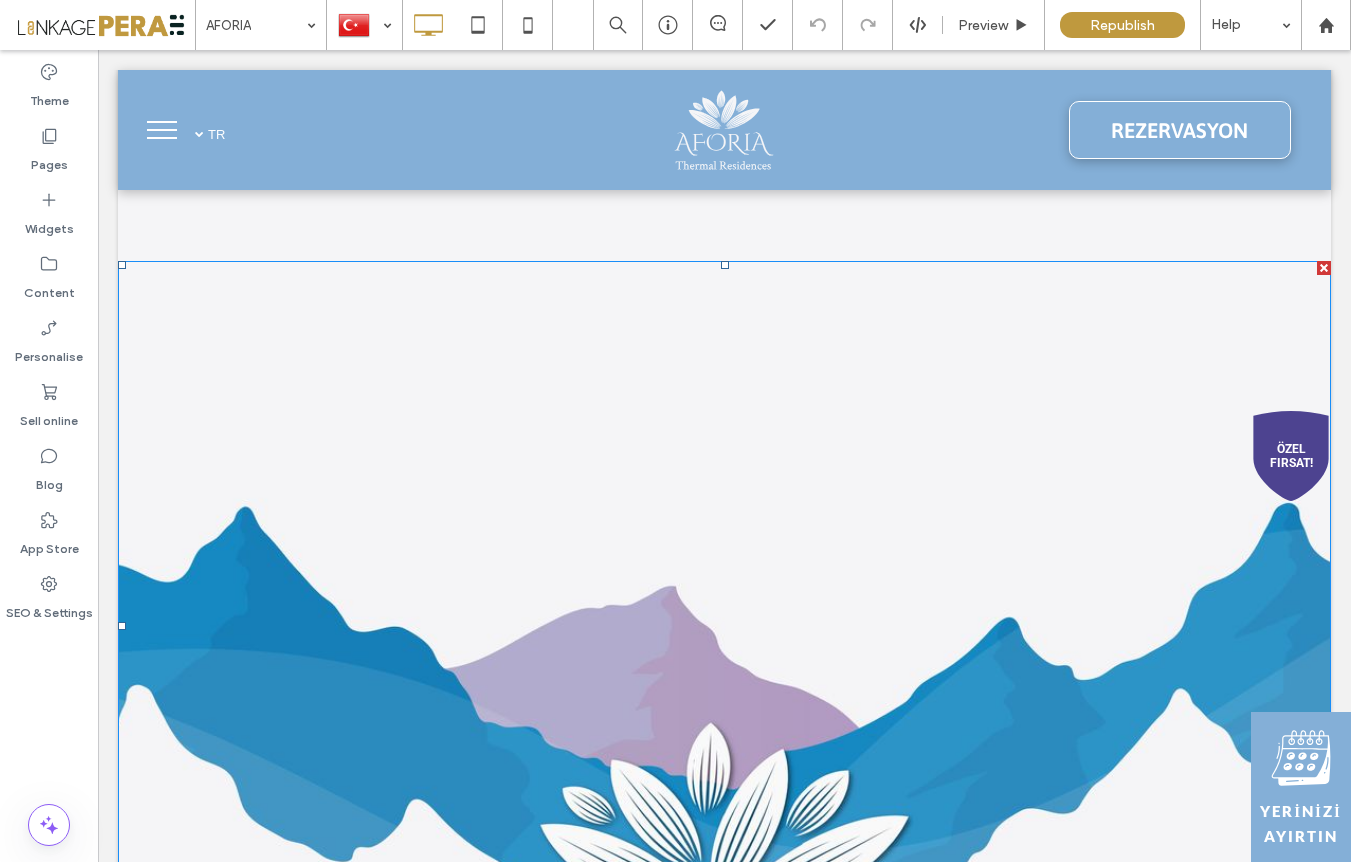 scroll, scrollTop: 9101, scrollLeft: 0, axis: vertical 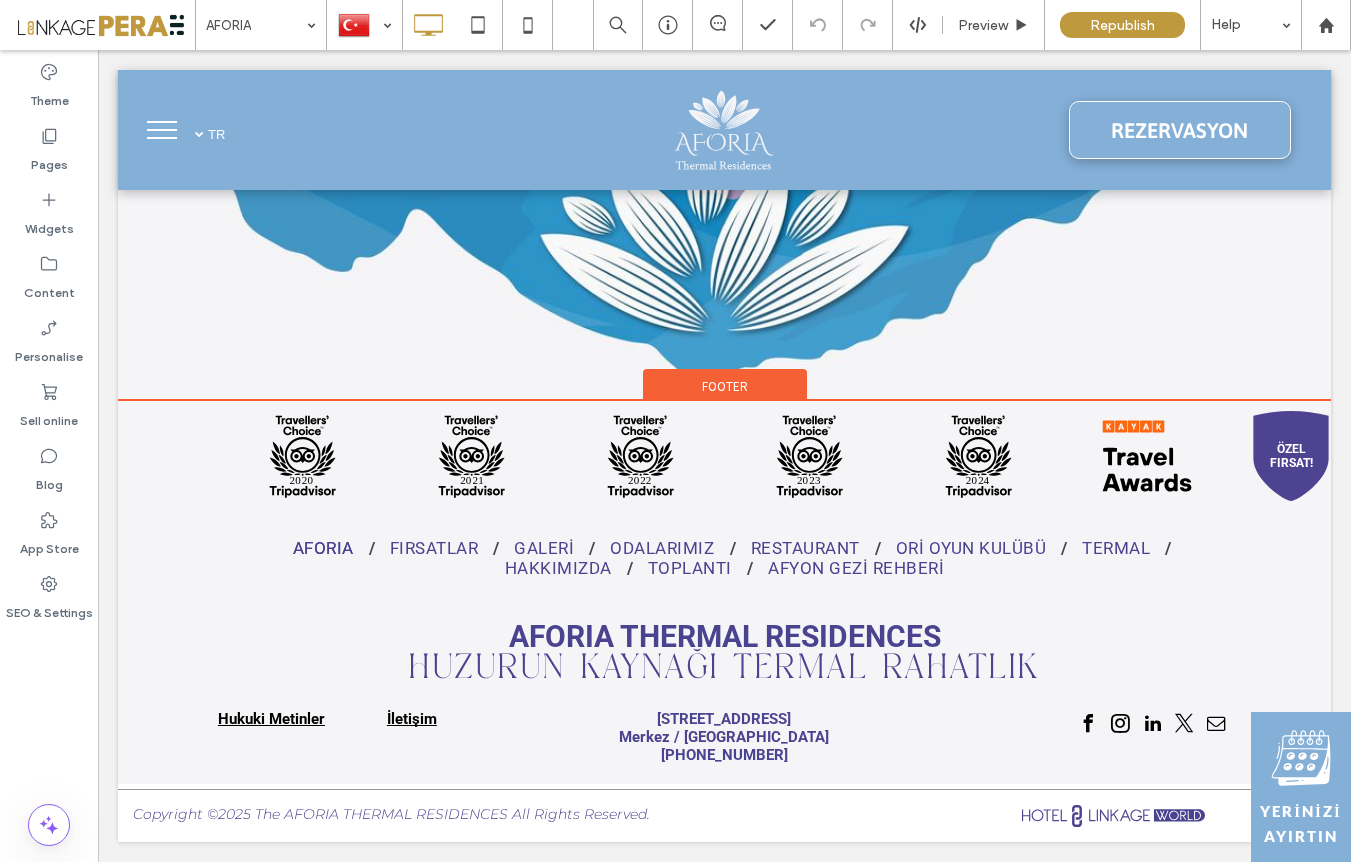 click on "Footer" at bounding box center [725, 386] 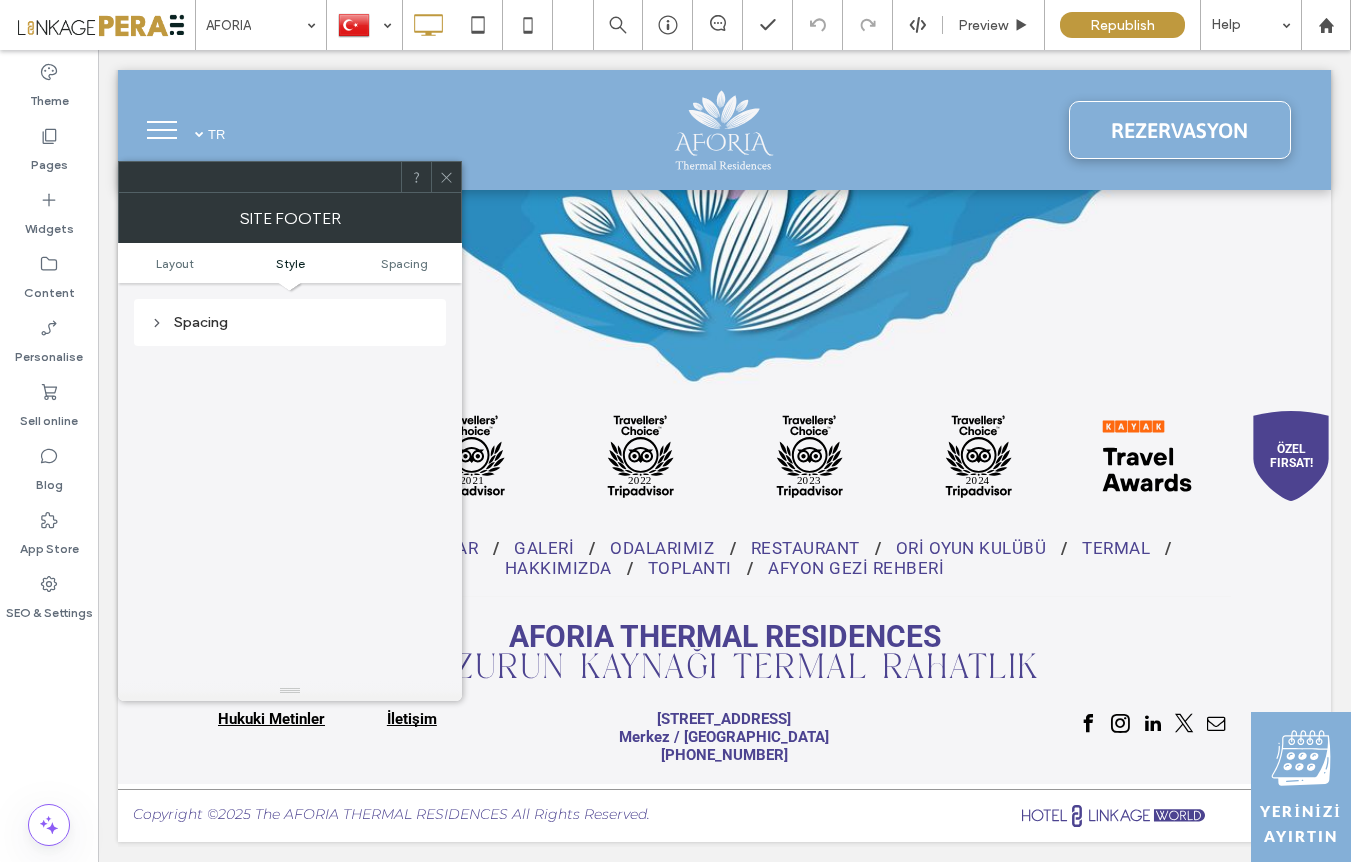 scroll, scrollTop: 0, scrollLeft: 0, axis: both 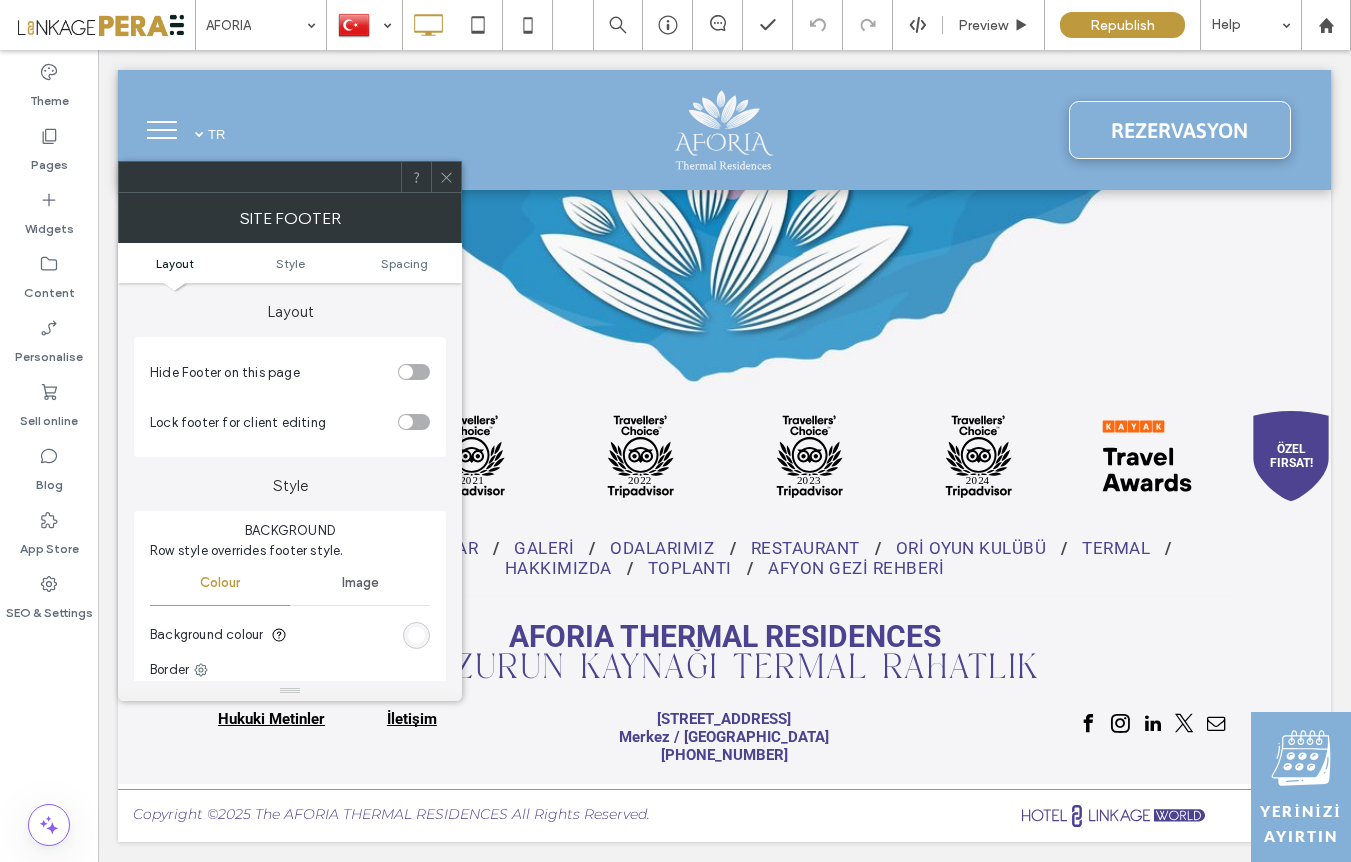 click 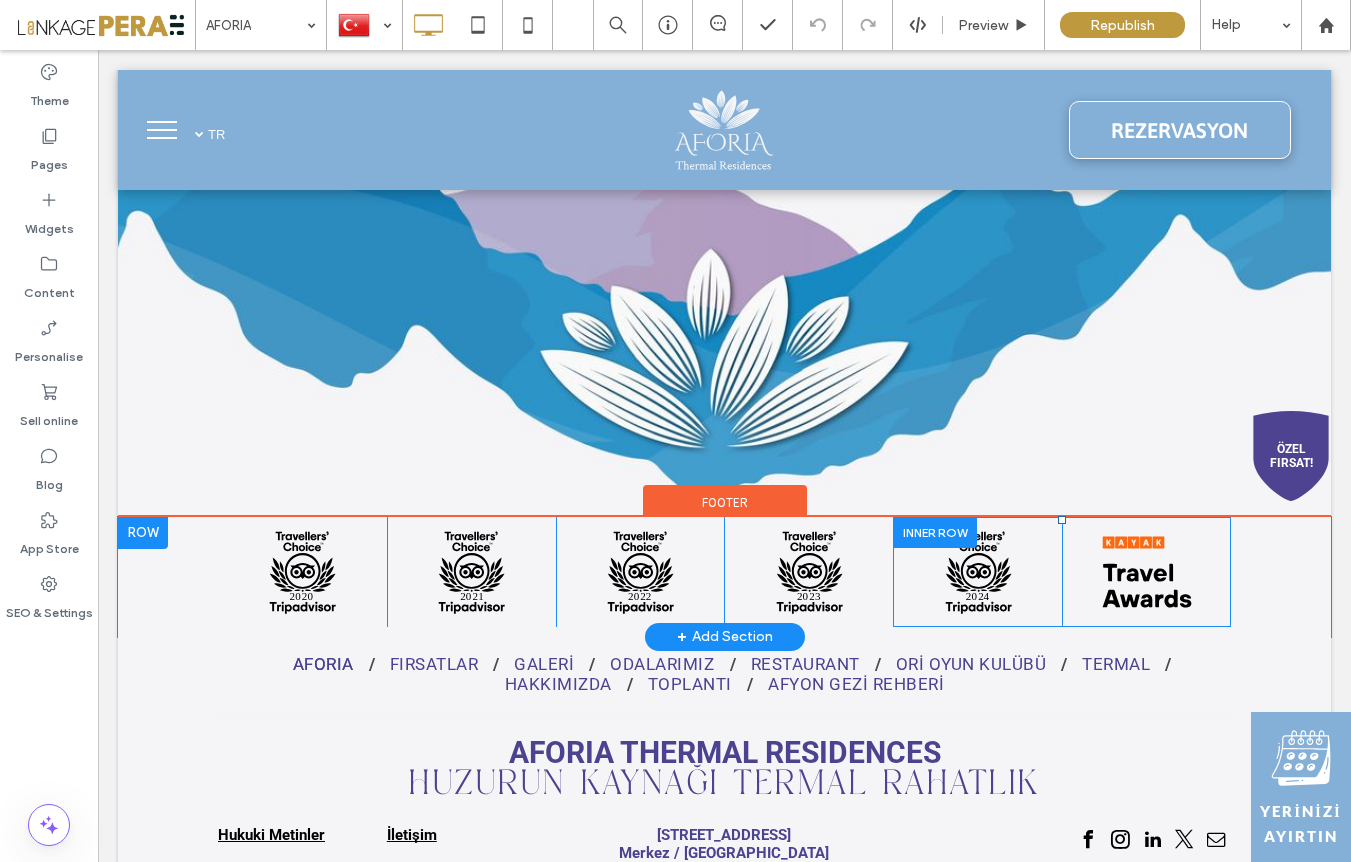 scroll, scrollTop: 8984, scrollLeft: 0, axis: vertical 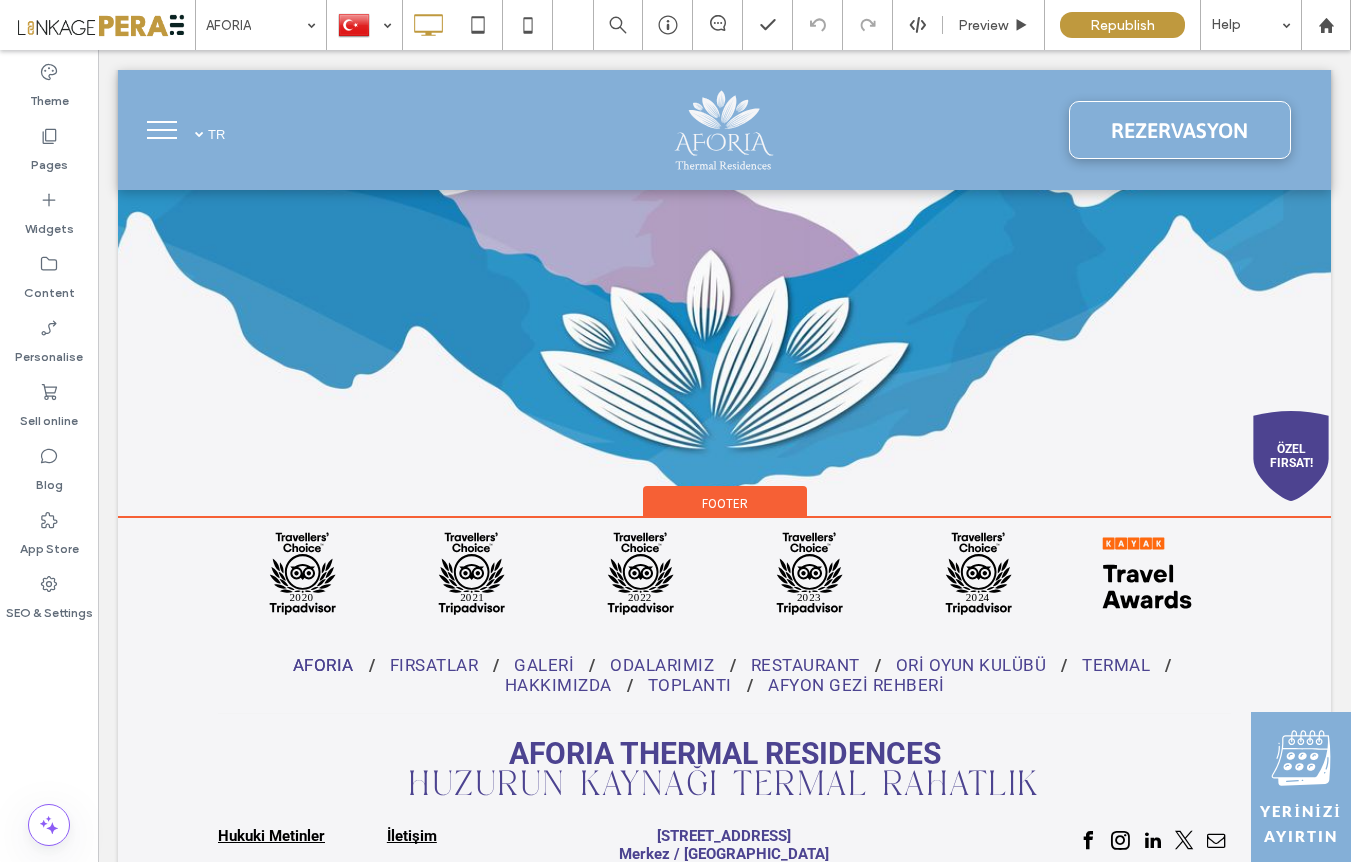 click on "Footer" at bounding box center [725, 503] 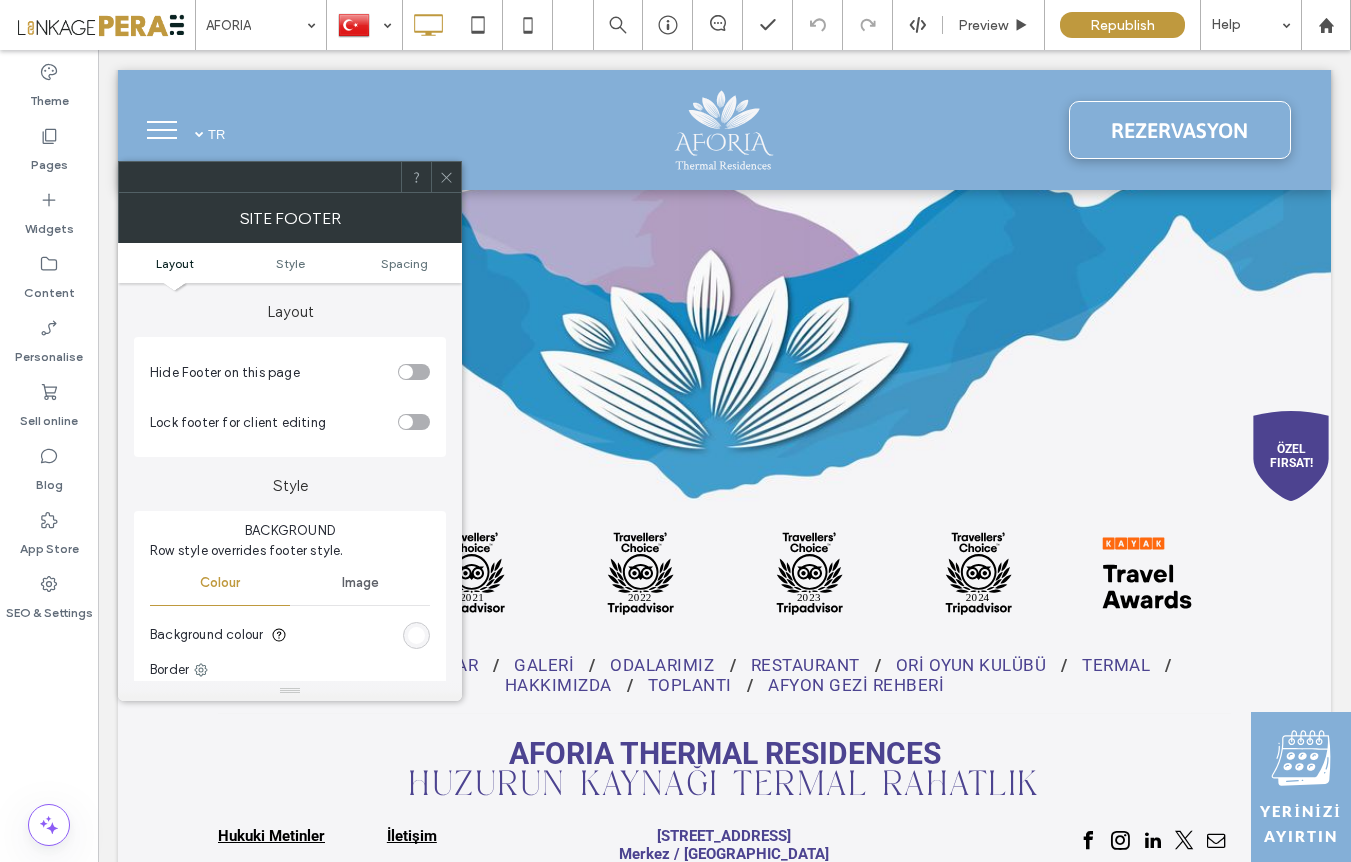 scroll, scrollTop: 8985, scrollLeft: 0, axis: vertical 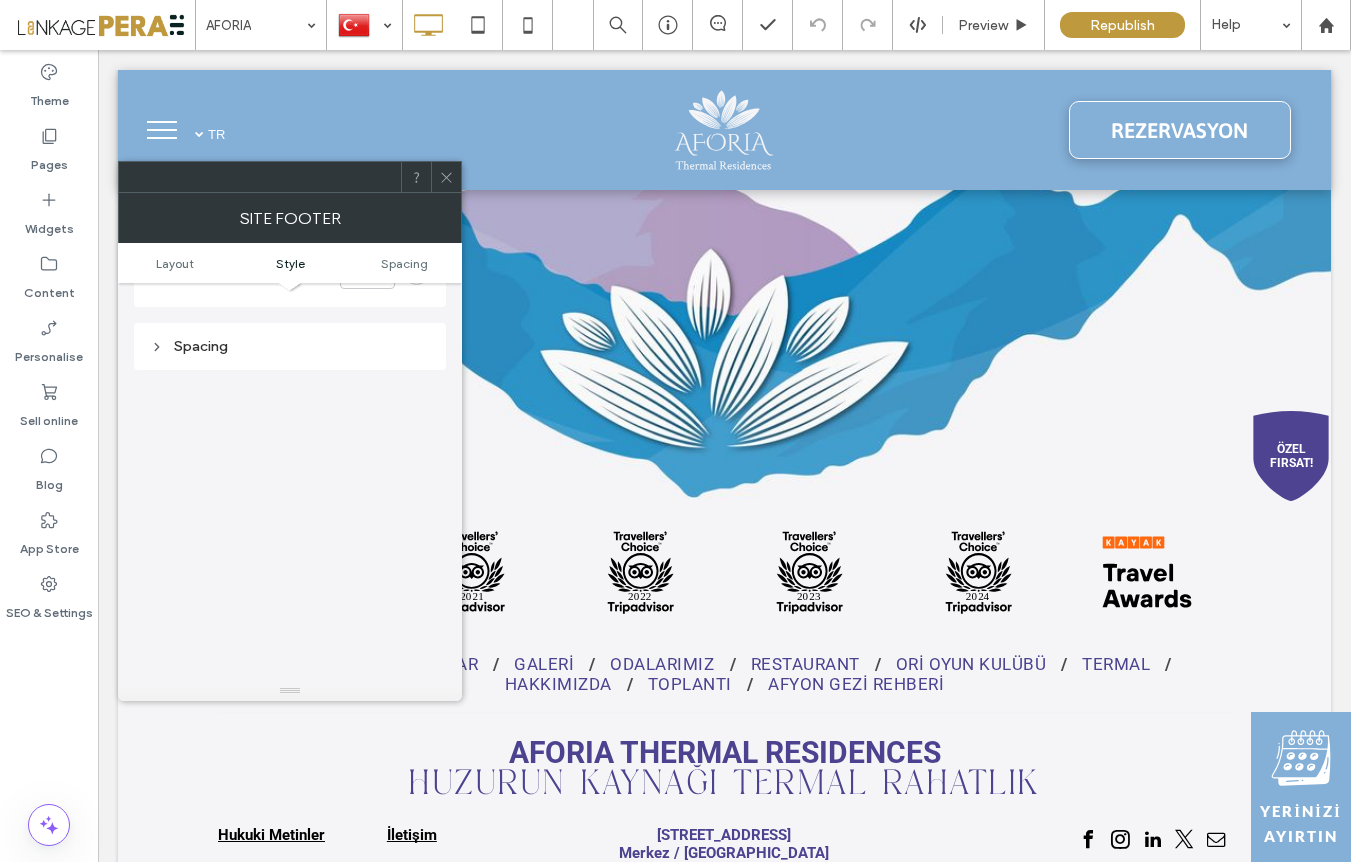 click 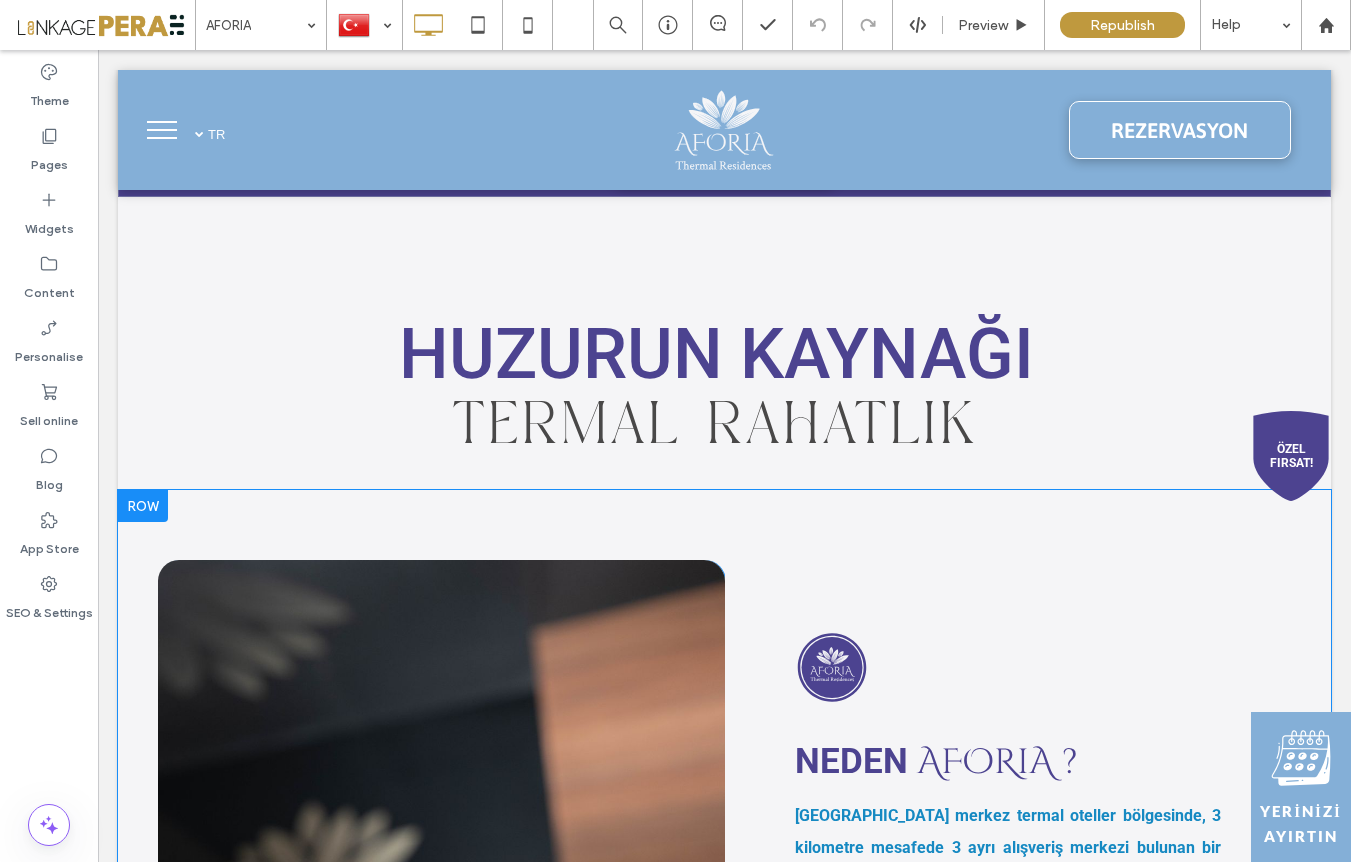 scroll, scrollTop: 1854, scrollLeft: 0, axis: vertical 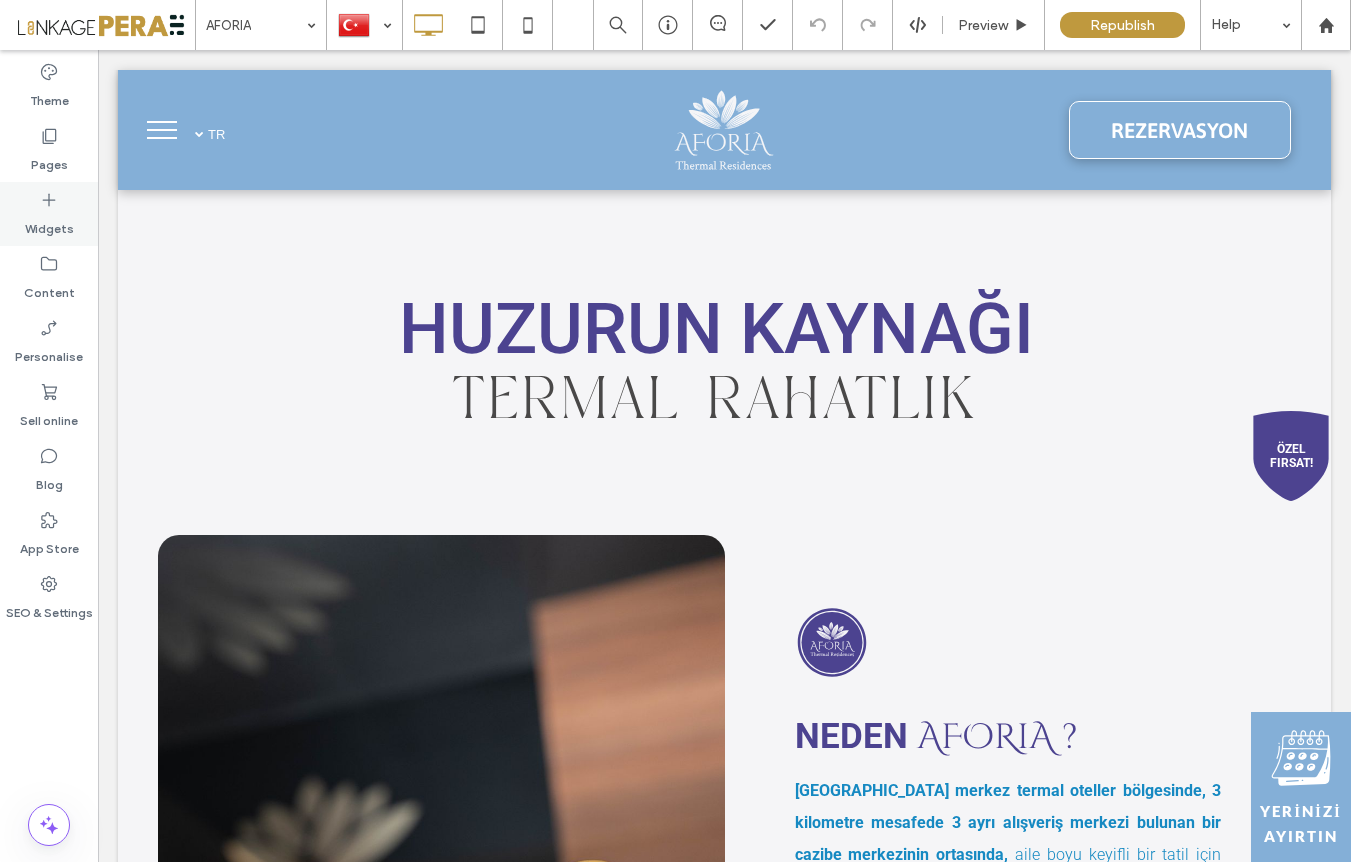 click 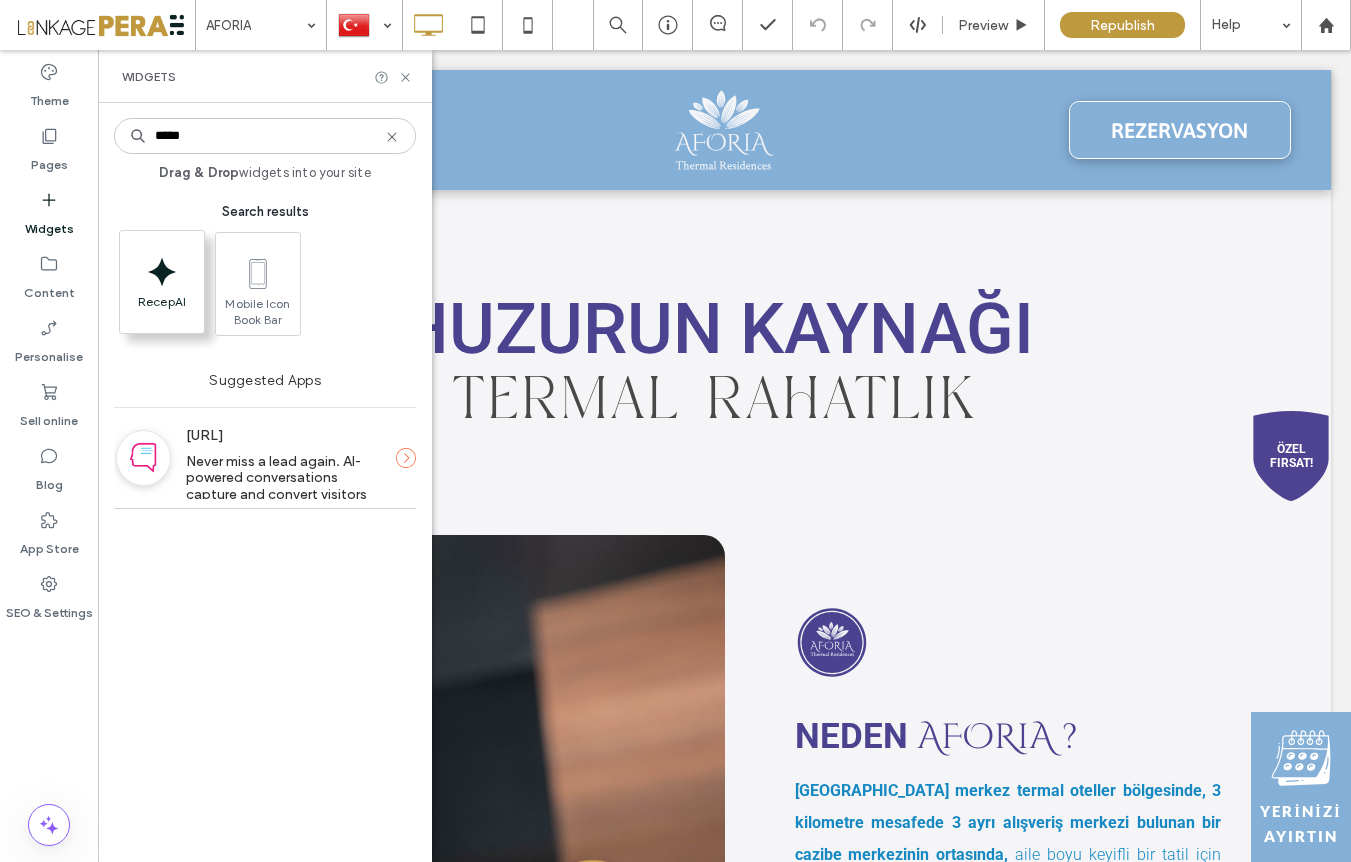 type on "*****" 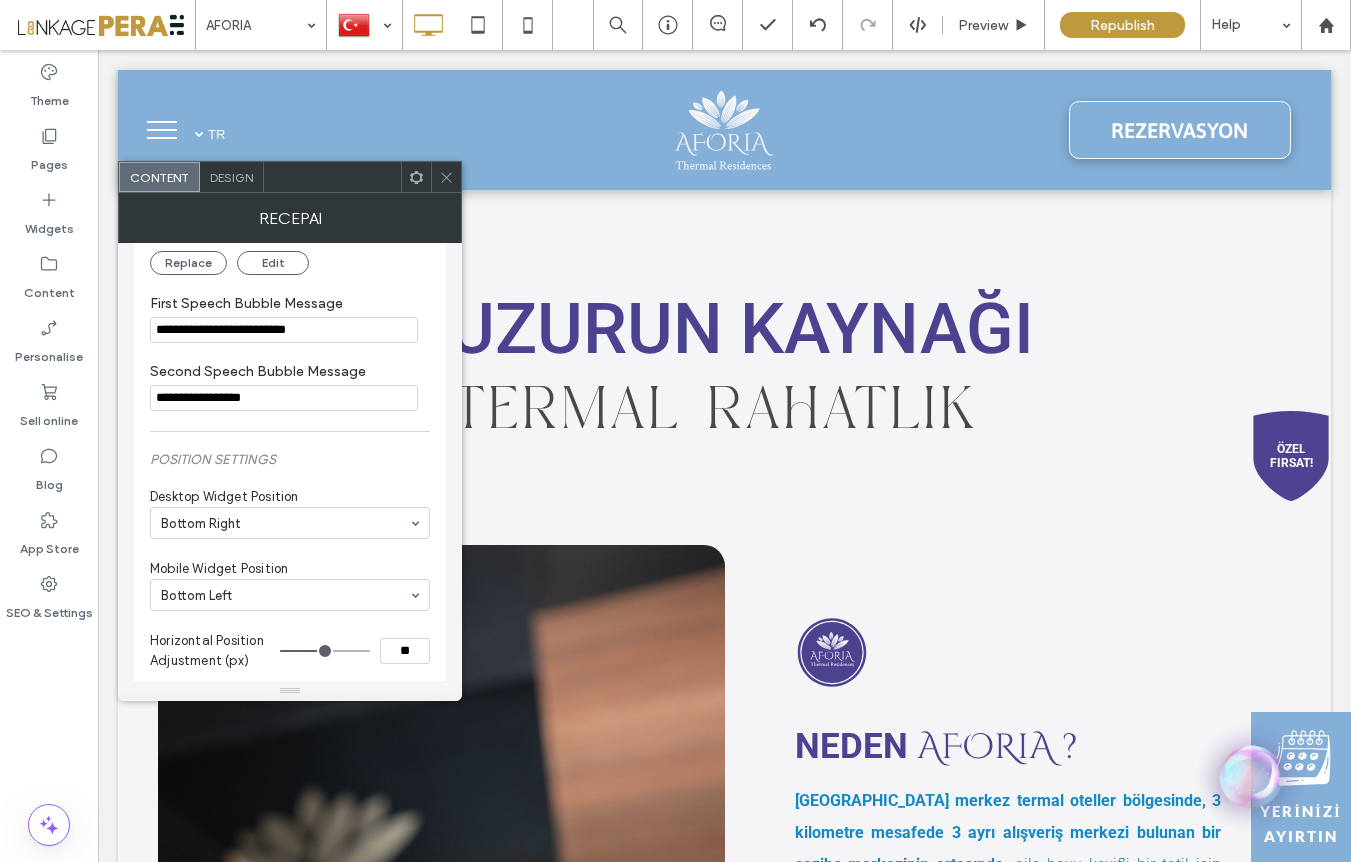 scroll, scrollTop: 358, scrollLeft: 0, axis: vertical 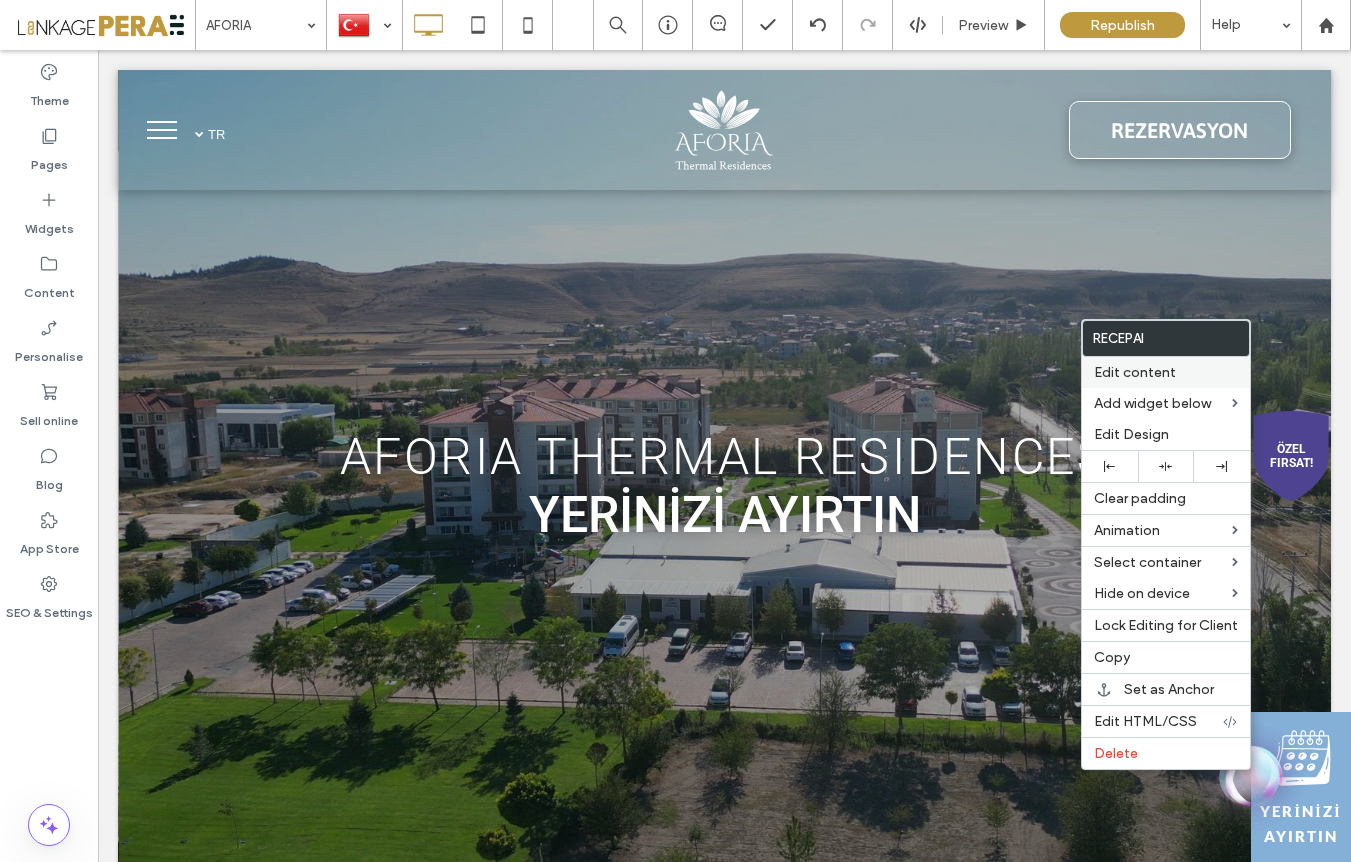 click on "Edit content" at bounding box center [1135, 372] 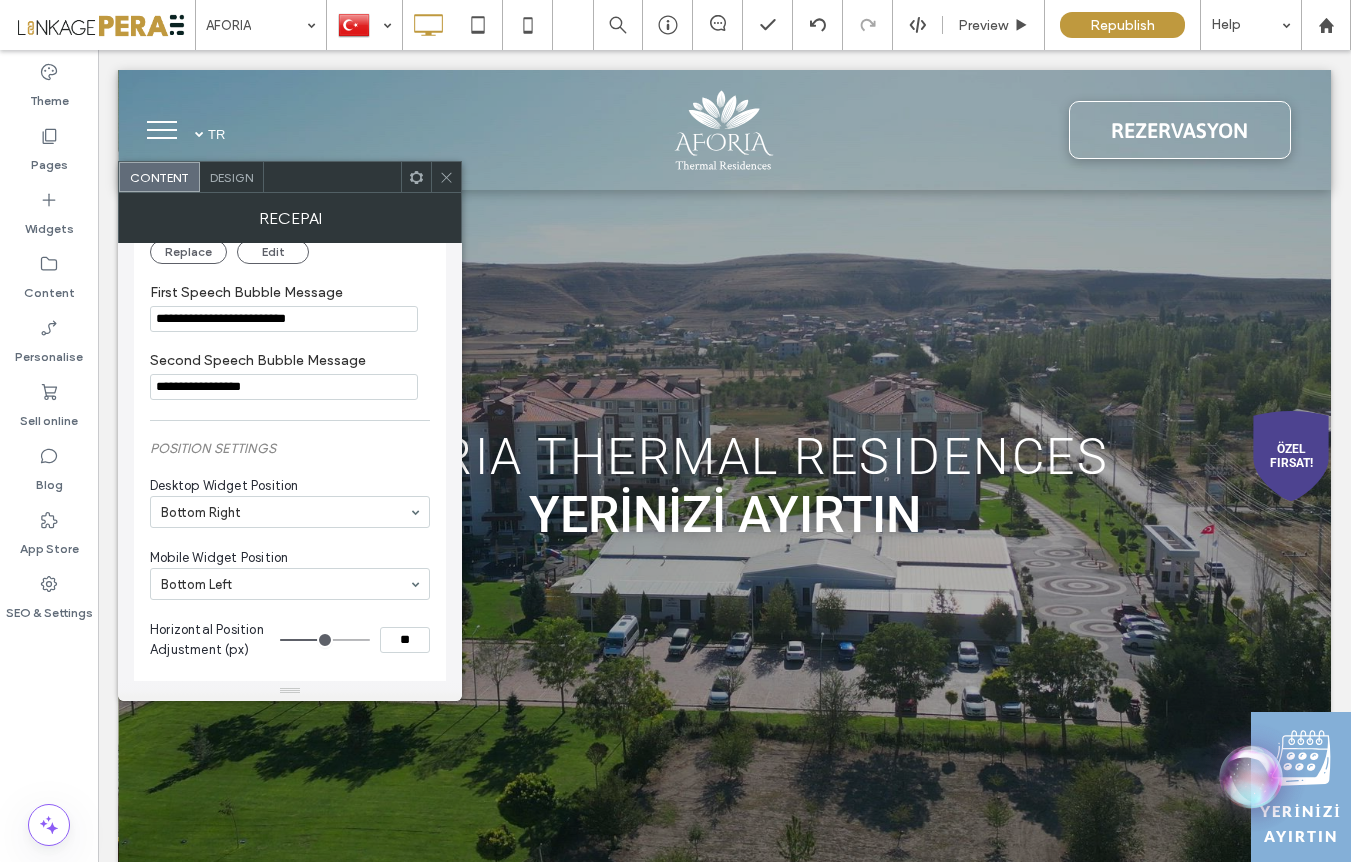 scroll, scrollTop: 351, scrollLeft: 0, axis: vertical 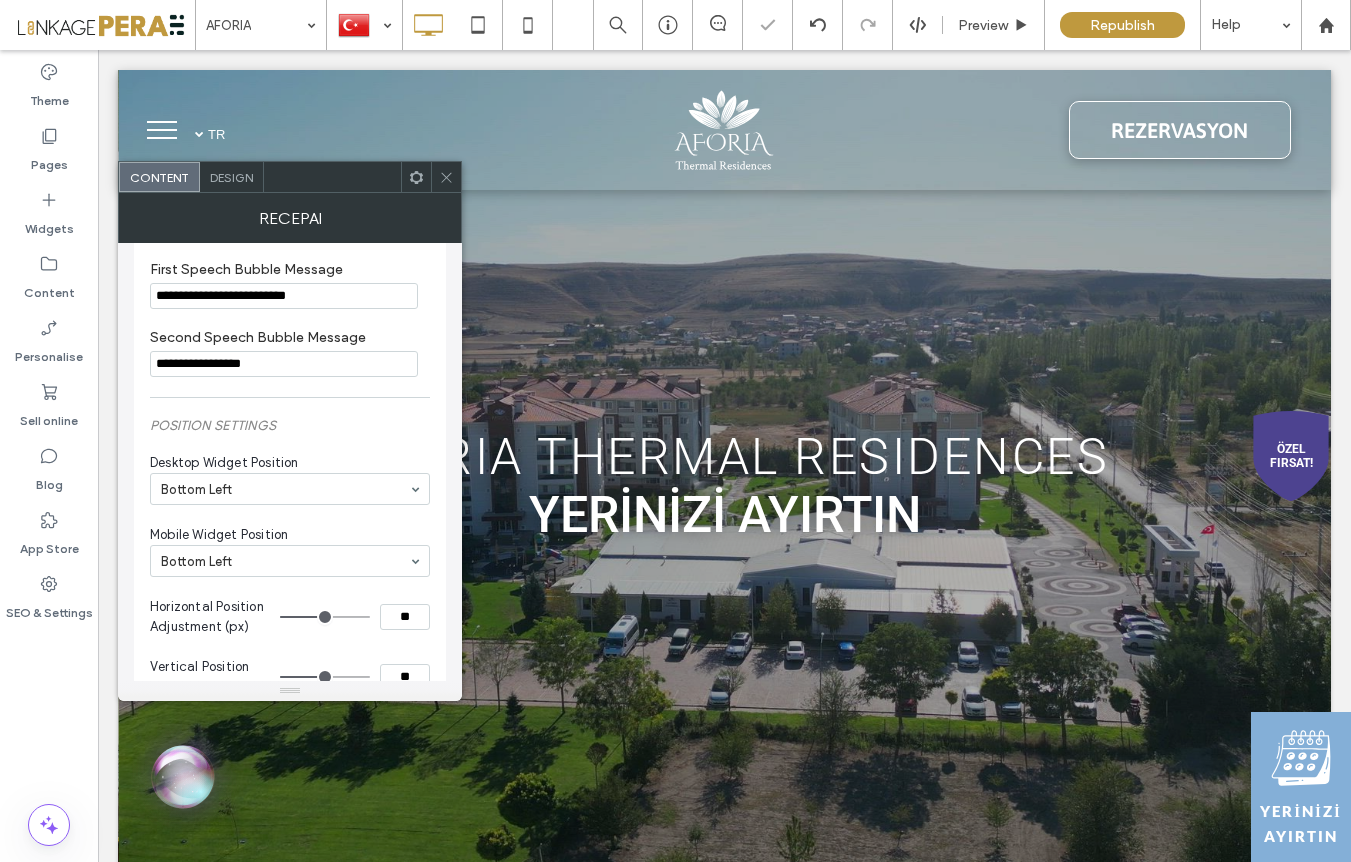 drag, startPoint x: 443, startPoint y: 172, endPoint x: 457, endPoint y: 206, distance: 36.769554 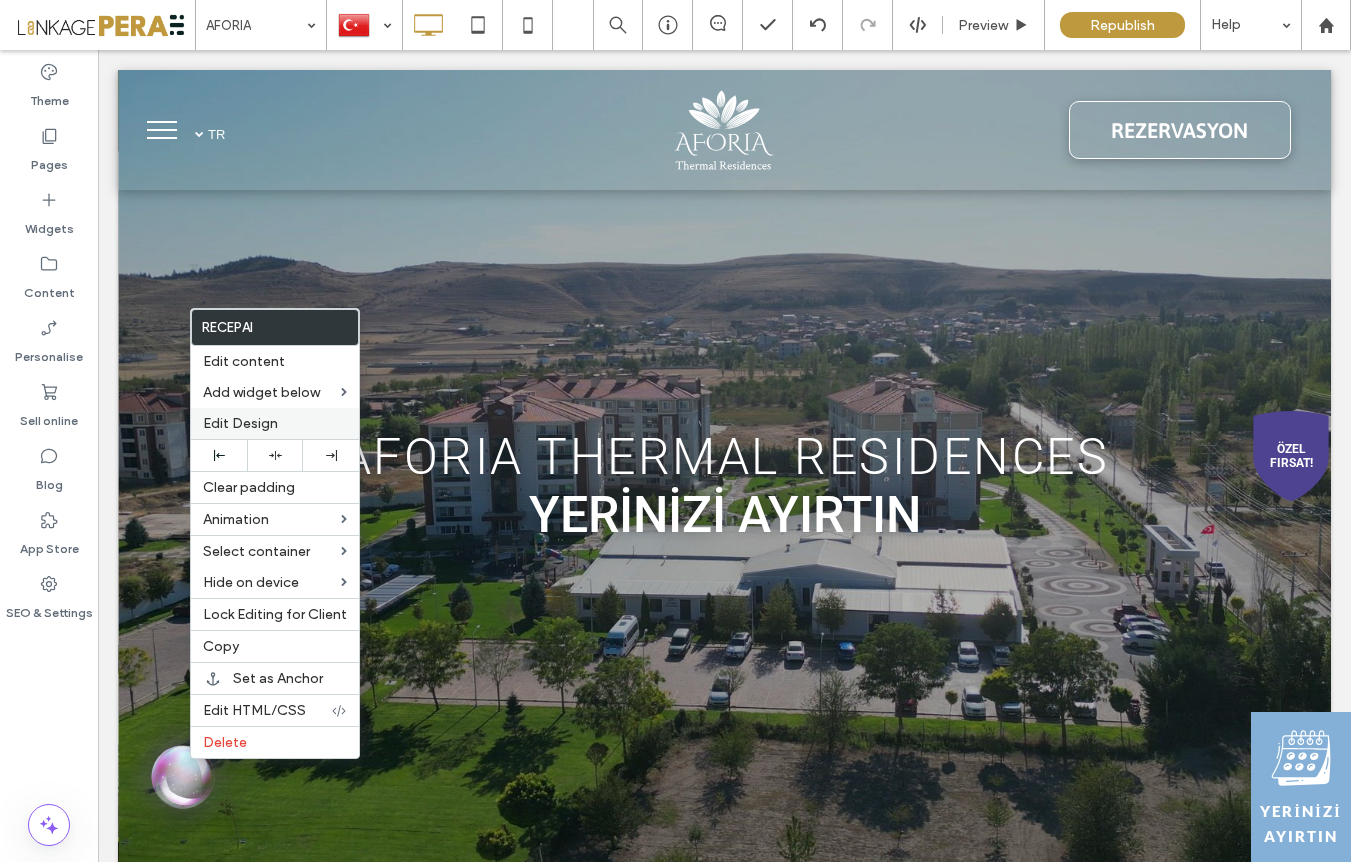 click on "Edit Design" at bounding box center (240, 423) 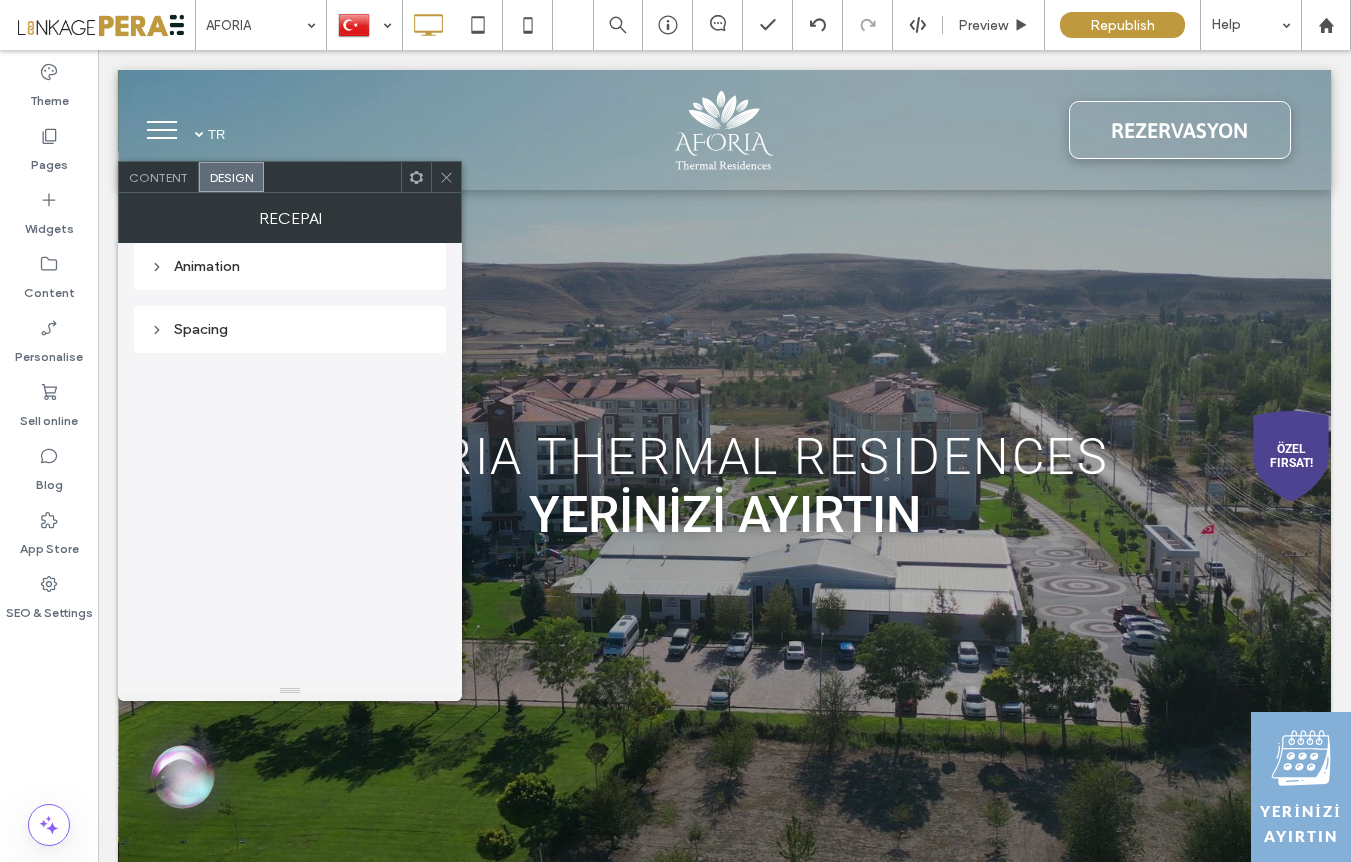 click on "Content" at bounding box center [159, 177] 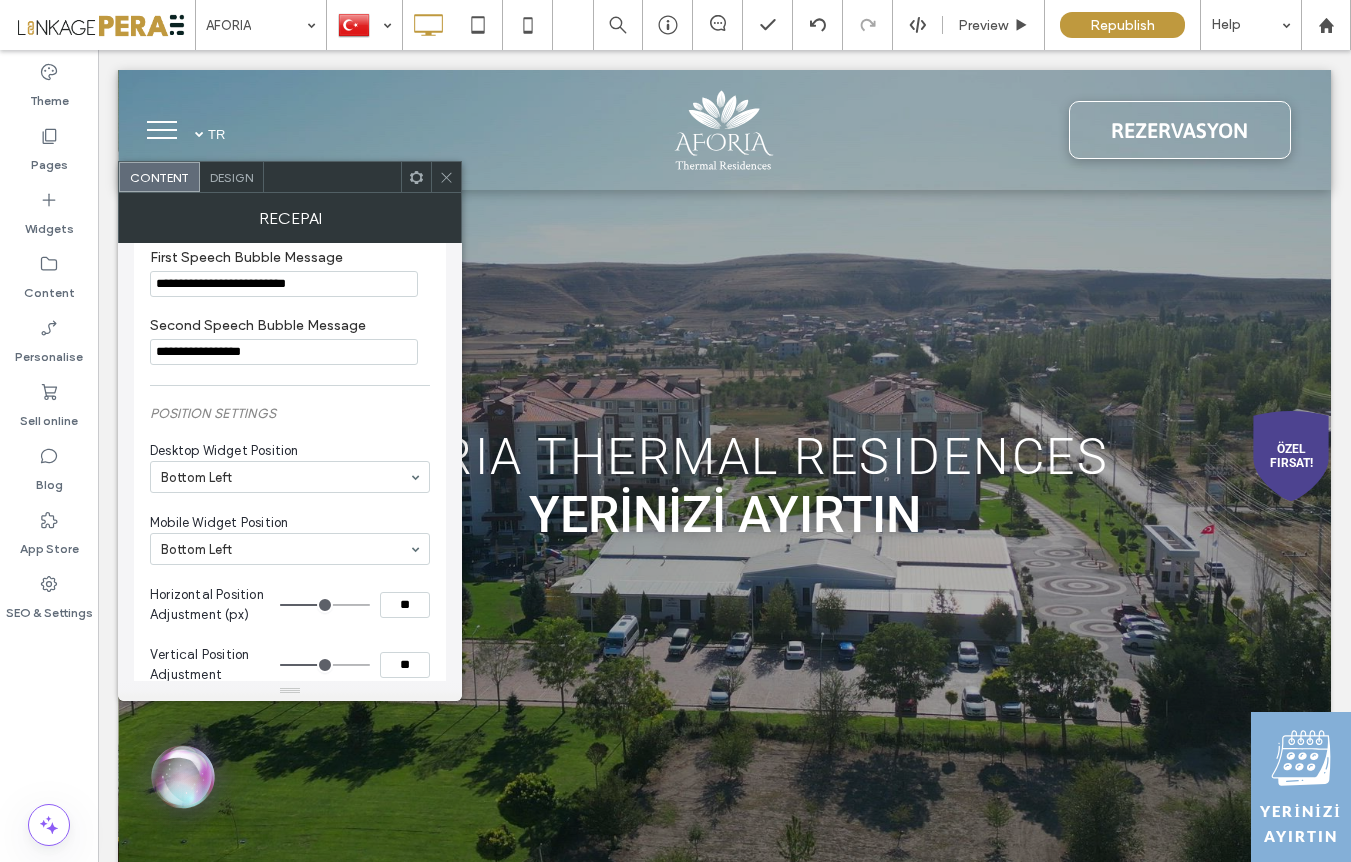 scroll, scrollTop: 634, scrollLeft: 0, axis: vertical 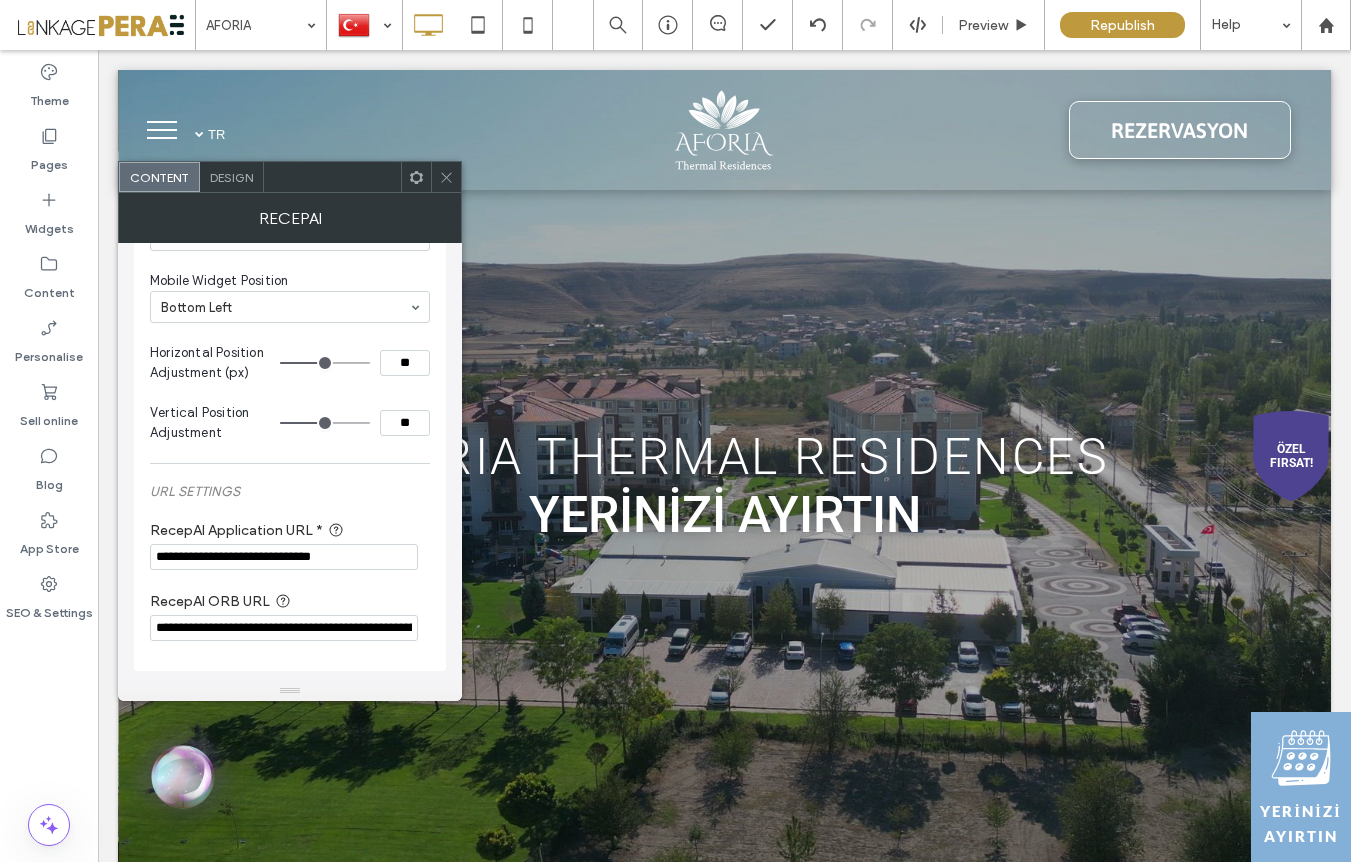 drag, startPoint x: 351, startPoint y: 555, endPoint x: 121, endPoint y: 528, distance: 231.57936 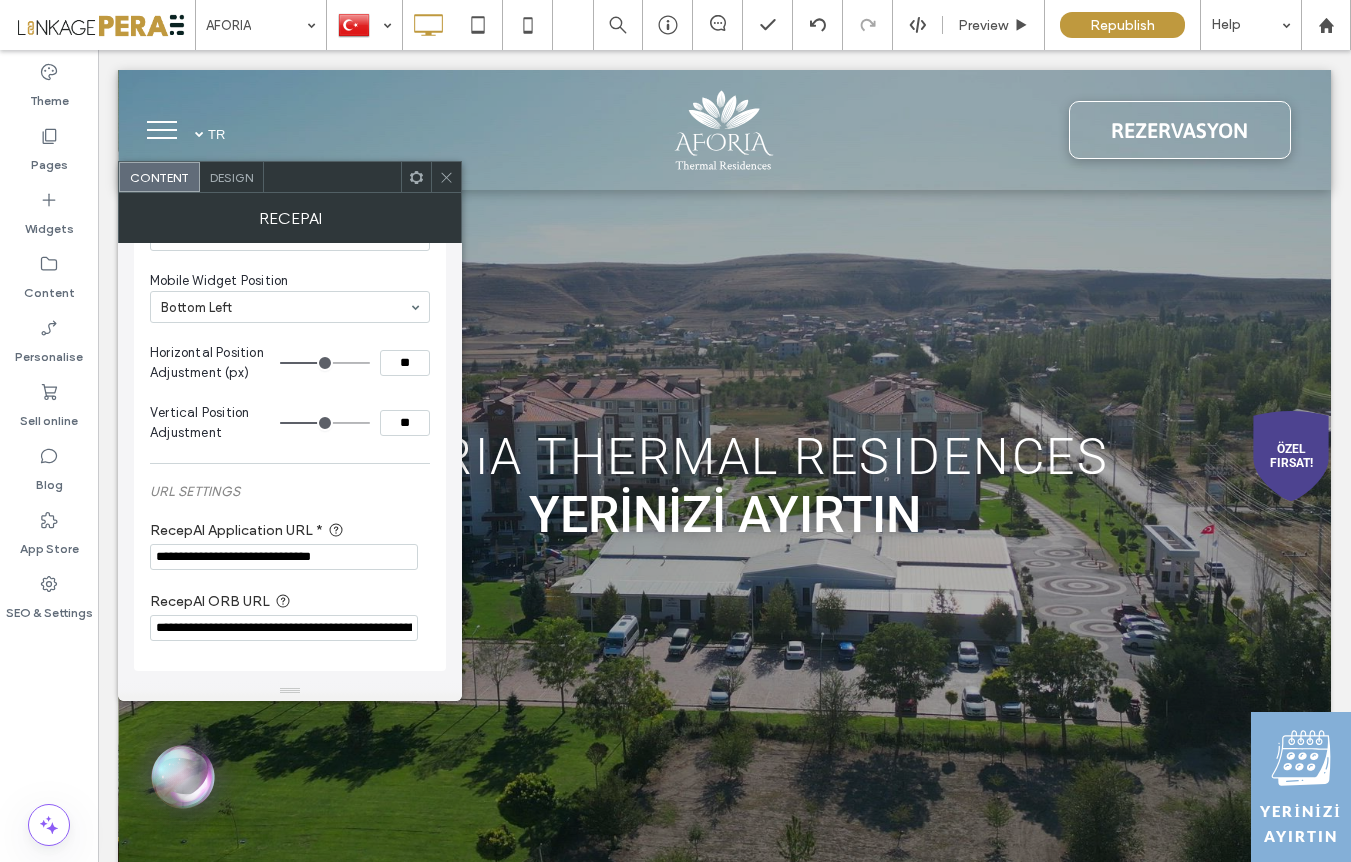 paste 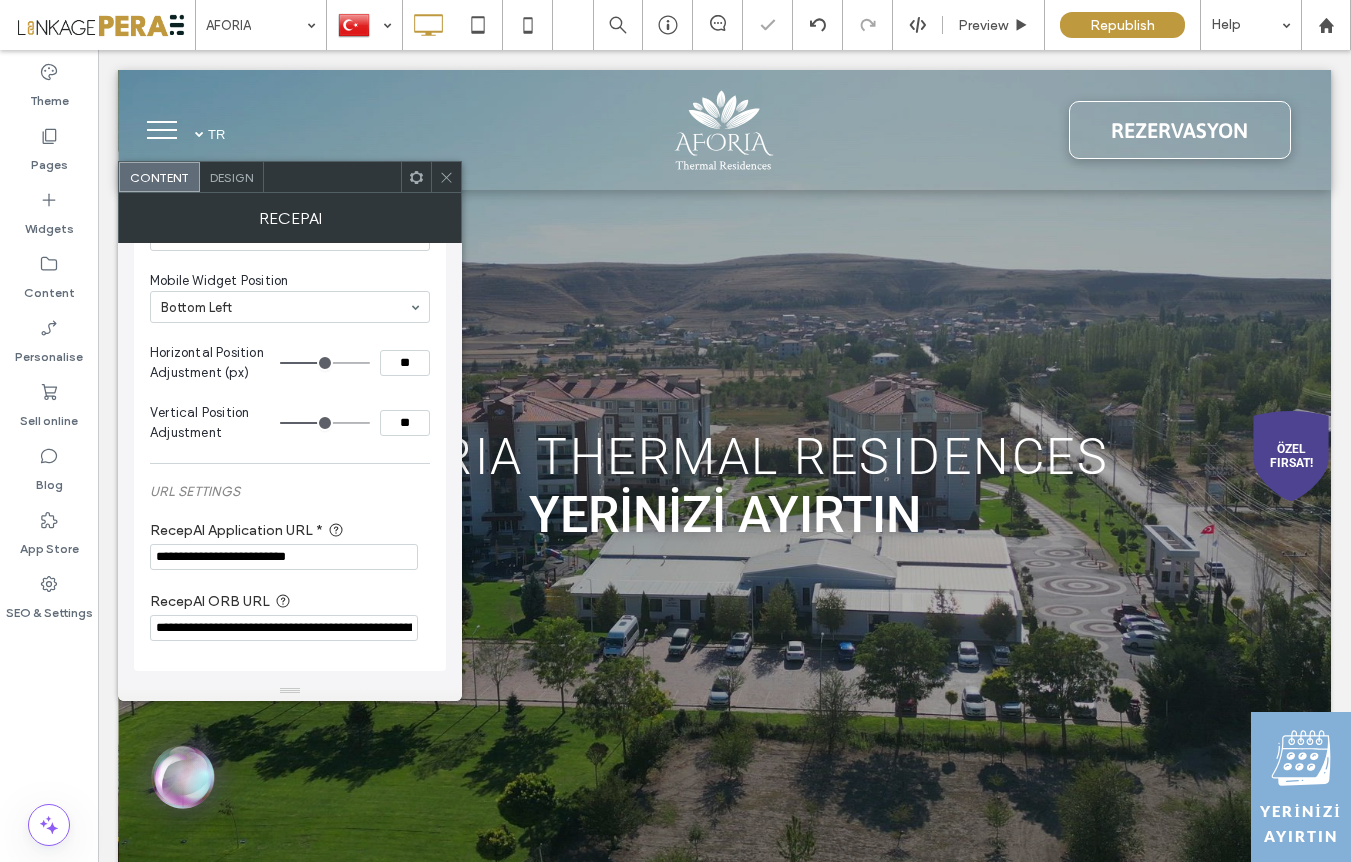 type on "**********" 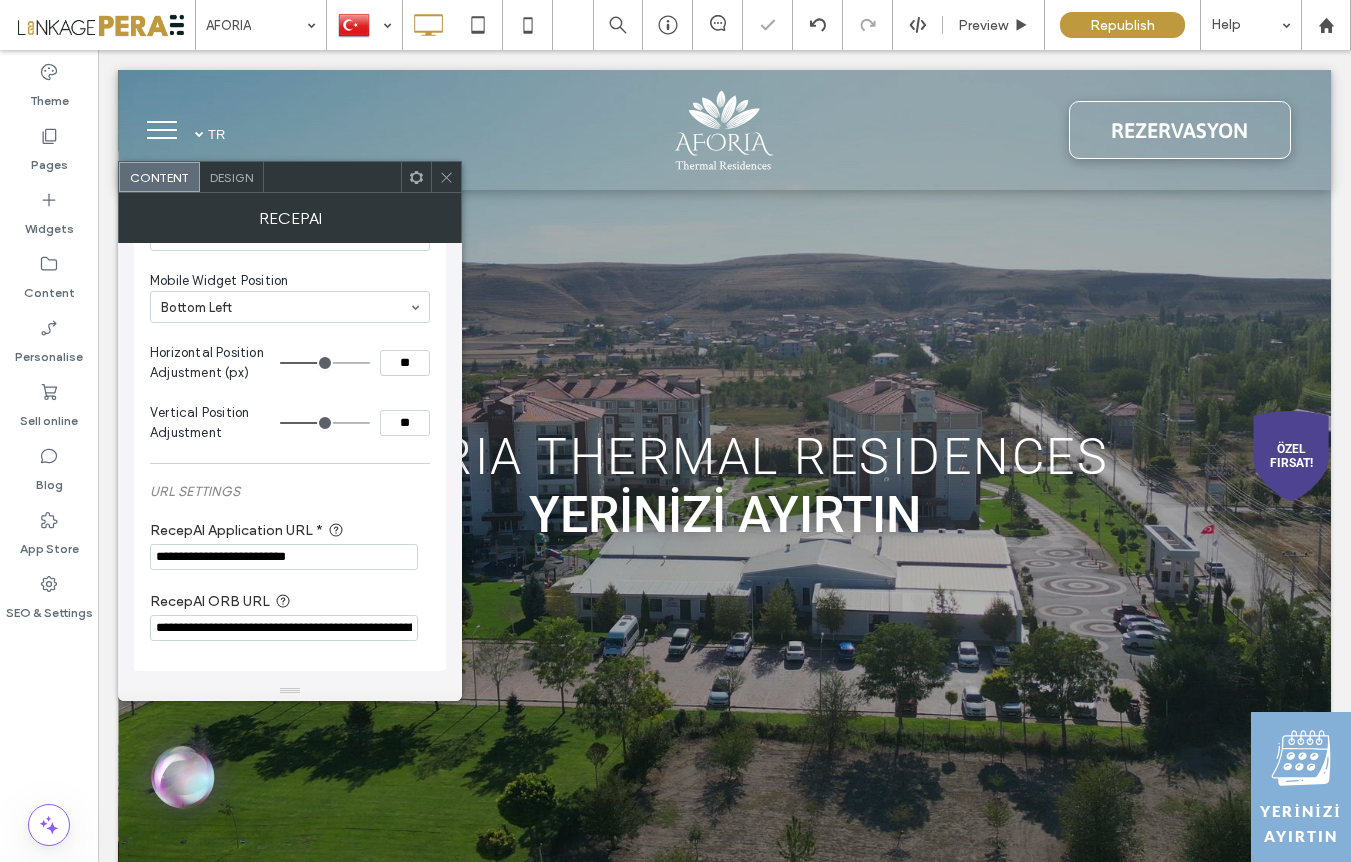 click on "**********" at bounding box center [290, 544] 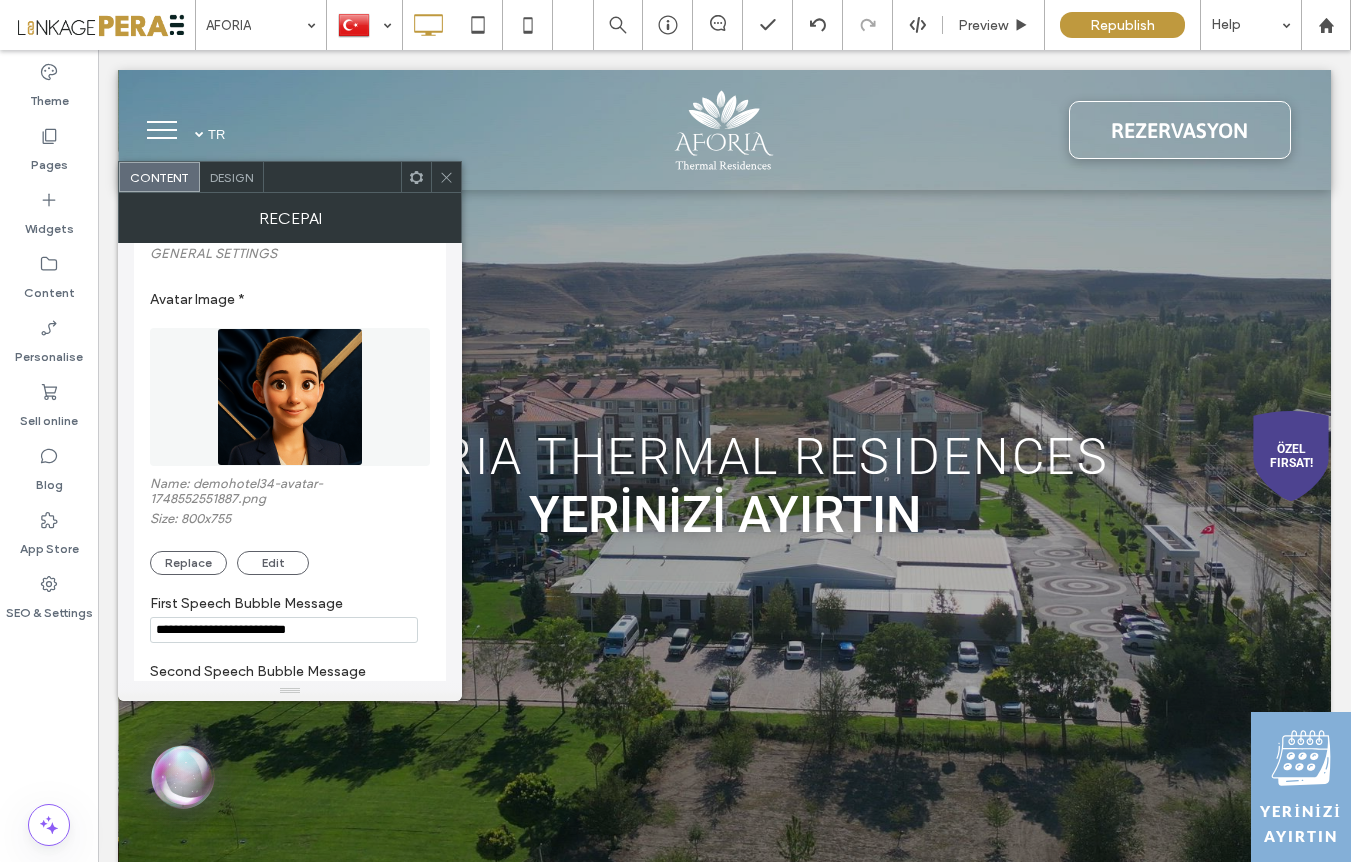 scroll, scrollTop: 0, scrollLeft: 0, axis: both 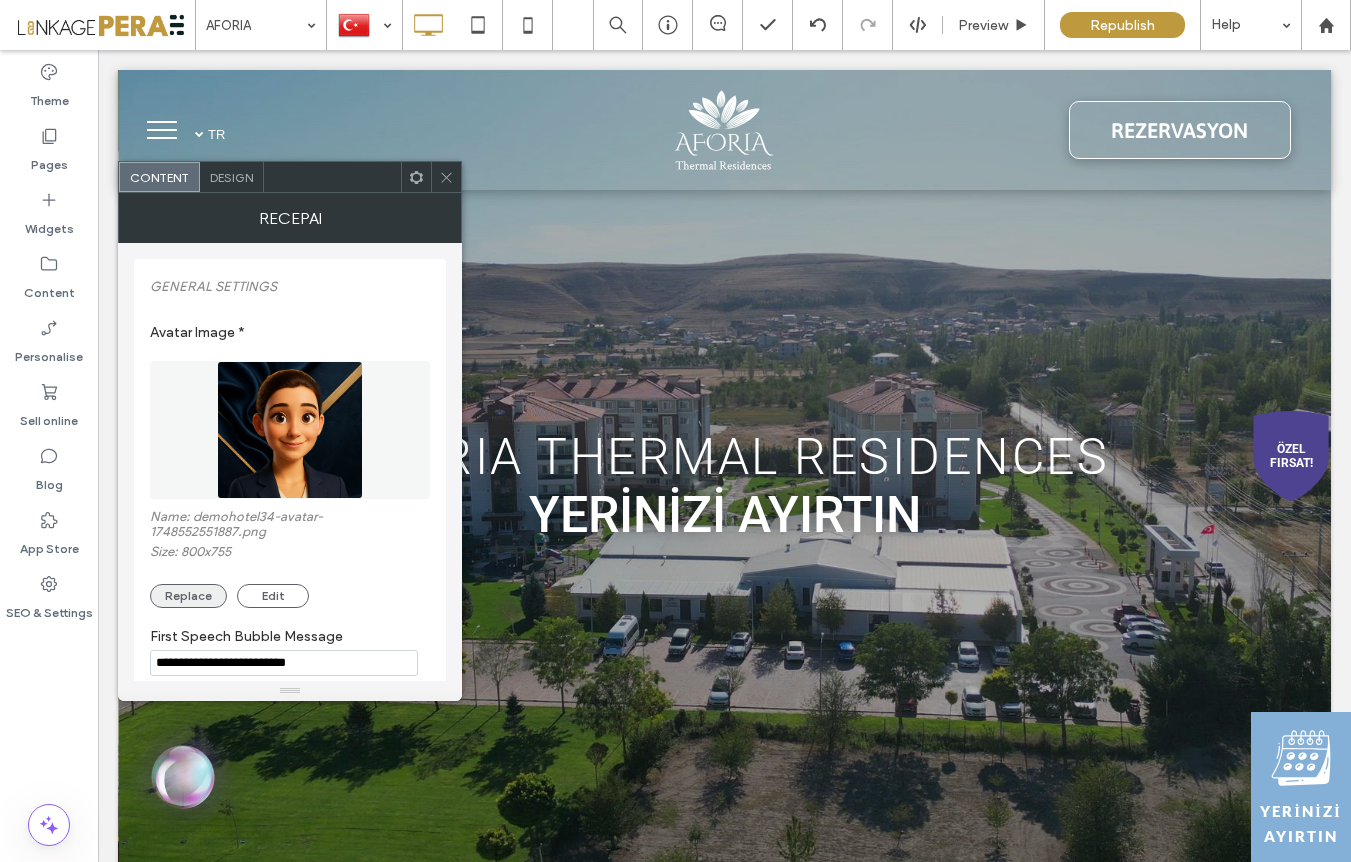 click on "Replace" at bounding box center (188, 596) 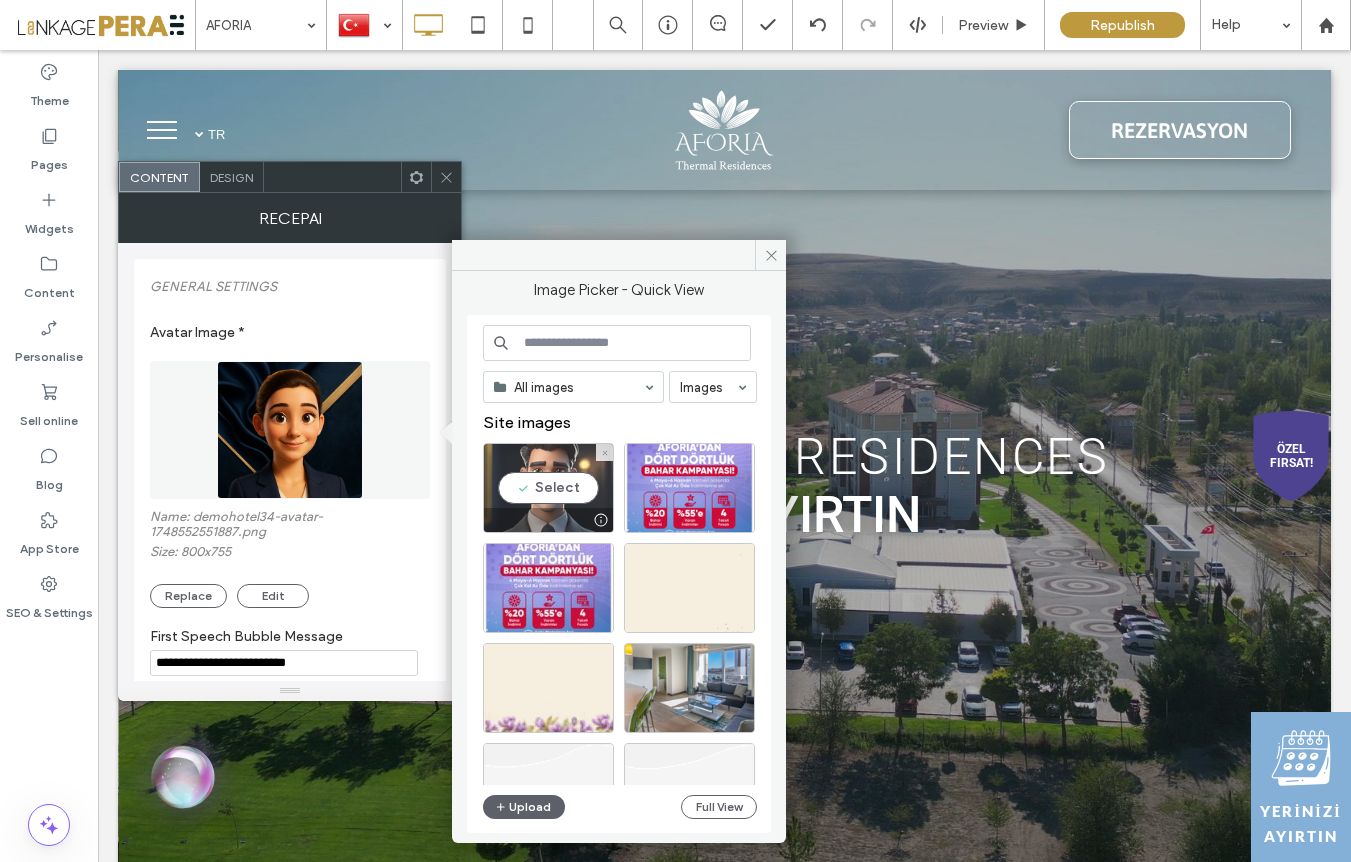 click on "Select" at bounding box center [548, 488] 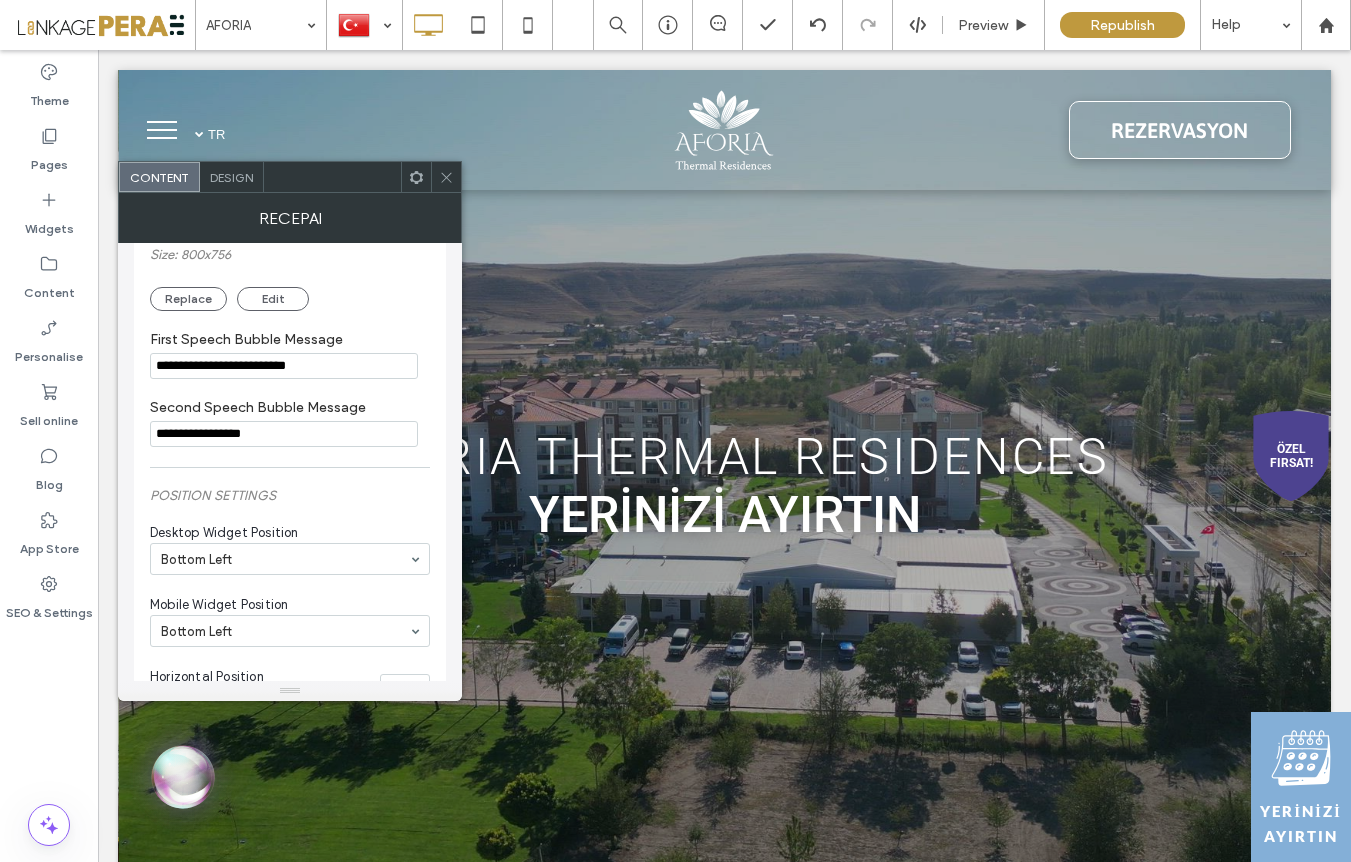scroll, scrollTop: 0, scrollLeft: 0, axis: both 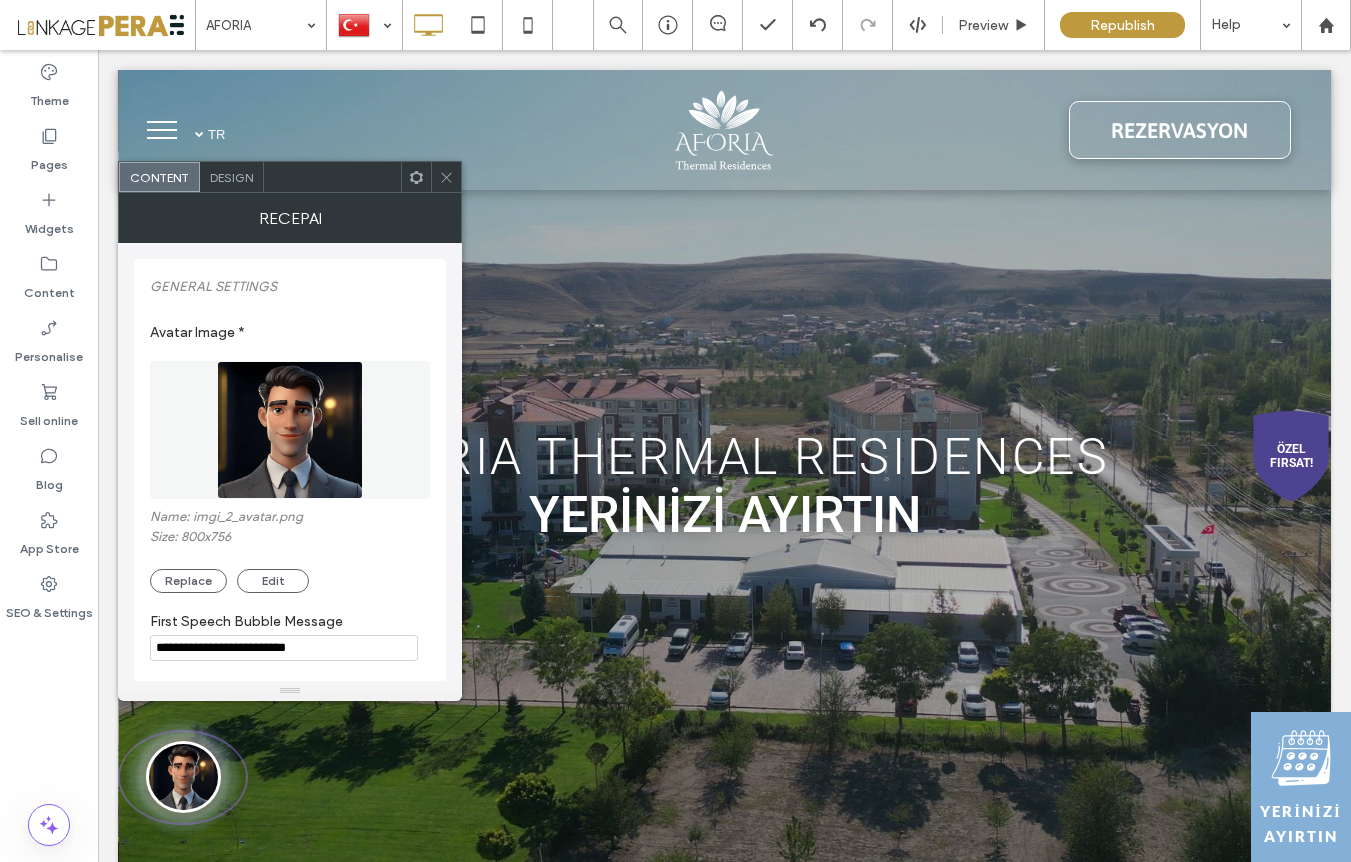 click 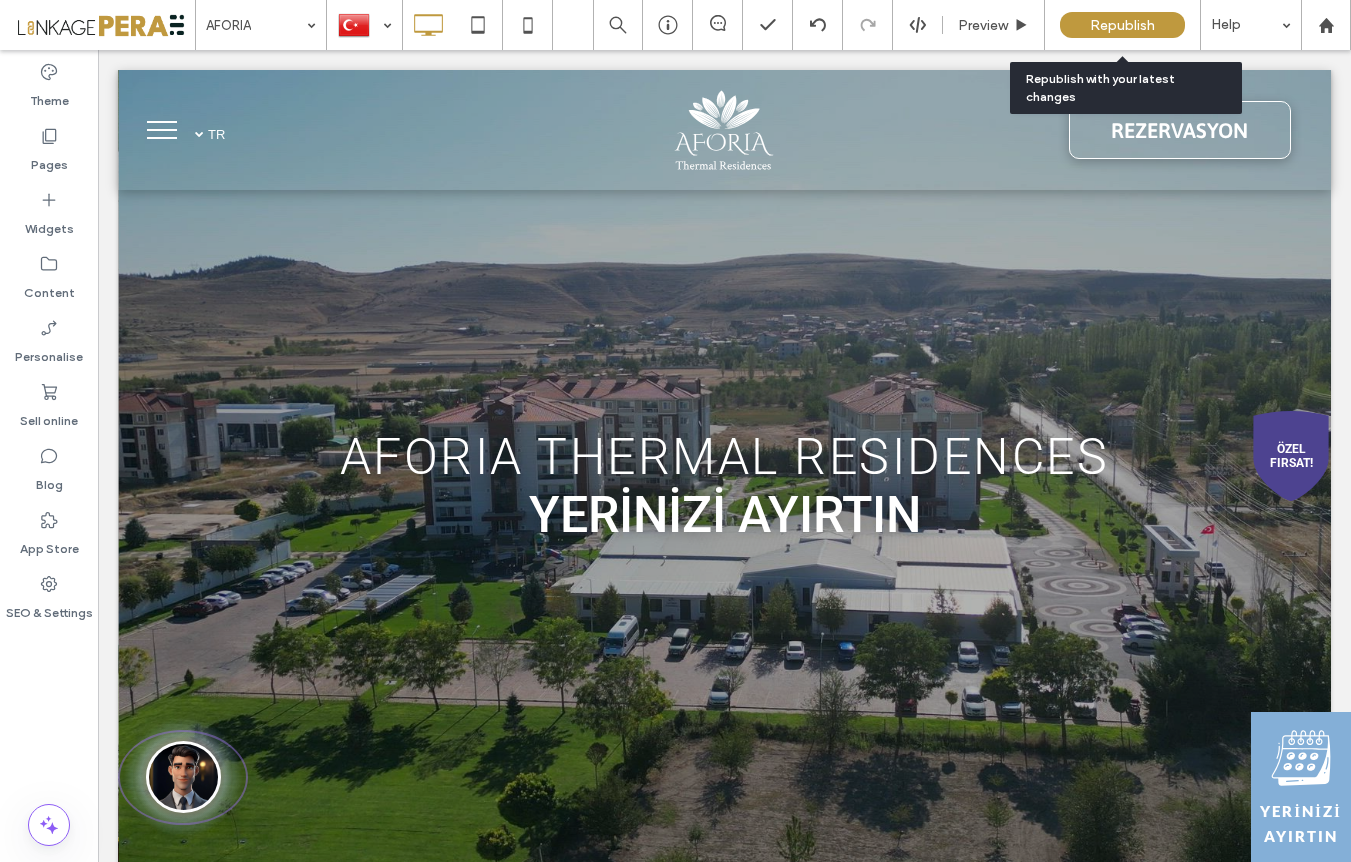 click on "Republish" at bounding box center (1122, 25) 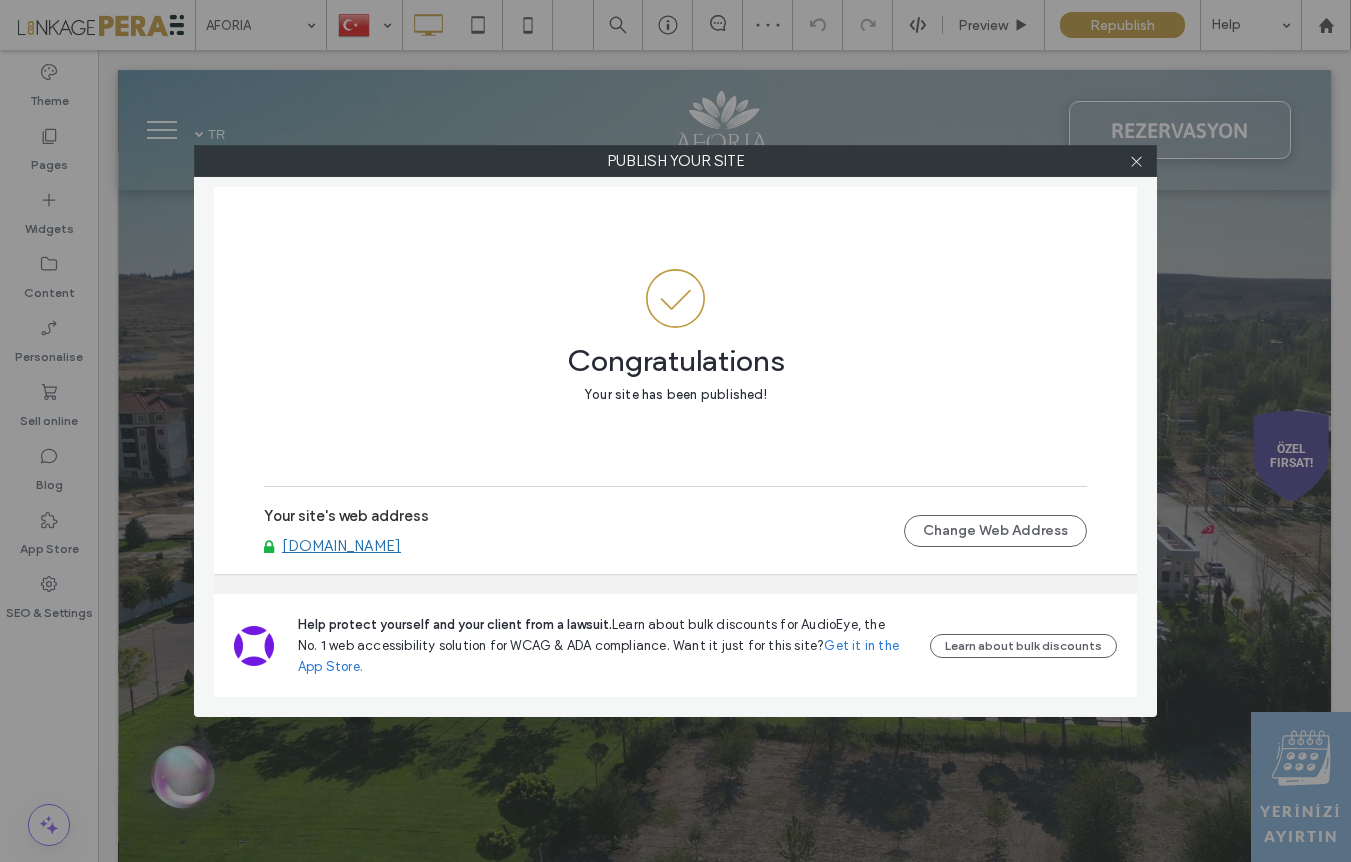 click on "[DOMAIN_NAME]" at bounding box center (341, 546) 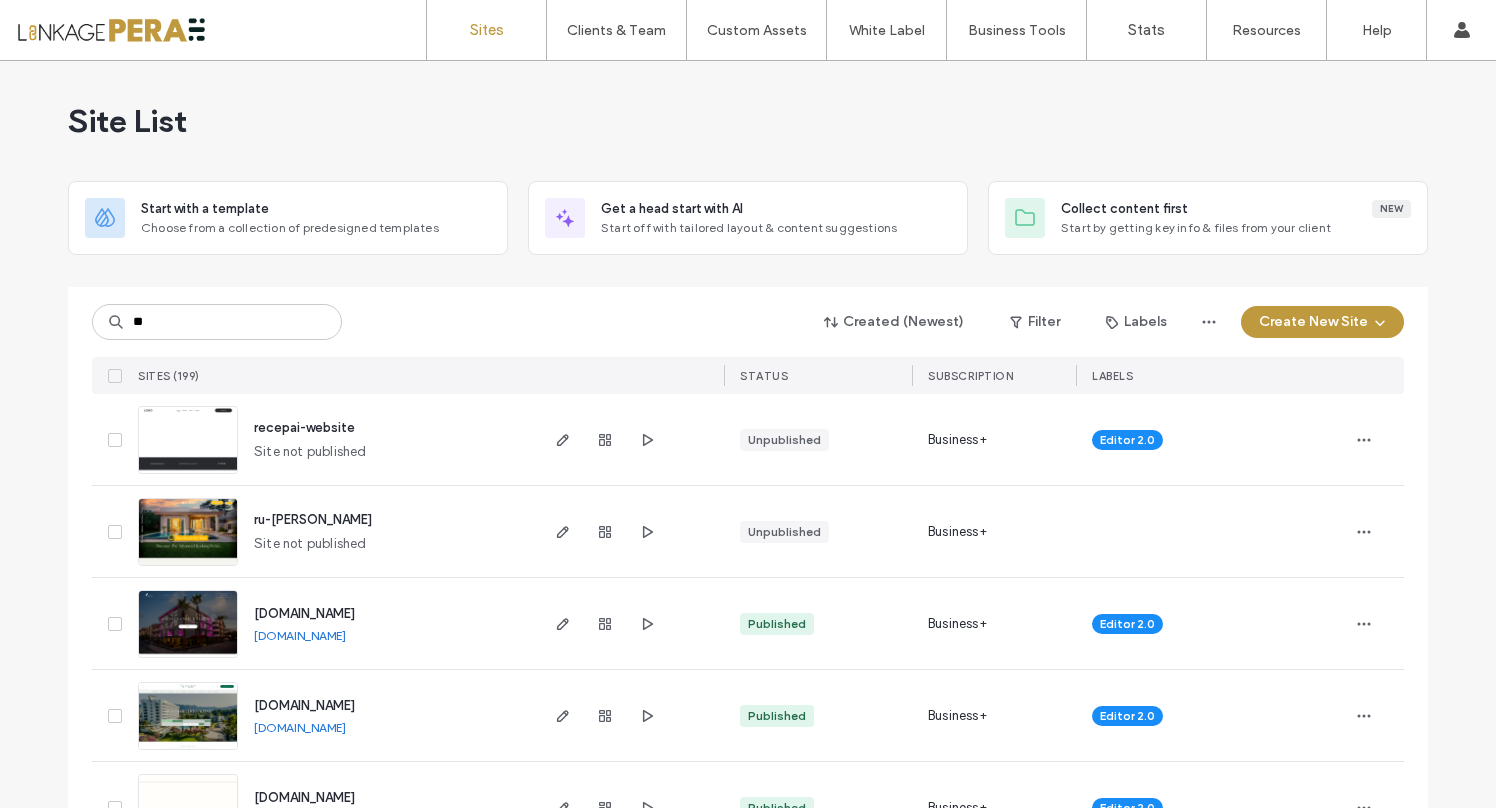 scroll, scrollTop: 0, scrollLeft: 0, axis: both 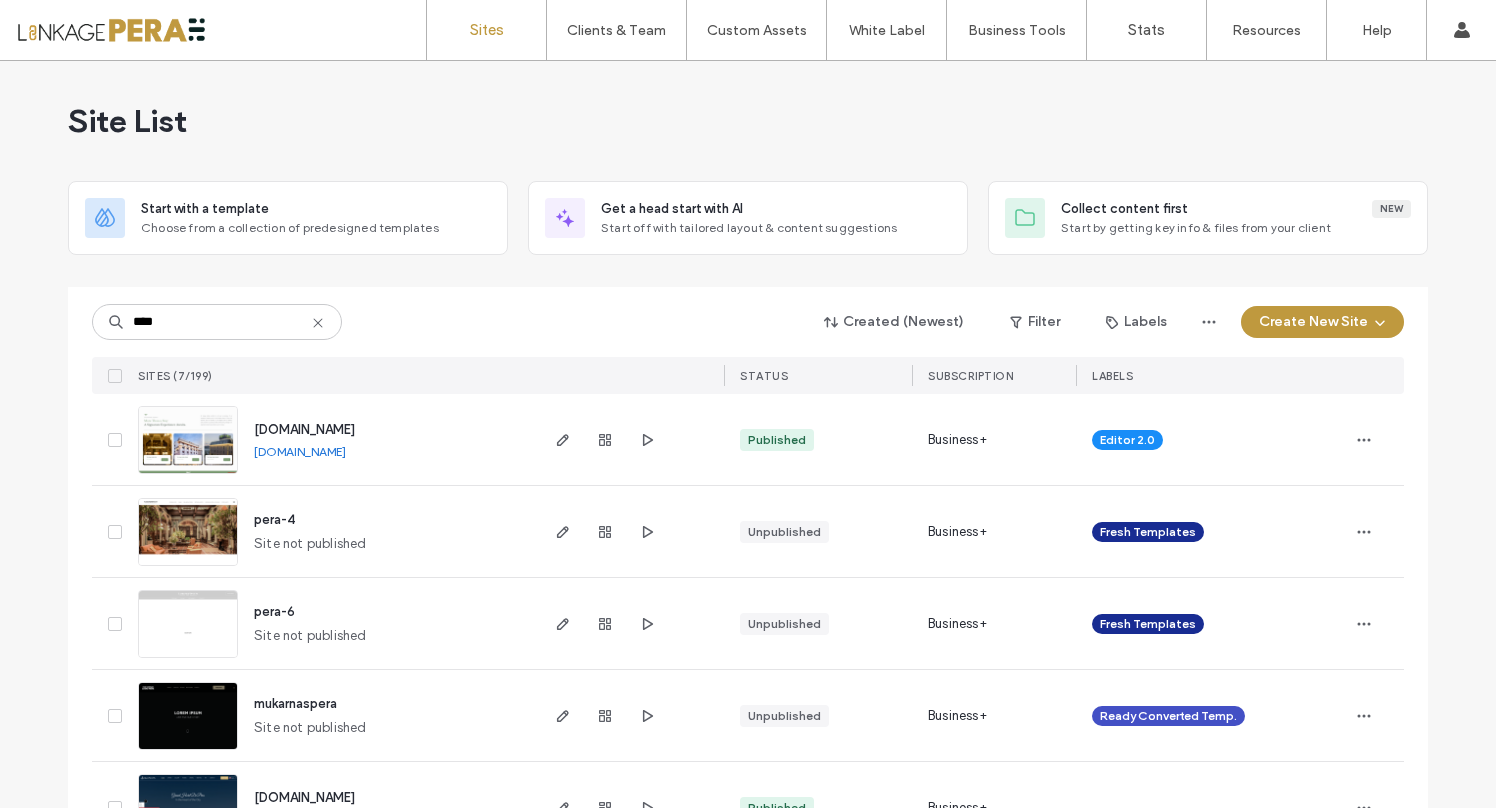drag, startPoint x: 172, startPoint y: 325, endPoint x: 73, endPoint y: 306, distance: 100.80675 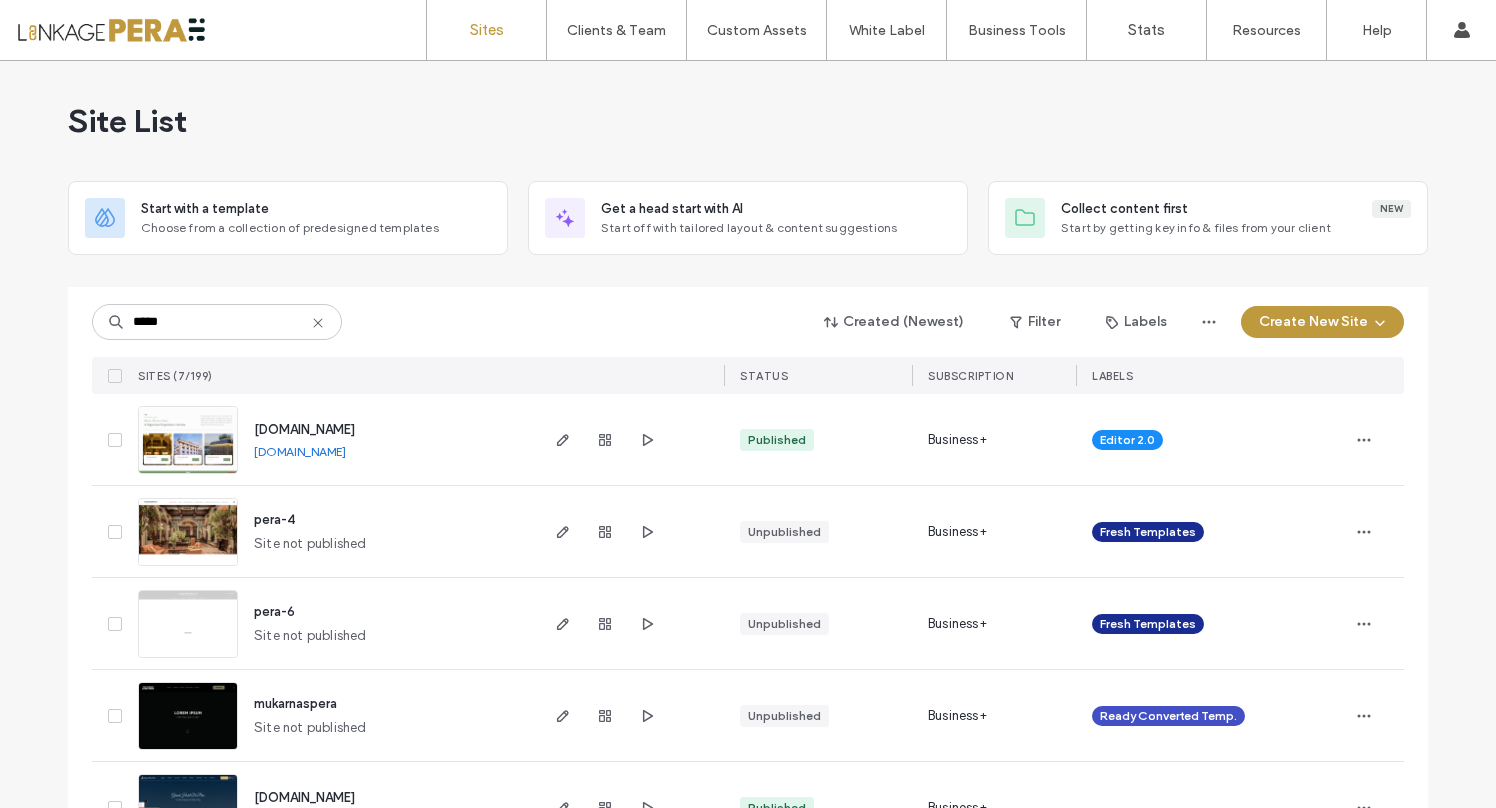 type on "*****" 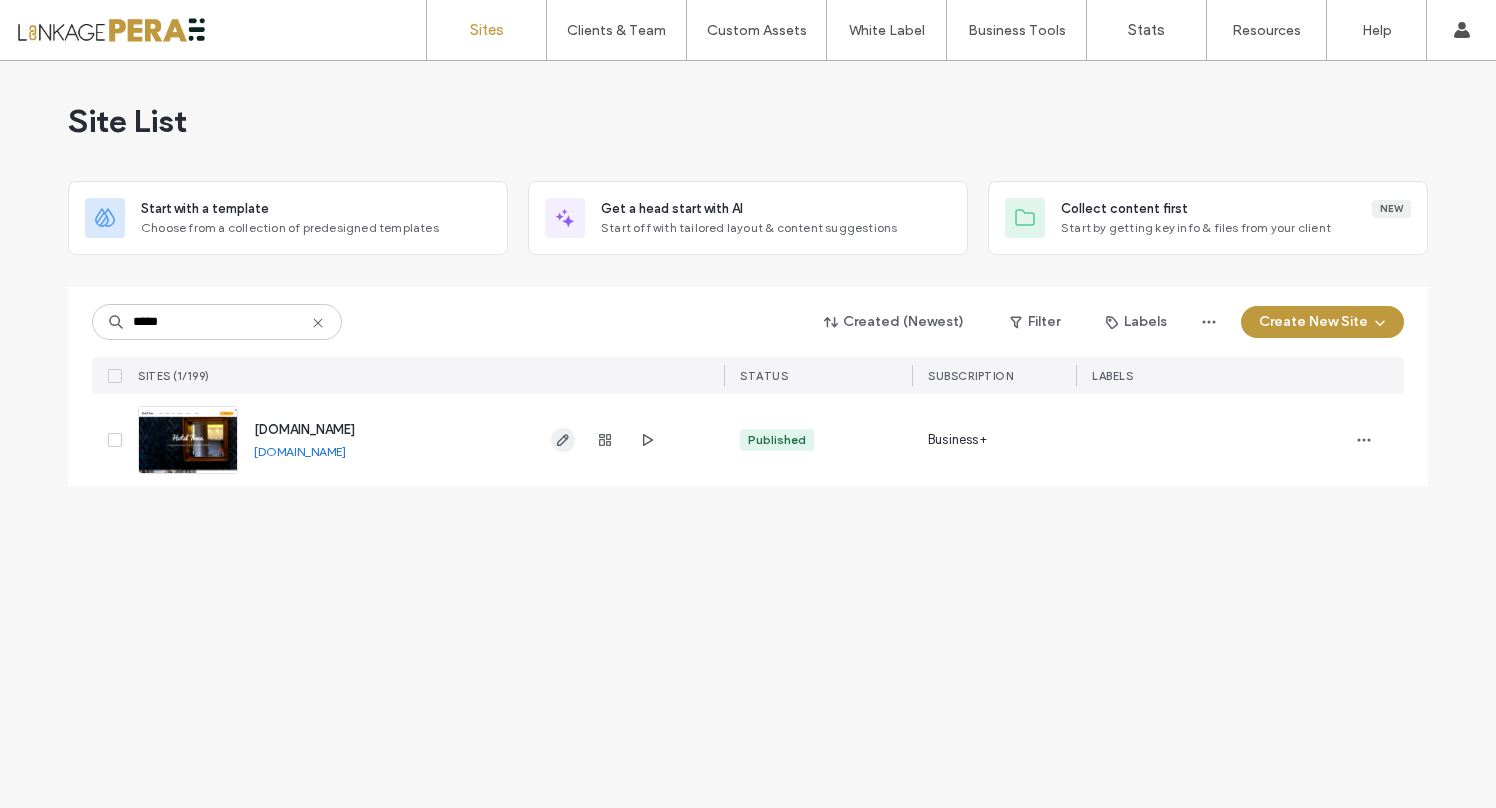 click 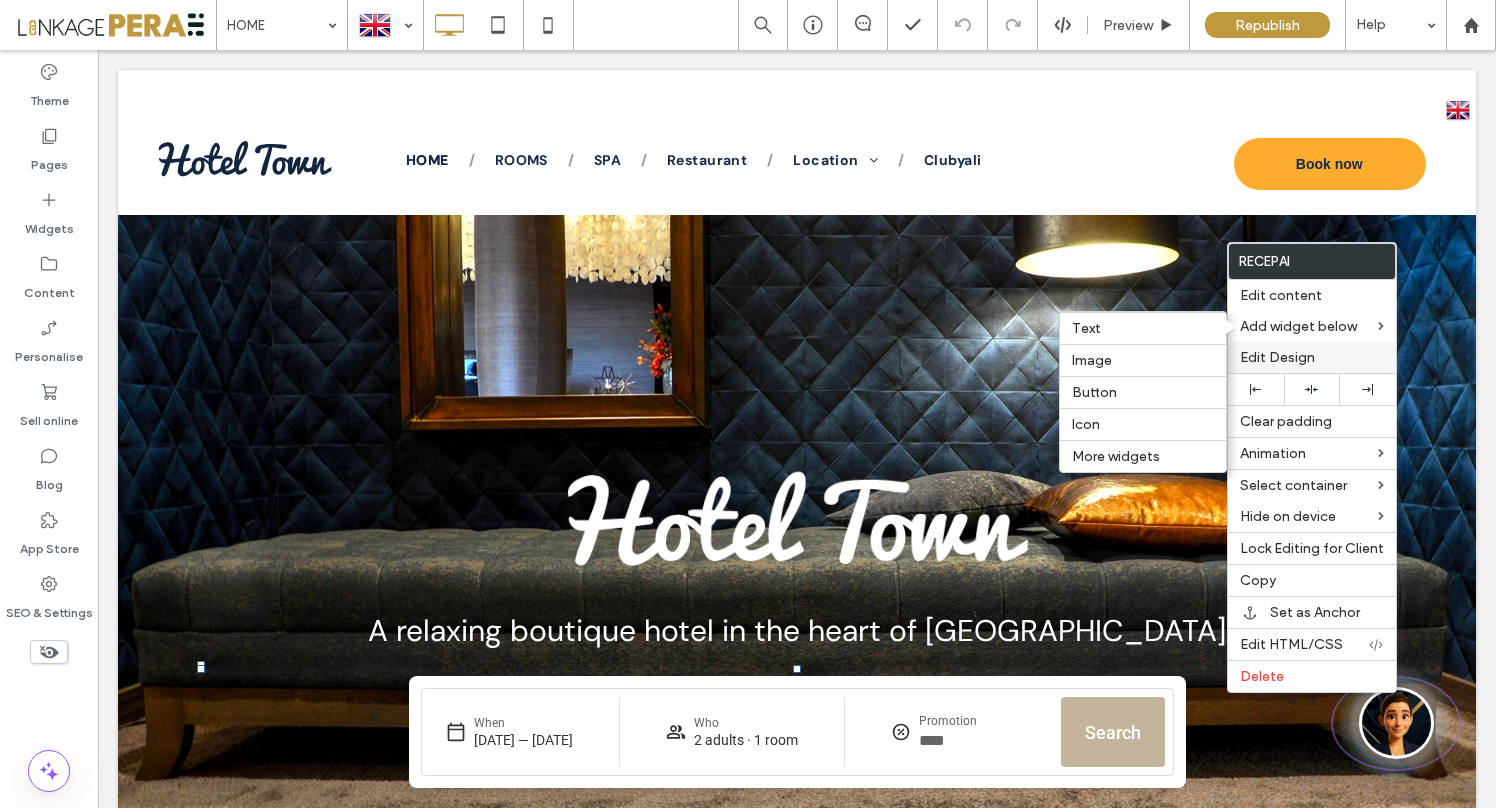 scroll, scrollTop: 112, scrollLeft: 0, axis: vertical 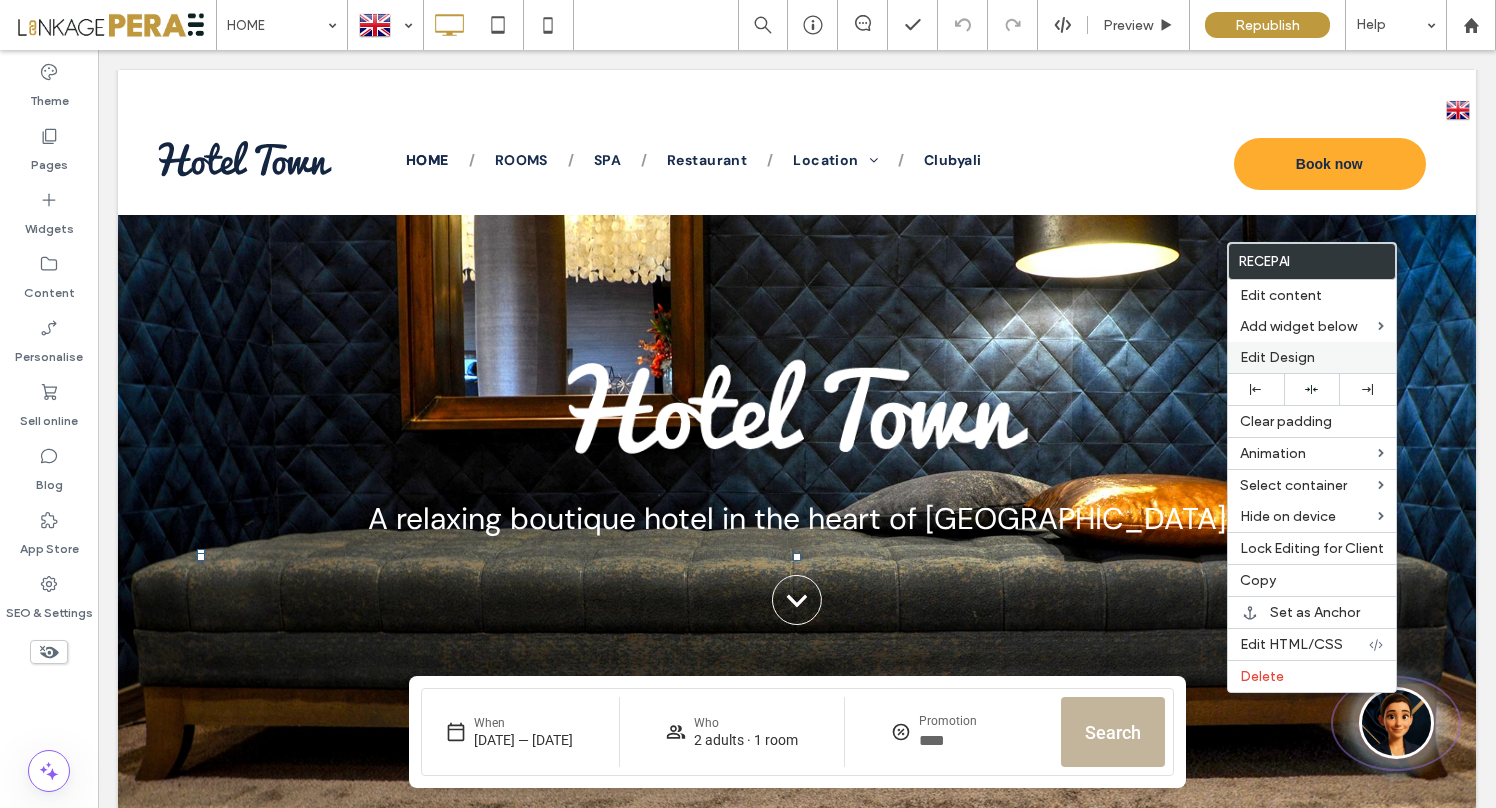 click on "Edit Design" at bounding box center [1277, 357] 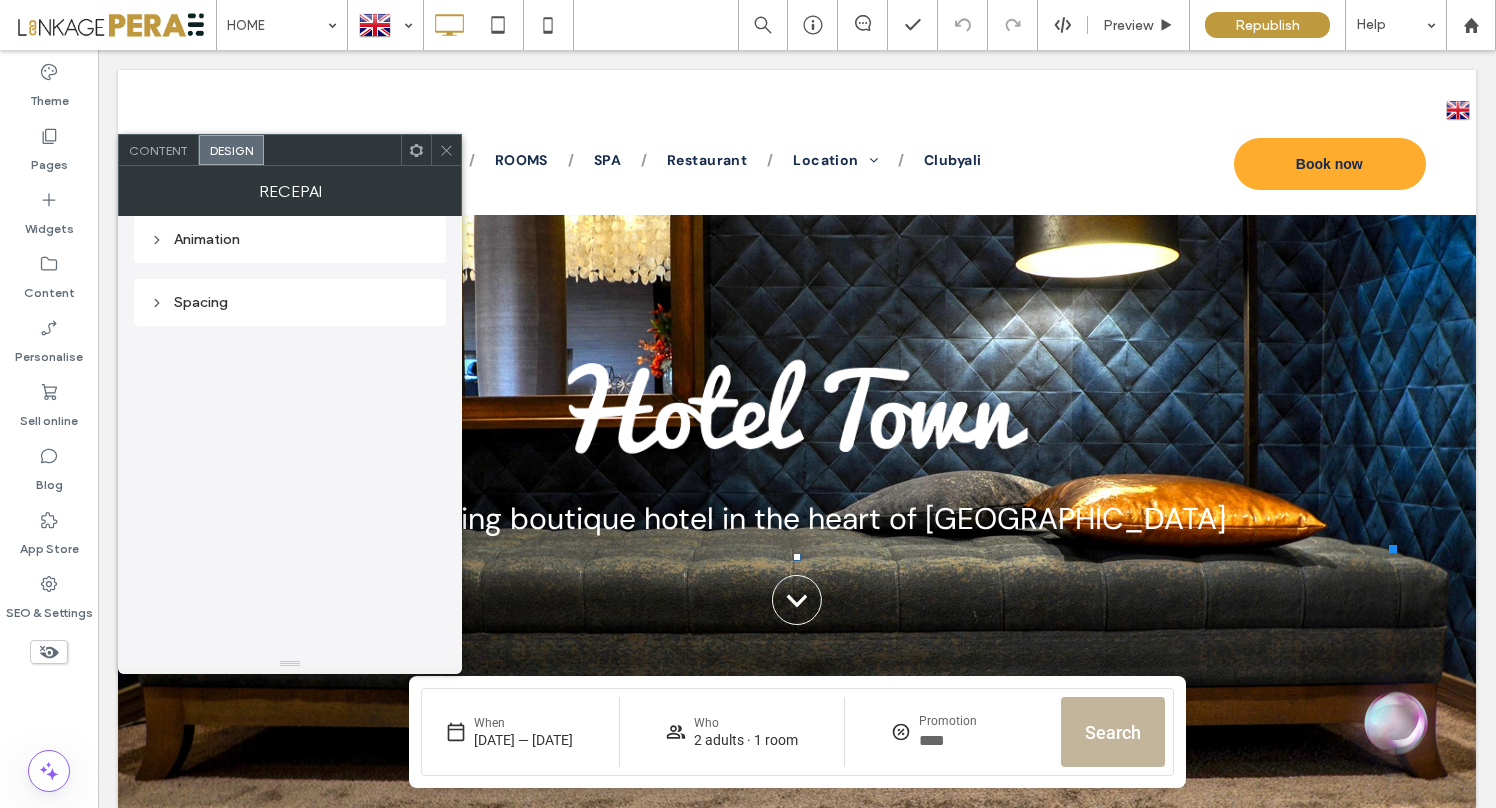 click on "Content" at bounding box center (158, 150) 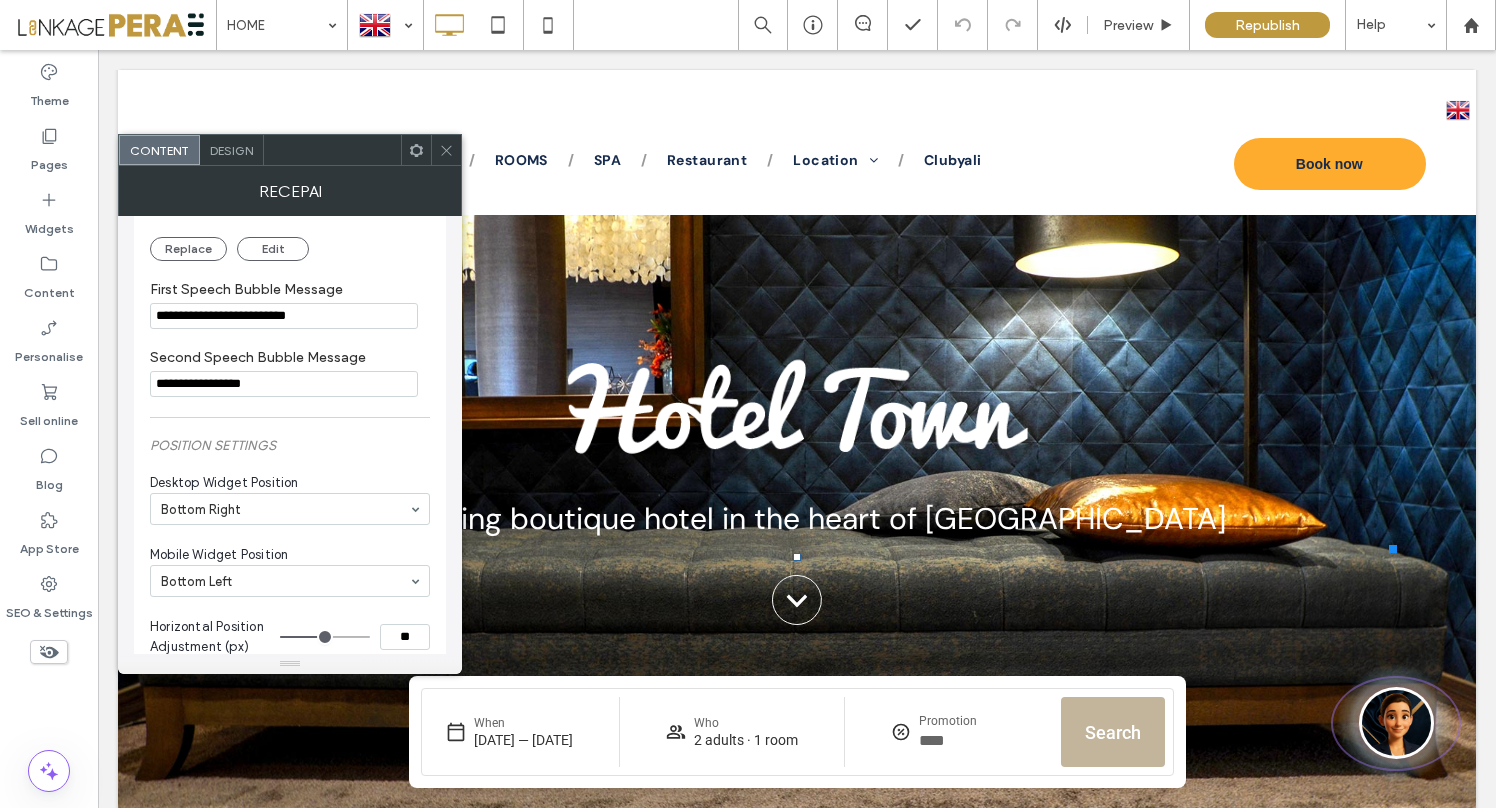 scroll, scrollTop: 347, scrollLeft: 0, axis: vertical 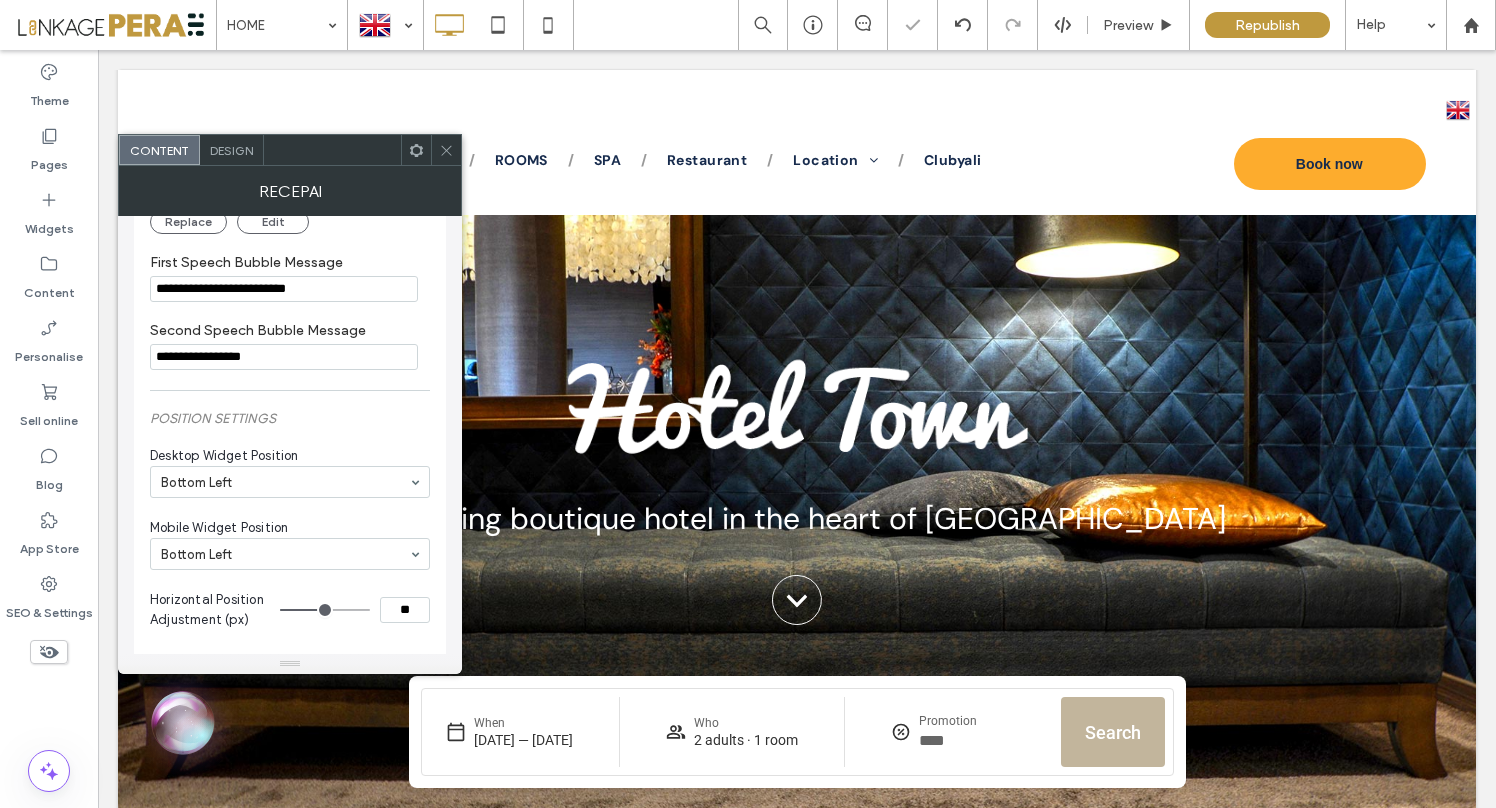 click 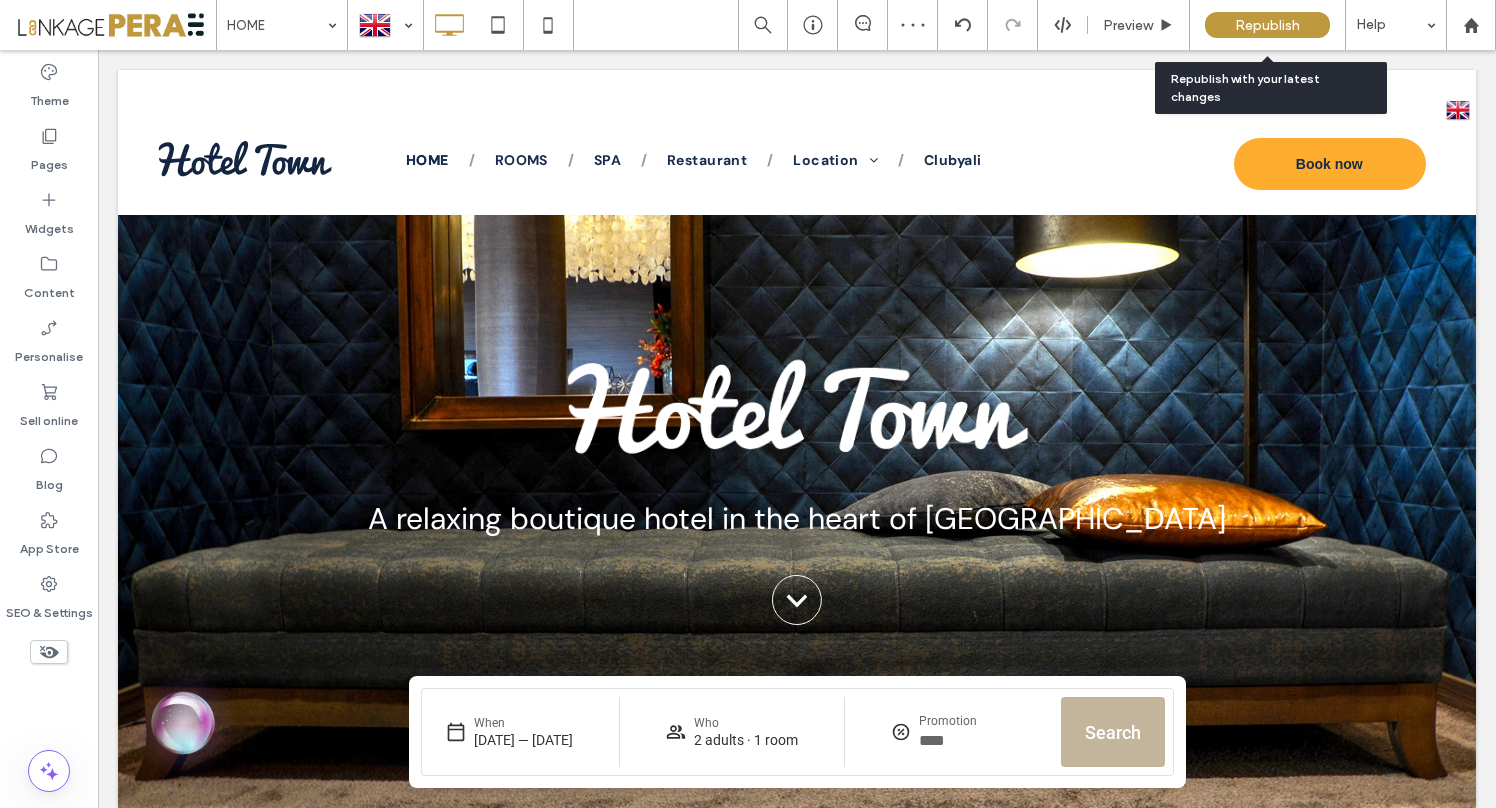 click on "Republish" at bounding box center [1267, 25] 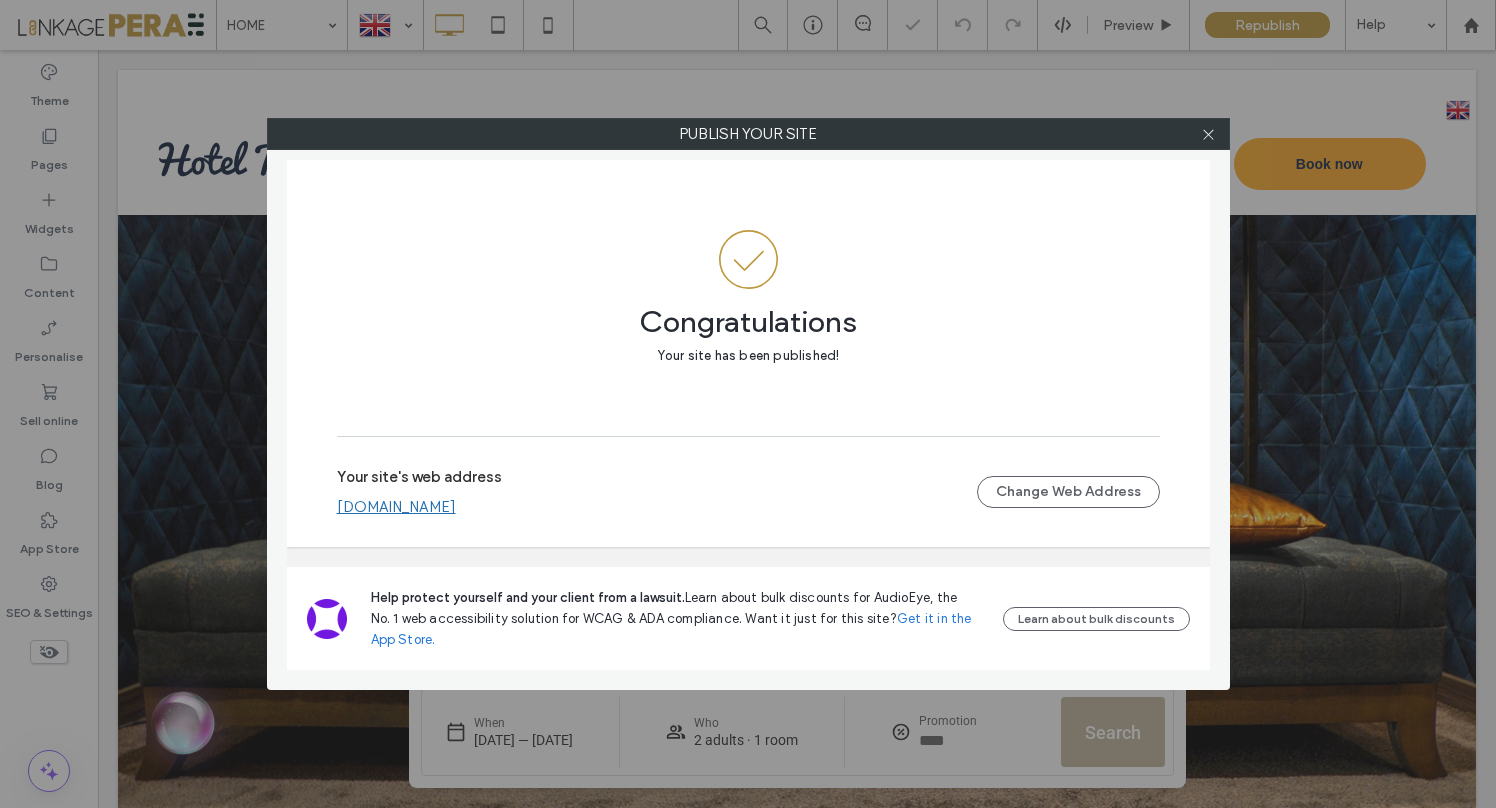 click on "[DOMAIN_NAME]" at bounding box center [396, 507] 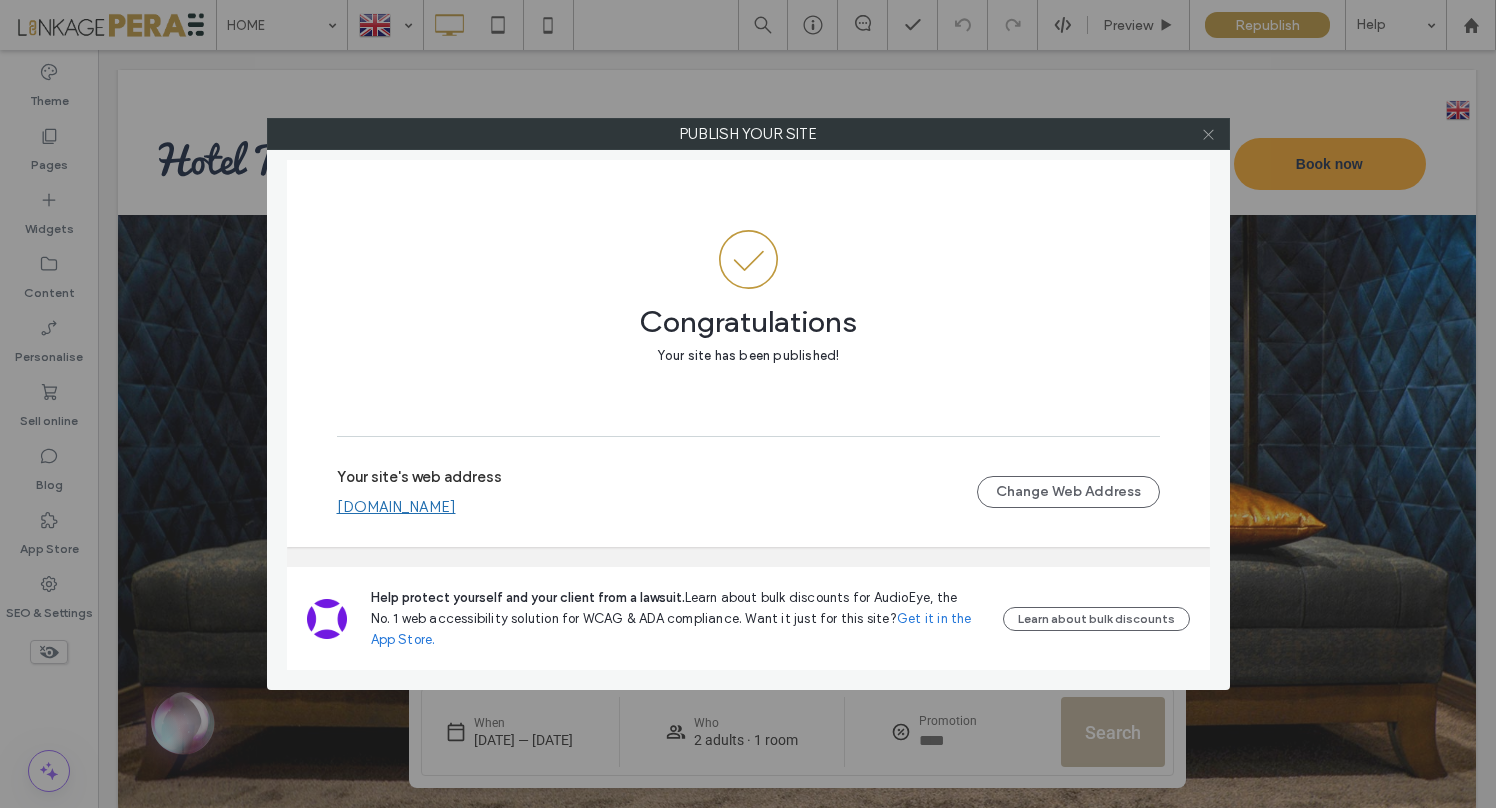 click 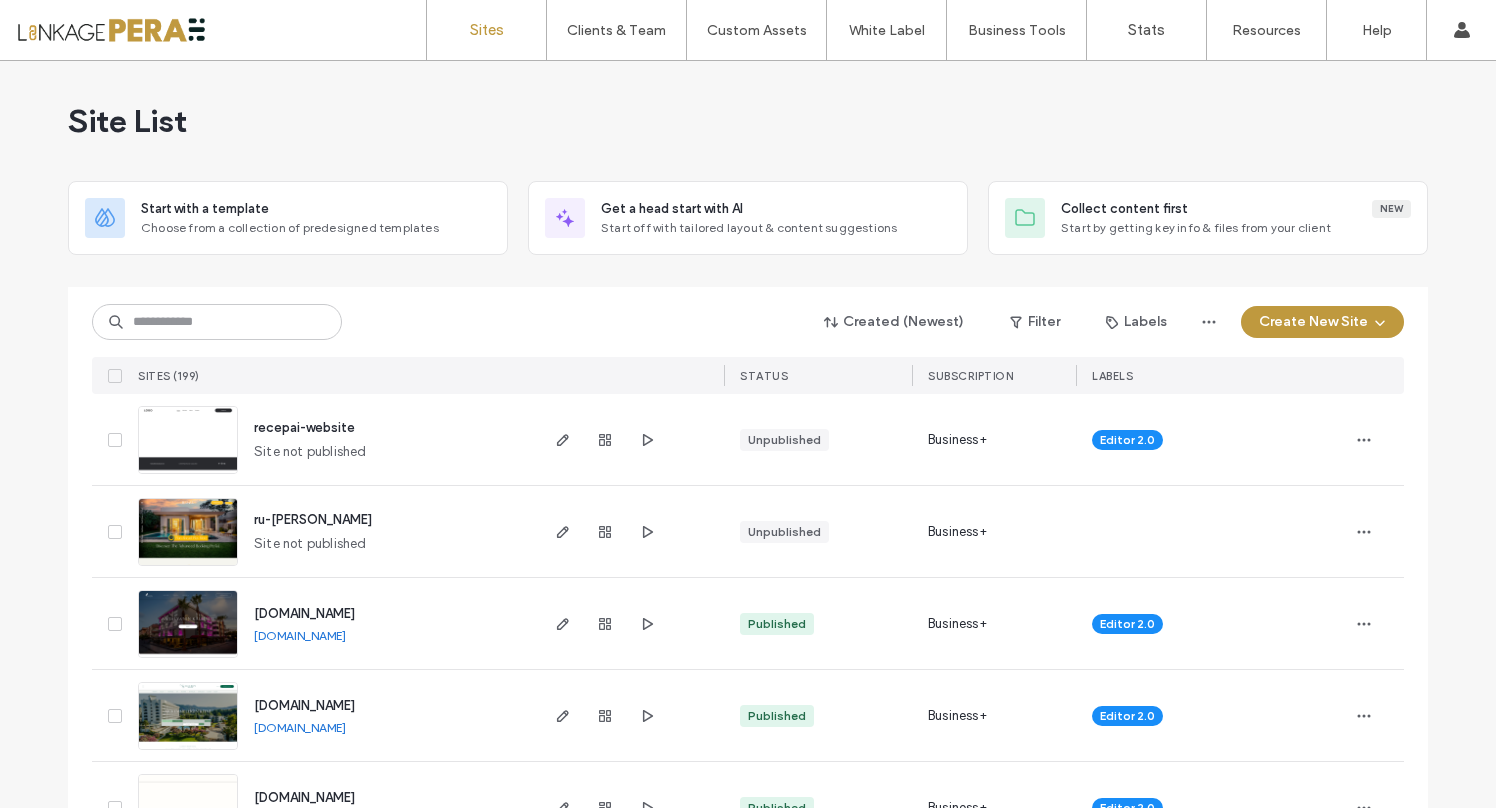 scroll, scrollTop: 0, scrollLeft: 0, axis: both 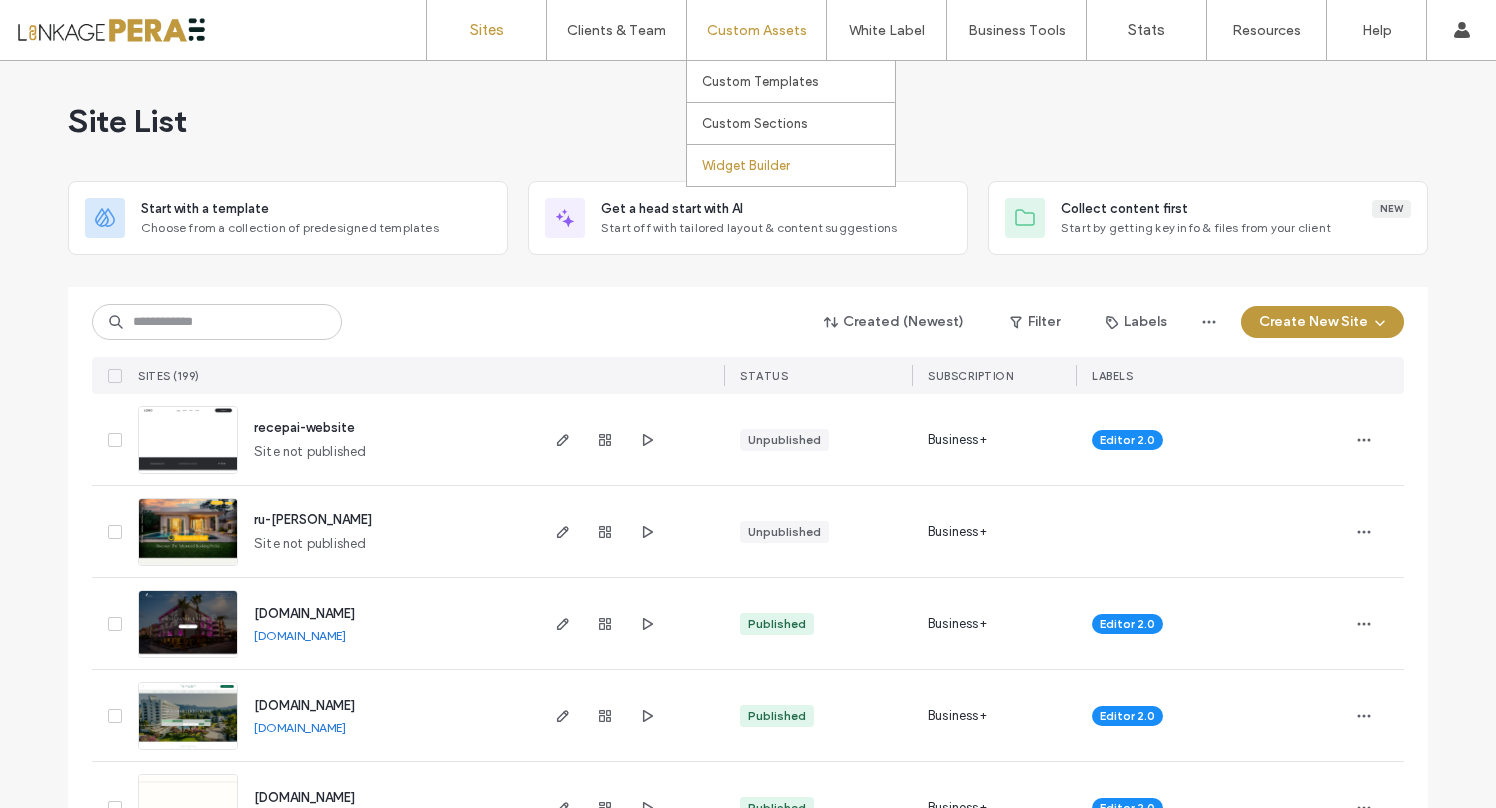 click on "Widget Builder" at bounding box center [746, 165] 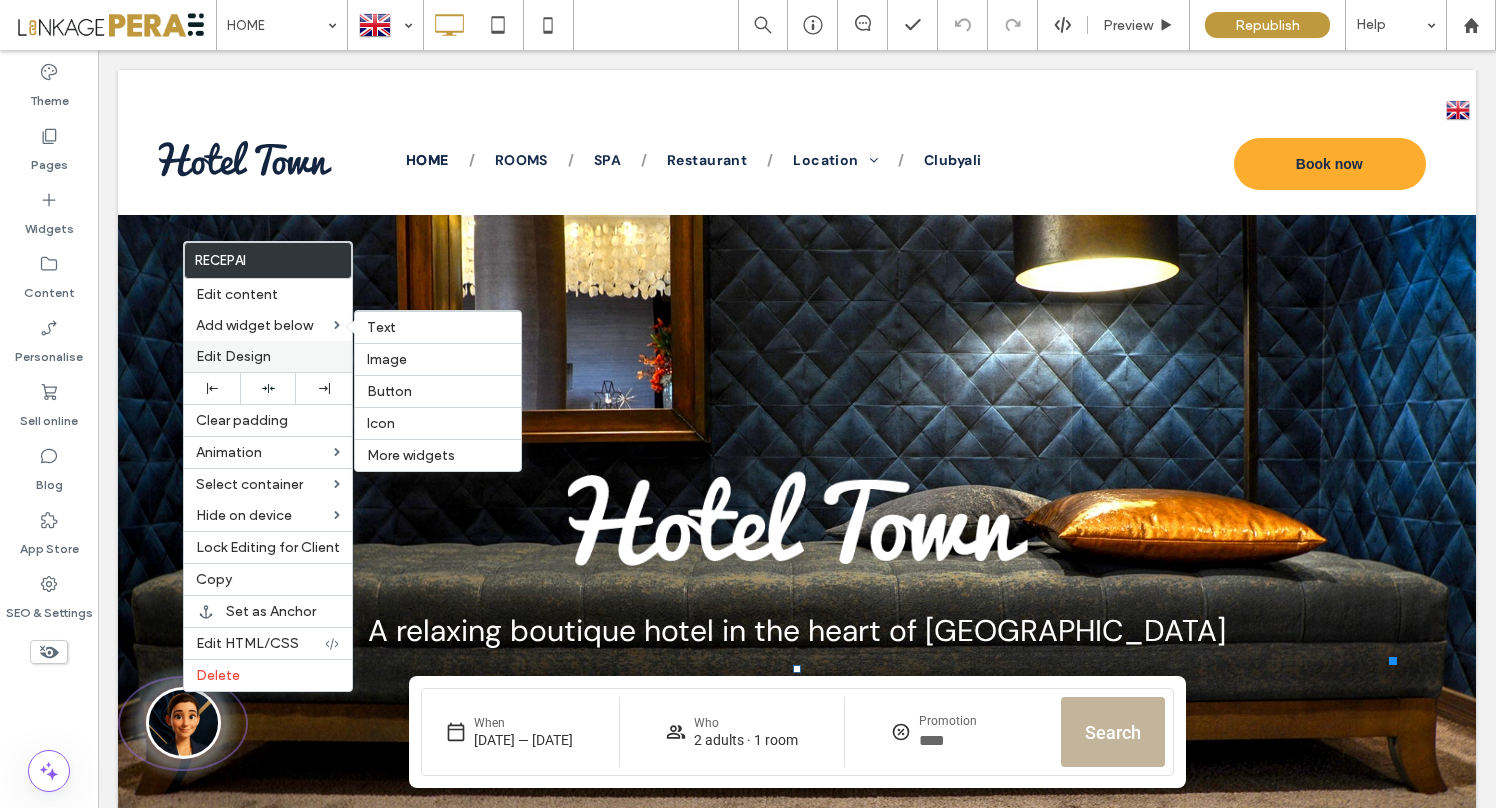 scroll, scrollTop: 0, scrollLeft: 0, axis: both 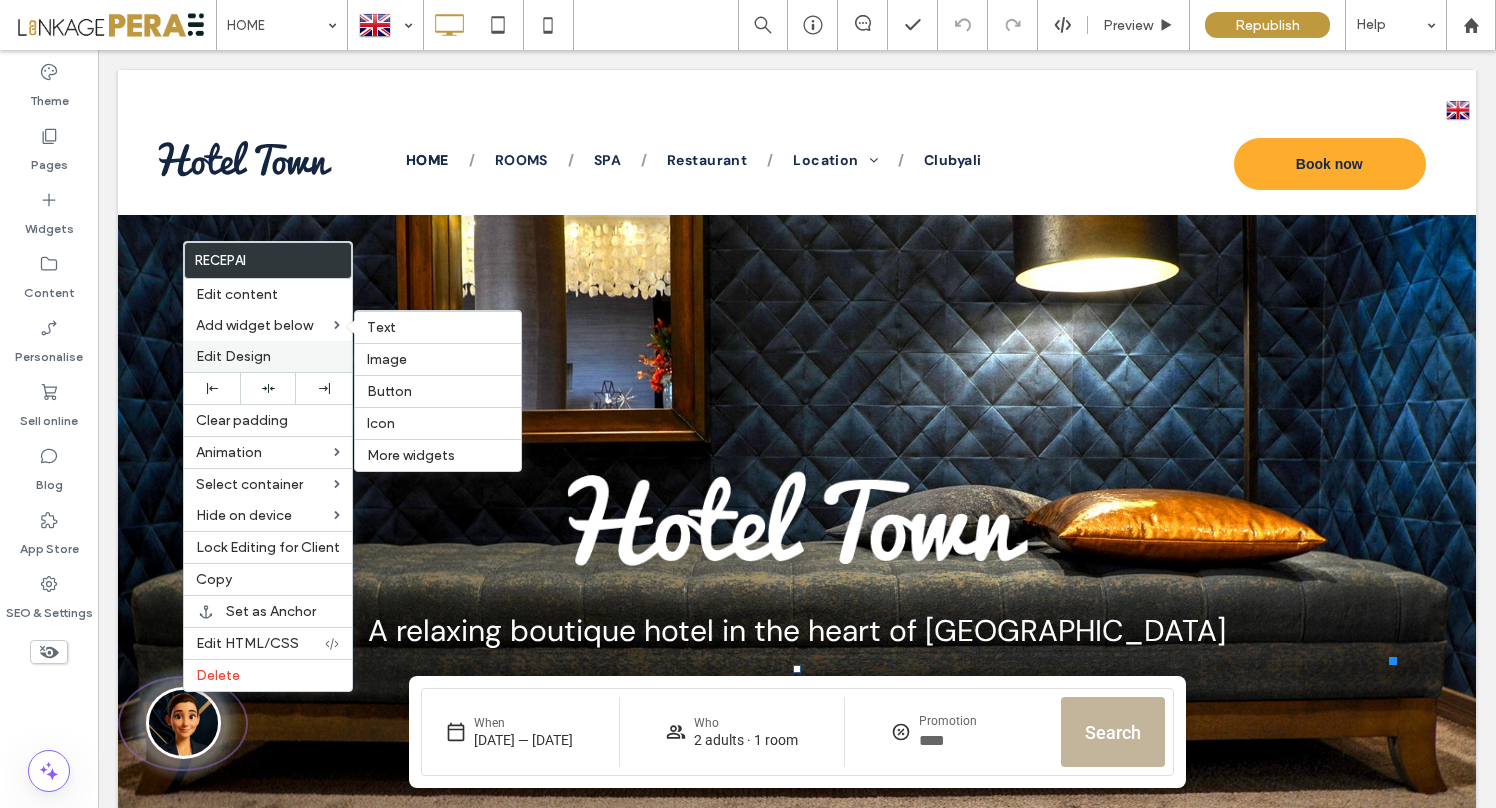 click on "Edit Design" at bounding box center [233, 356] 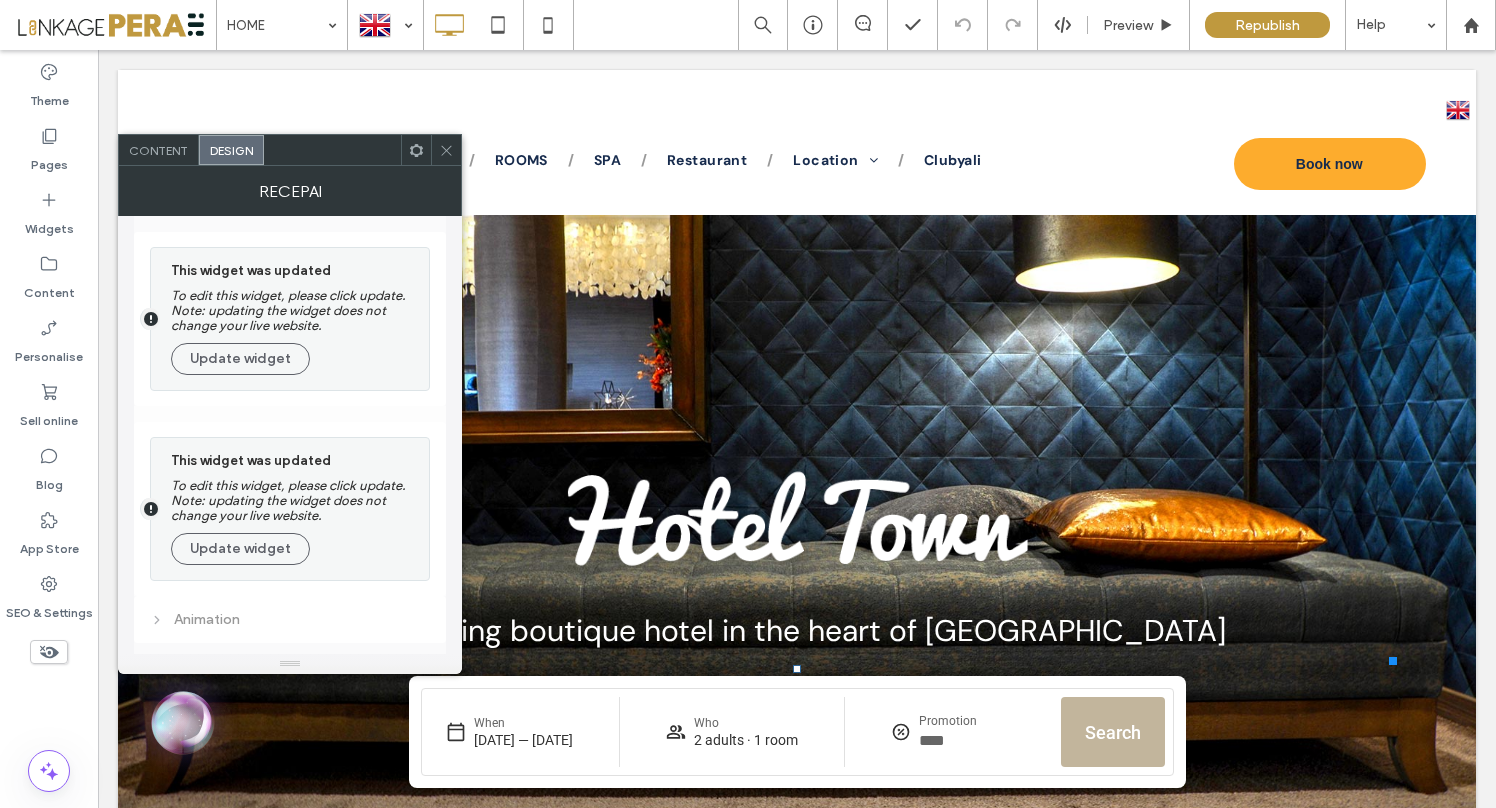 click on "Content" at bounding box center (158, 150) 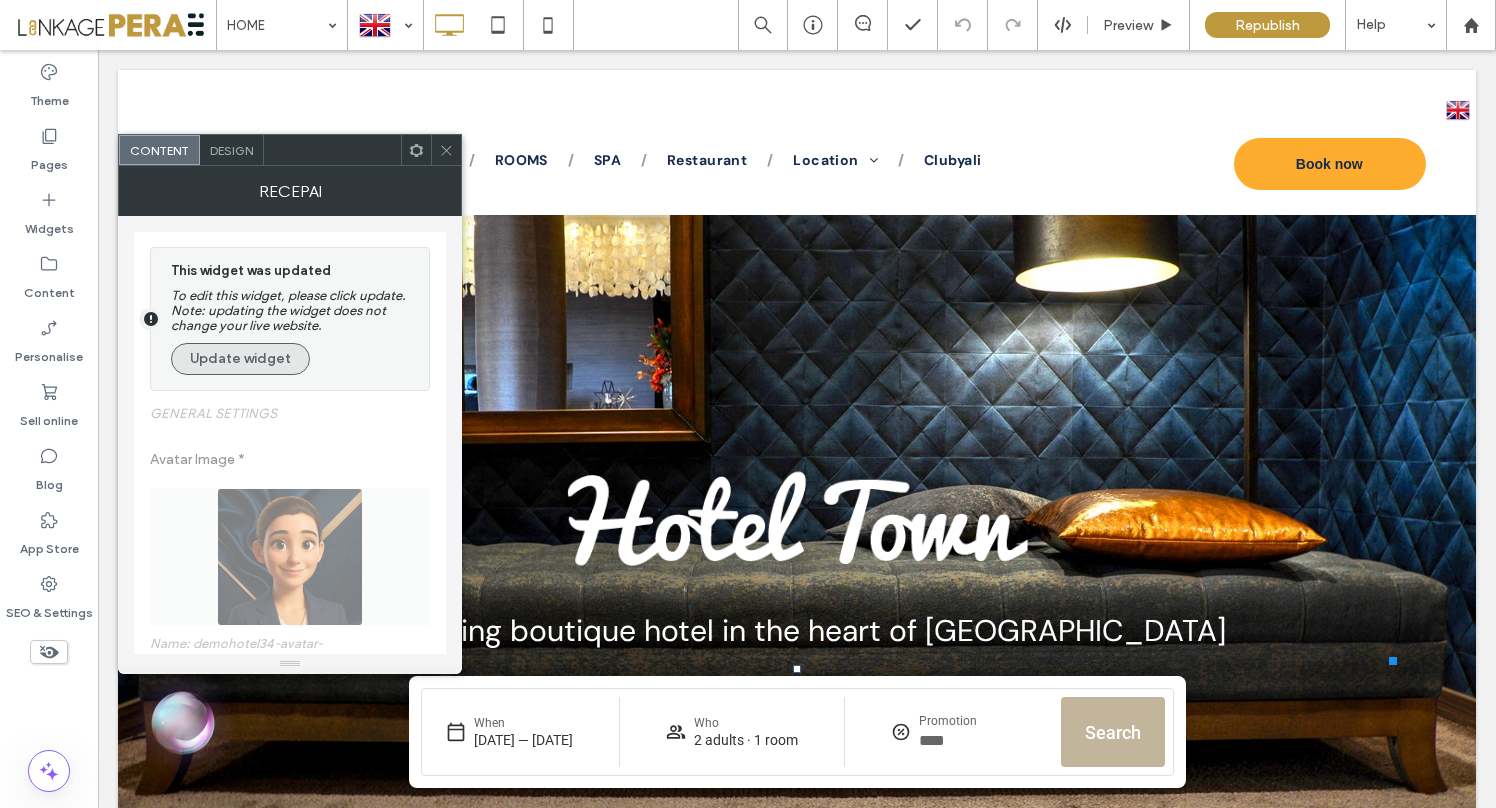 click on "Update widget" at bounding box center [240, 359] 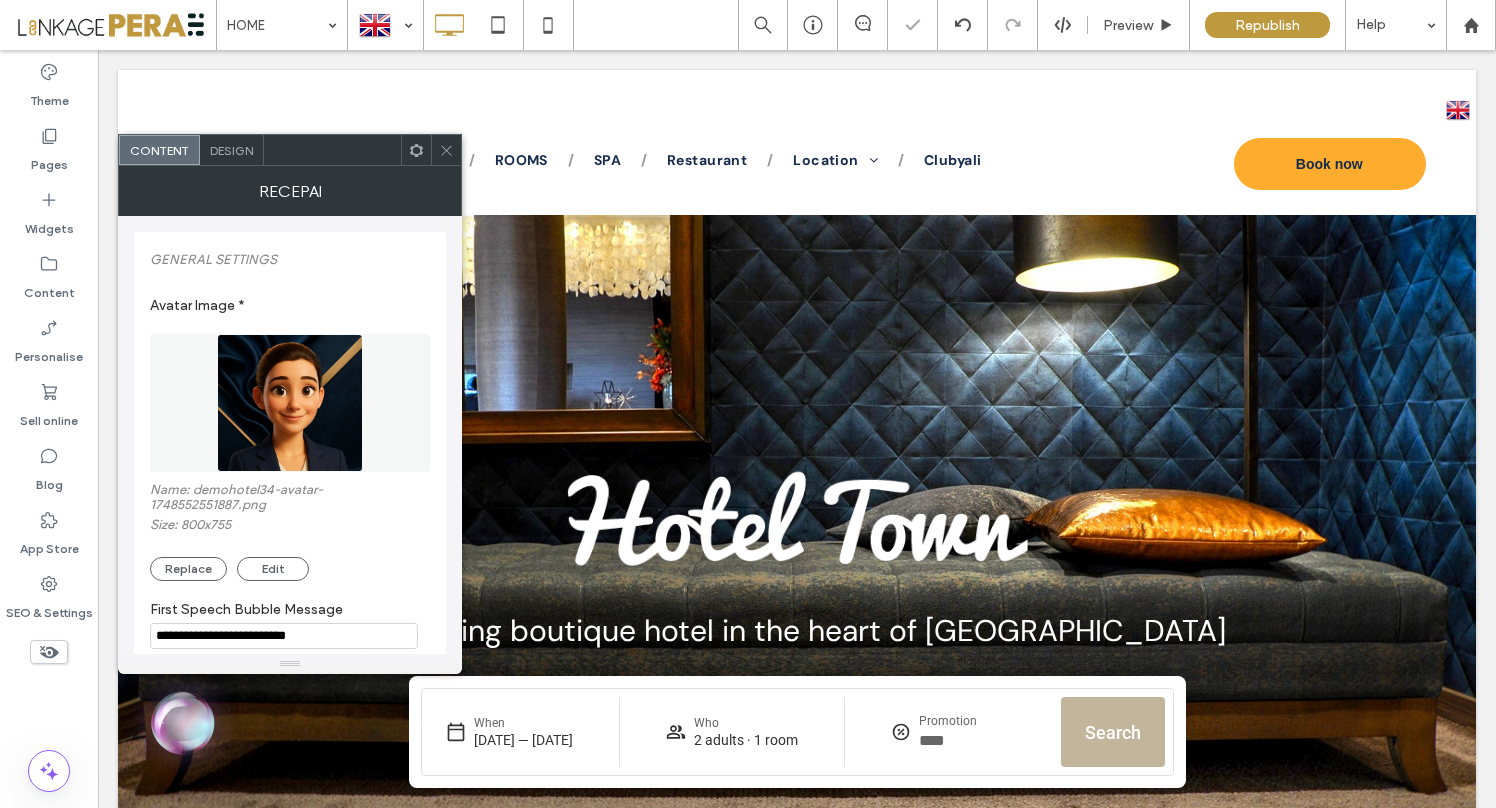 click 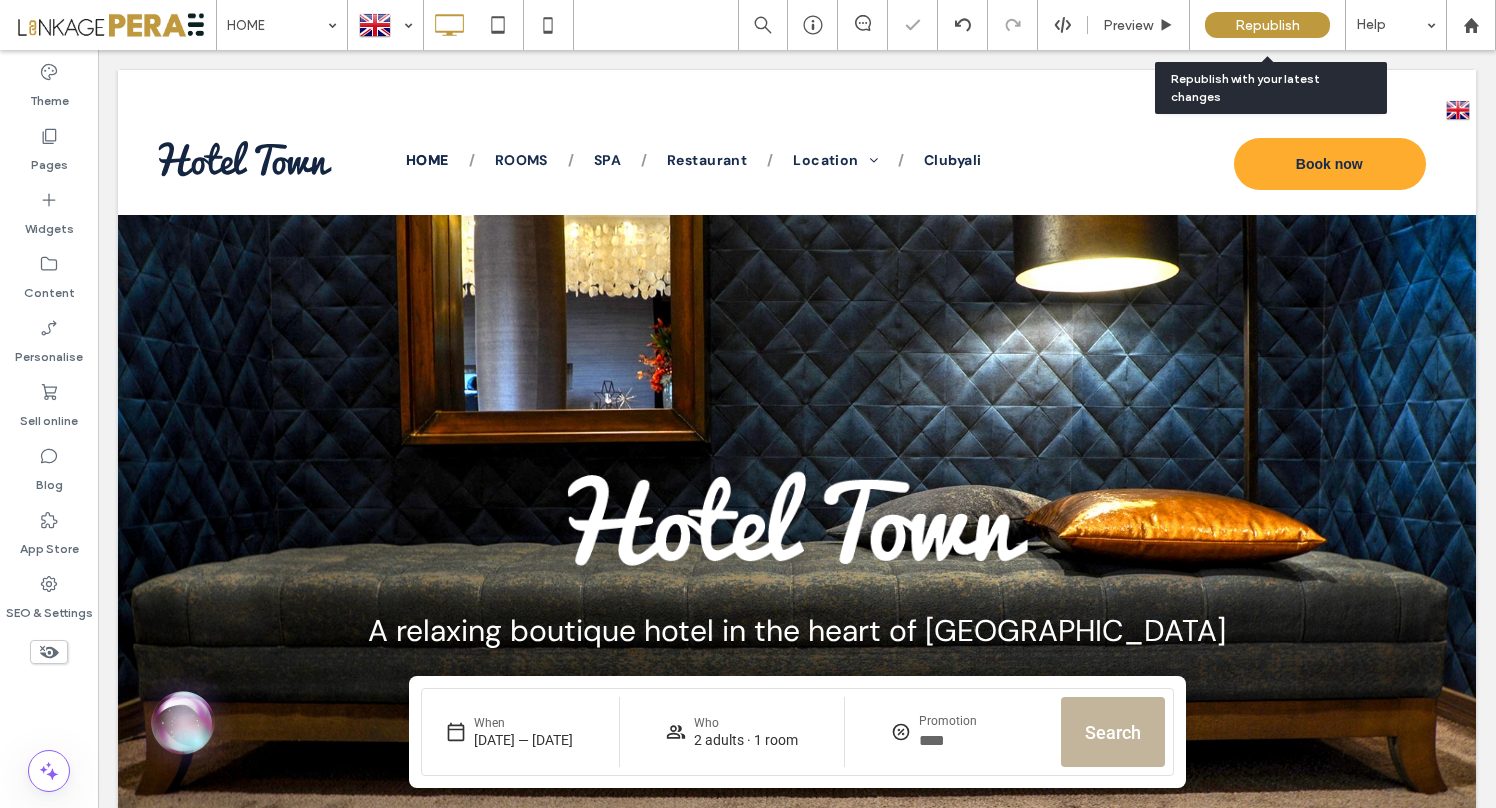 click on "Republish" at bounding box center [1267, 25] 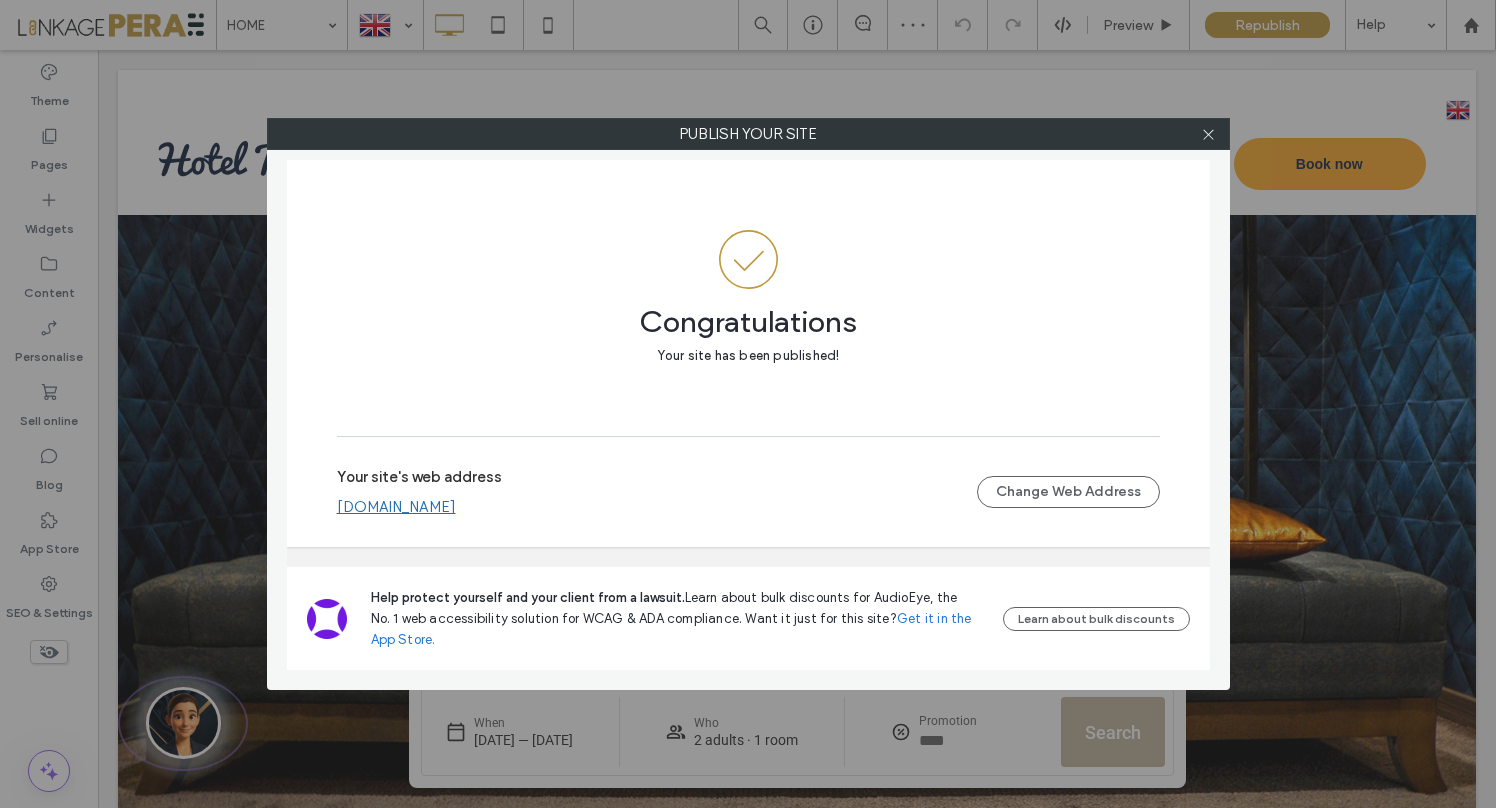 click on "demom.oteldirect.com" at bounding box center (396, 507) 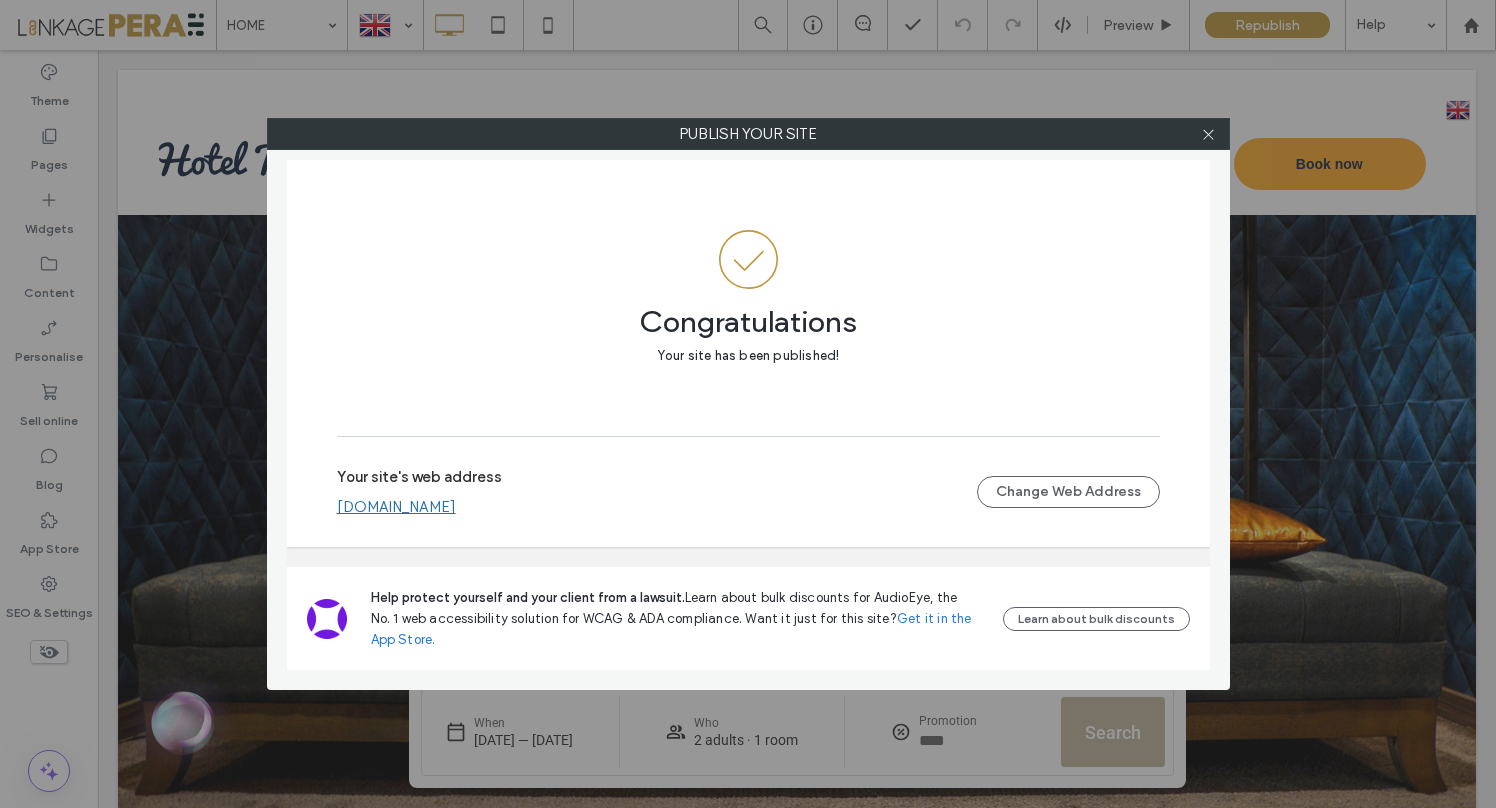 drag, startPoint x: 1205, startPoint y: 135, endPoint x: 1339, endPoint y: 79, distance: 145.23085 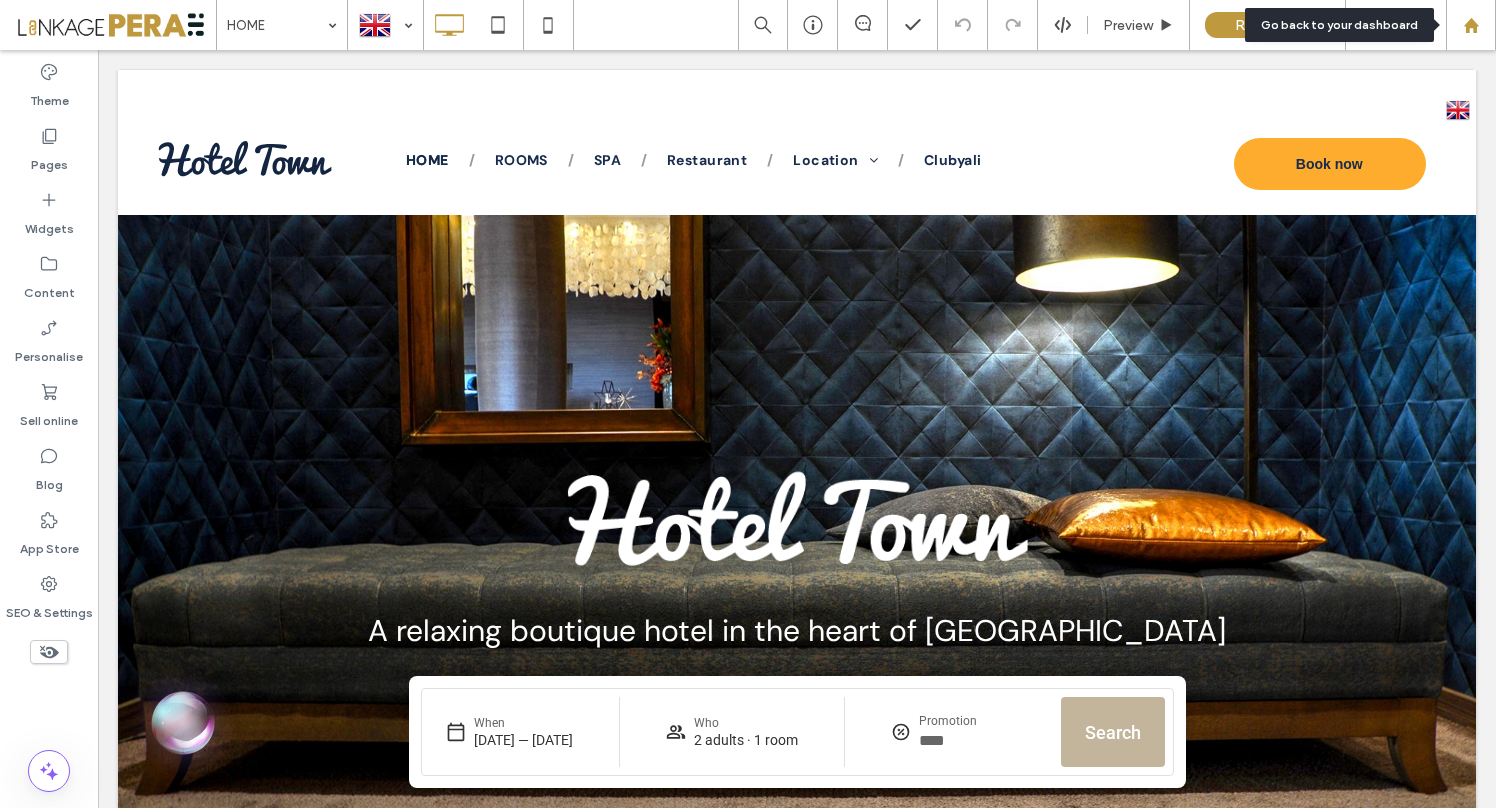 click 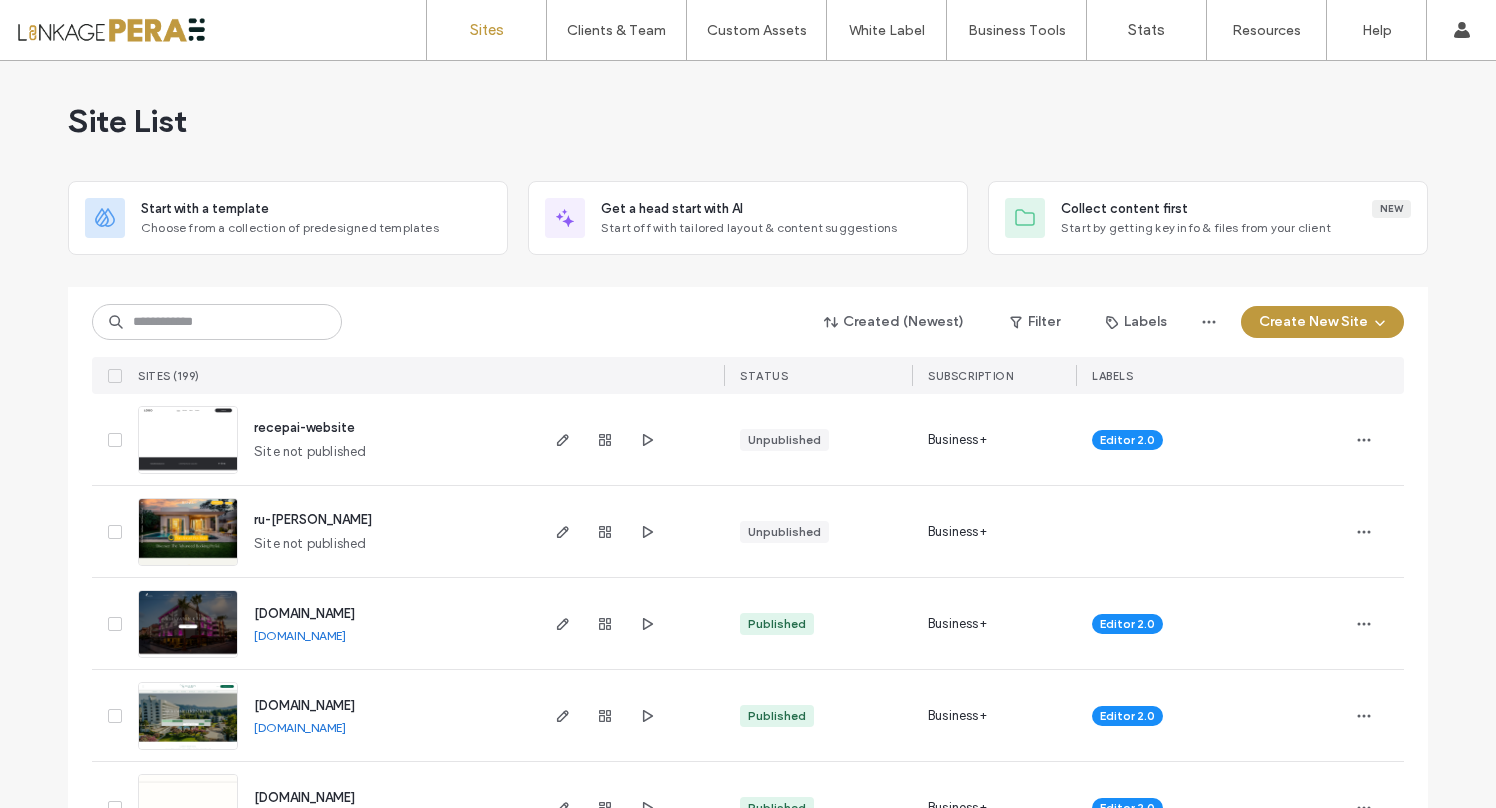 scroll, scrollTop: 0, scrollLeft: 0, axis: both 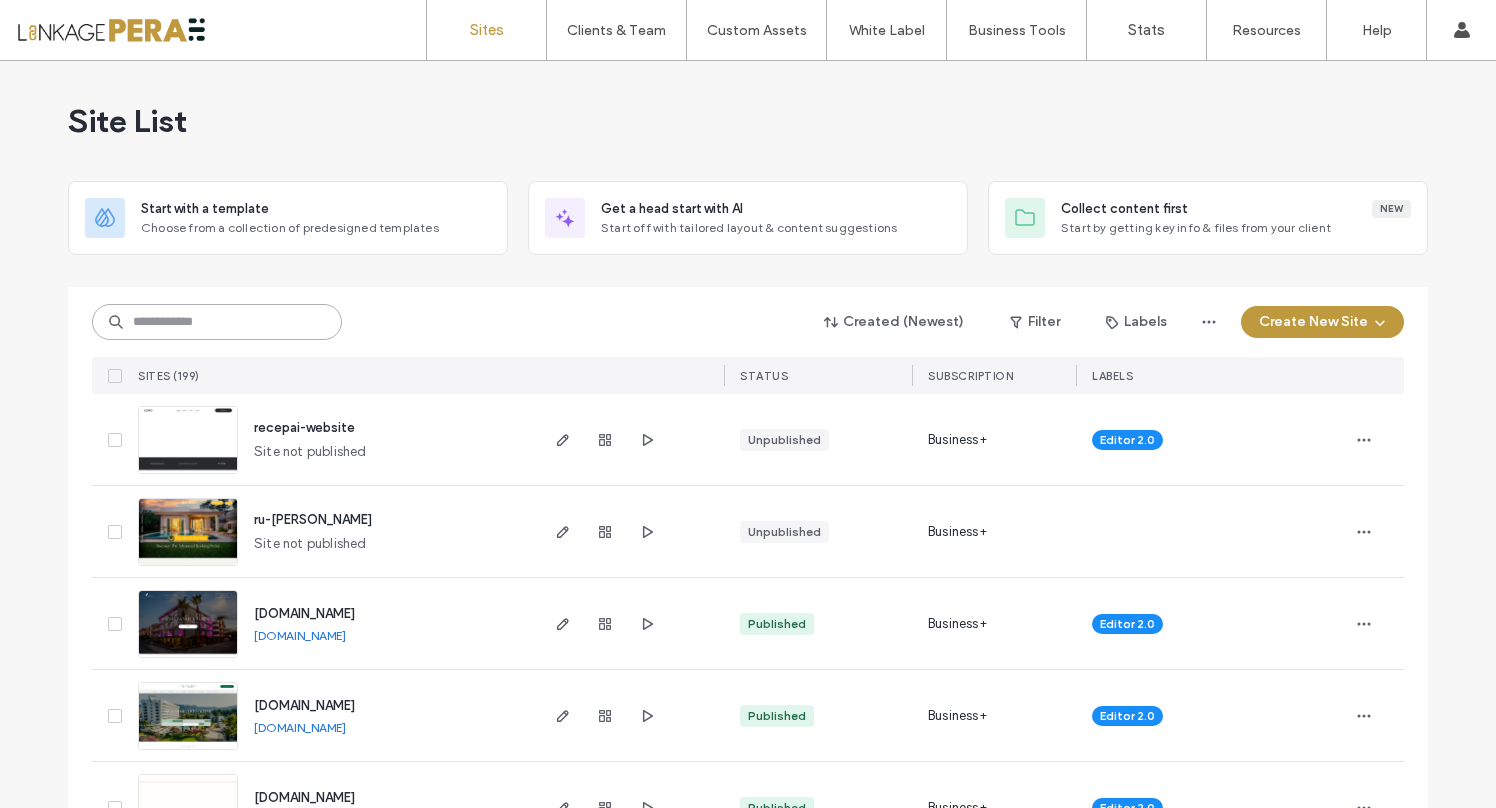 drag, startPoint x: 203, startPoint y: 313, endPoint x: 194, endPoint y: 322, distance: 12.727922 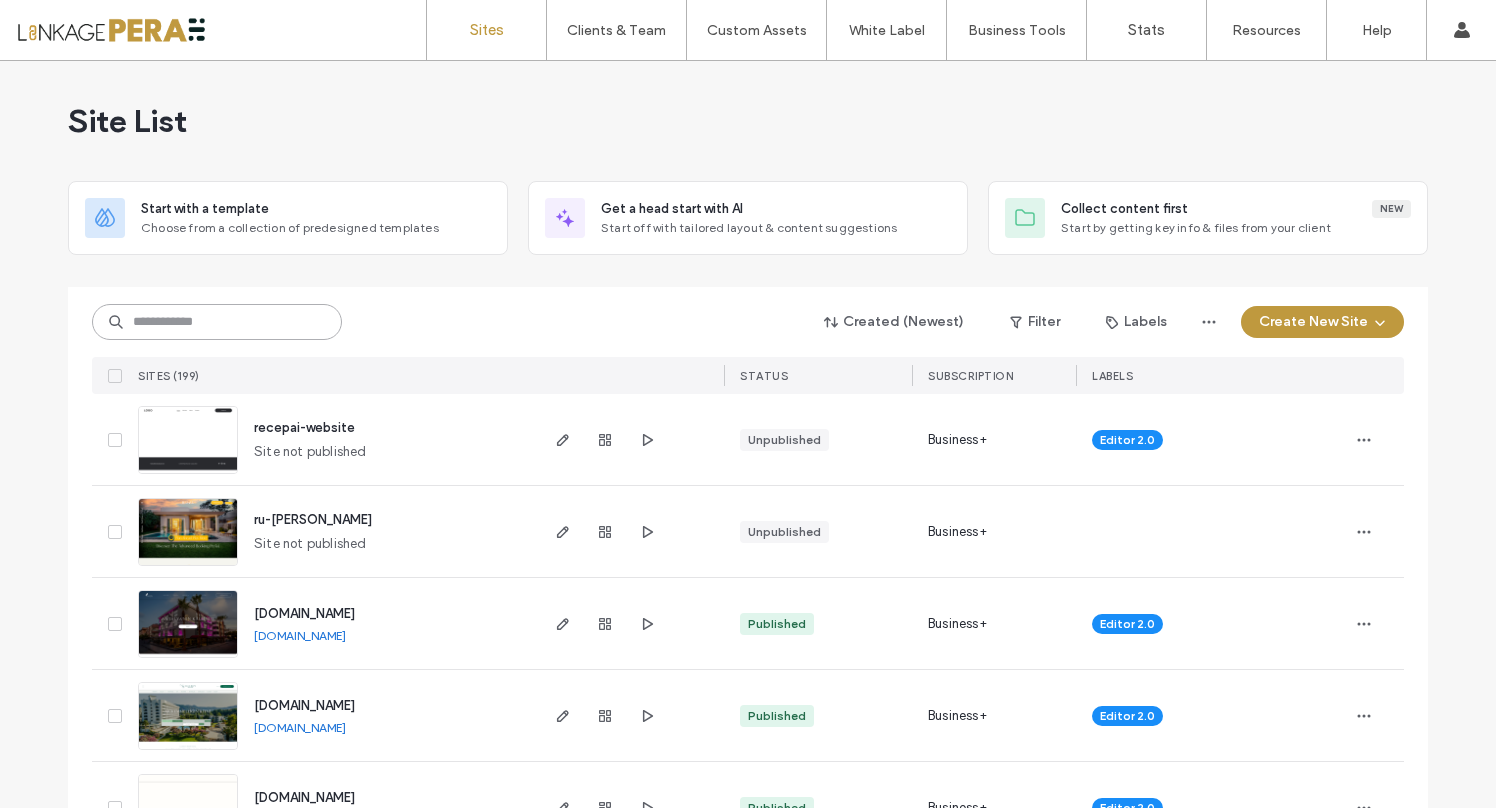 click at bounding box center (217, 322) 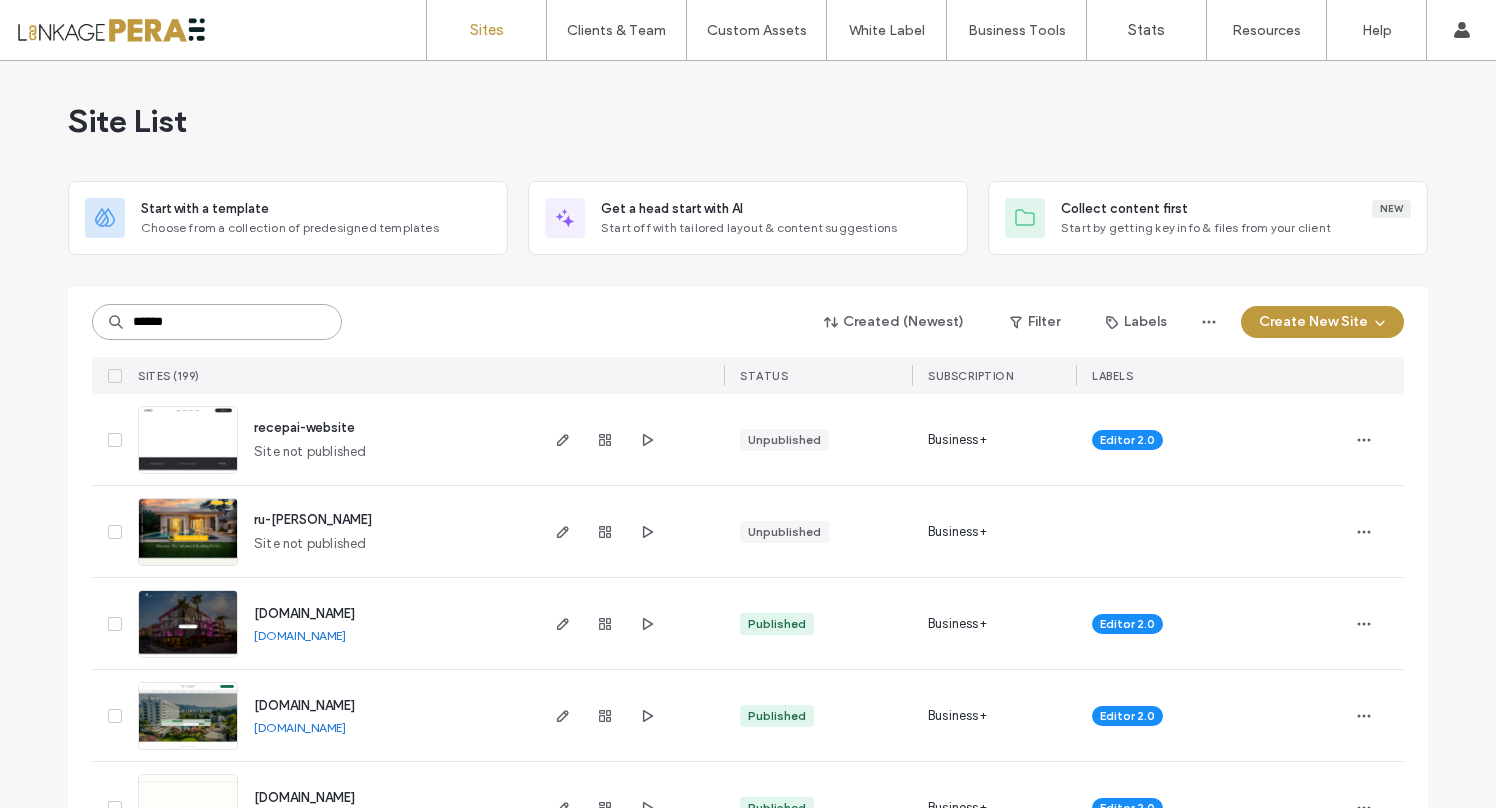 type on "******" 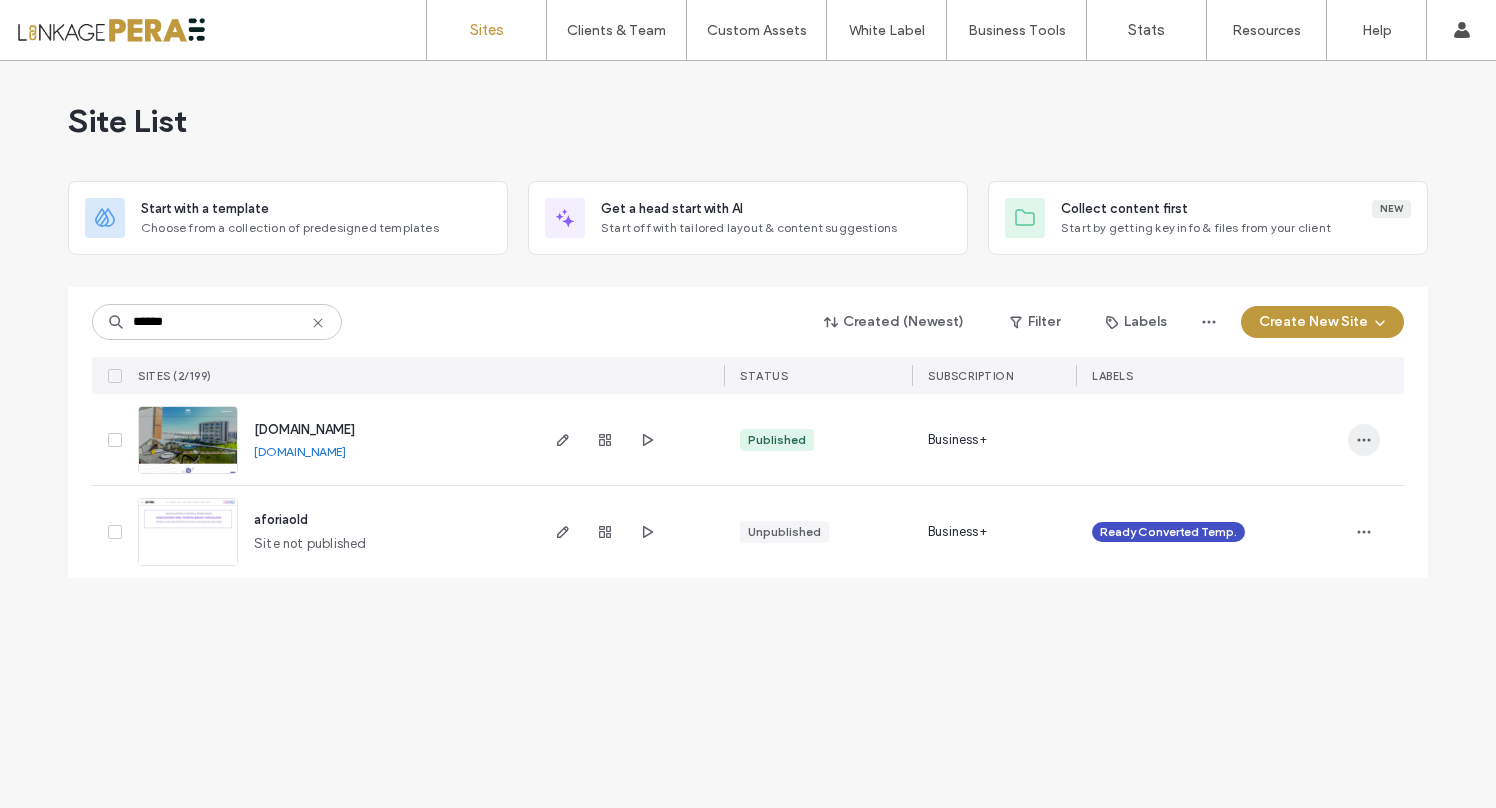 click 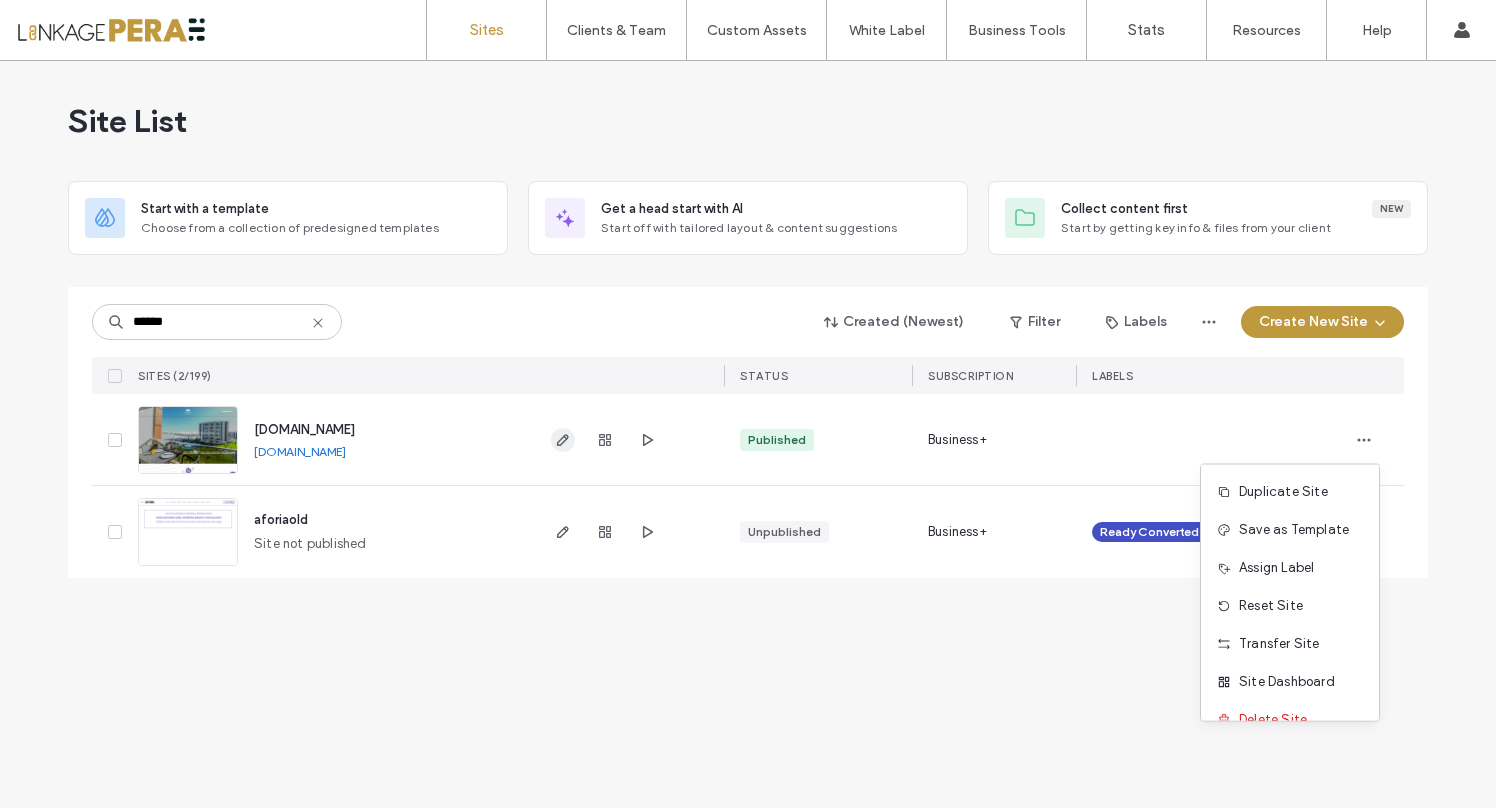 click 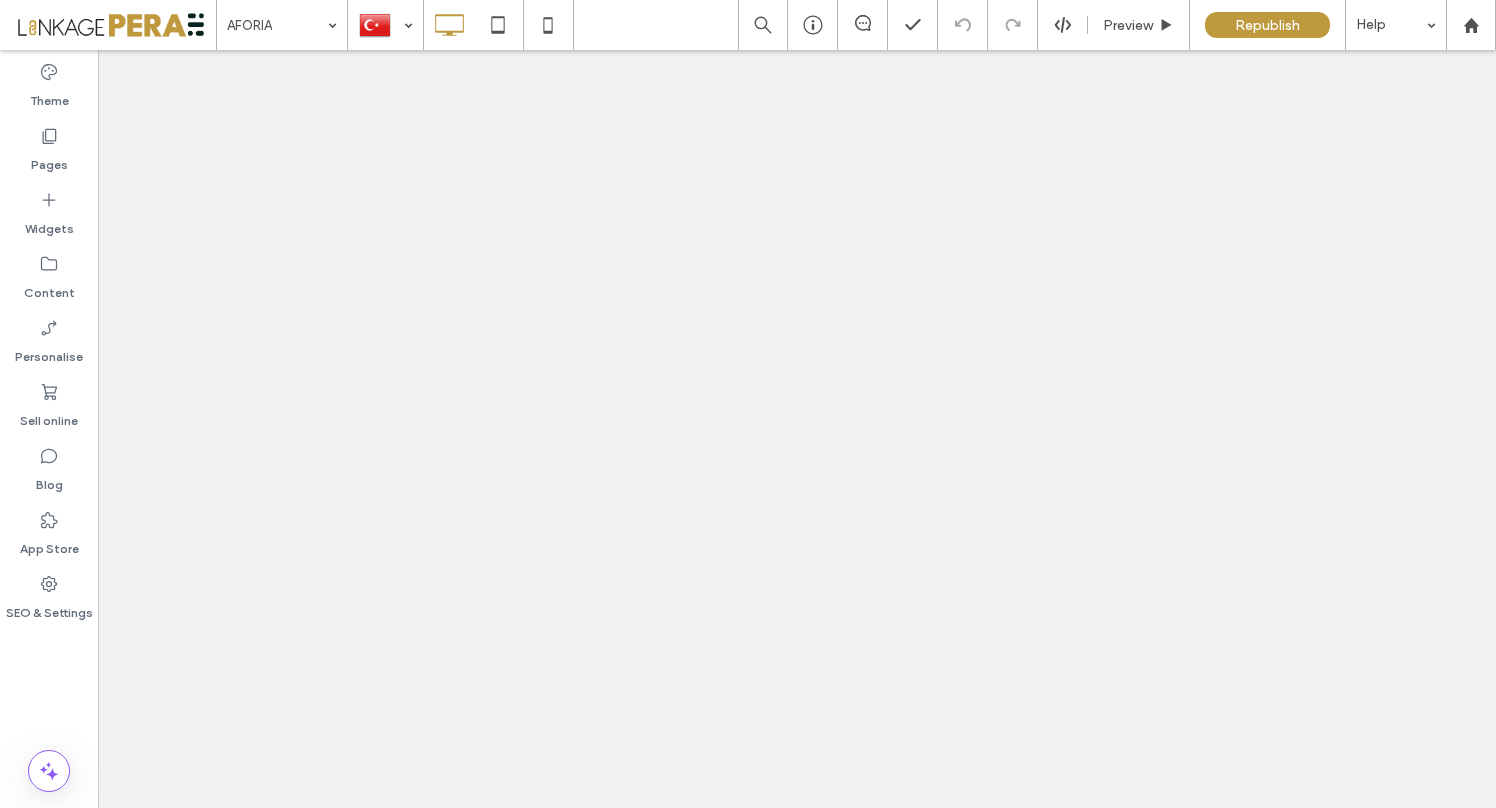 scroll, scrollTop: 0, scrollLeft: 0, axis: both 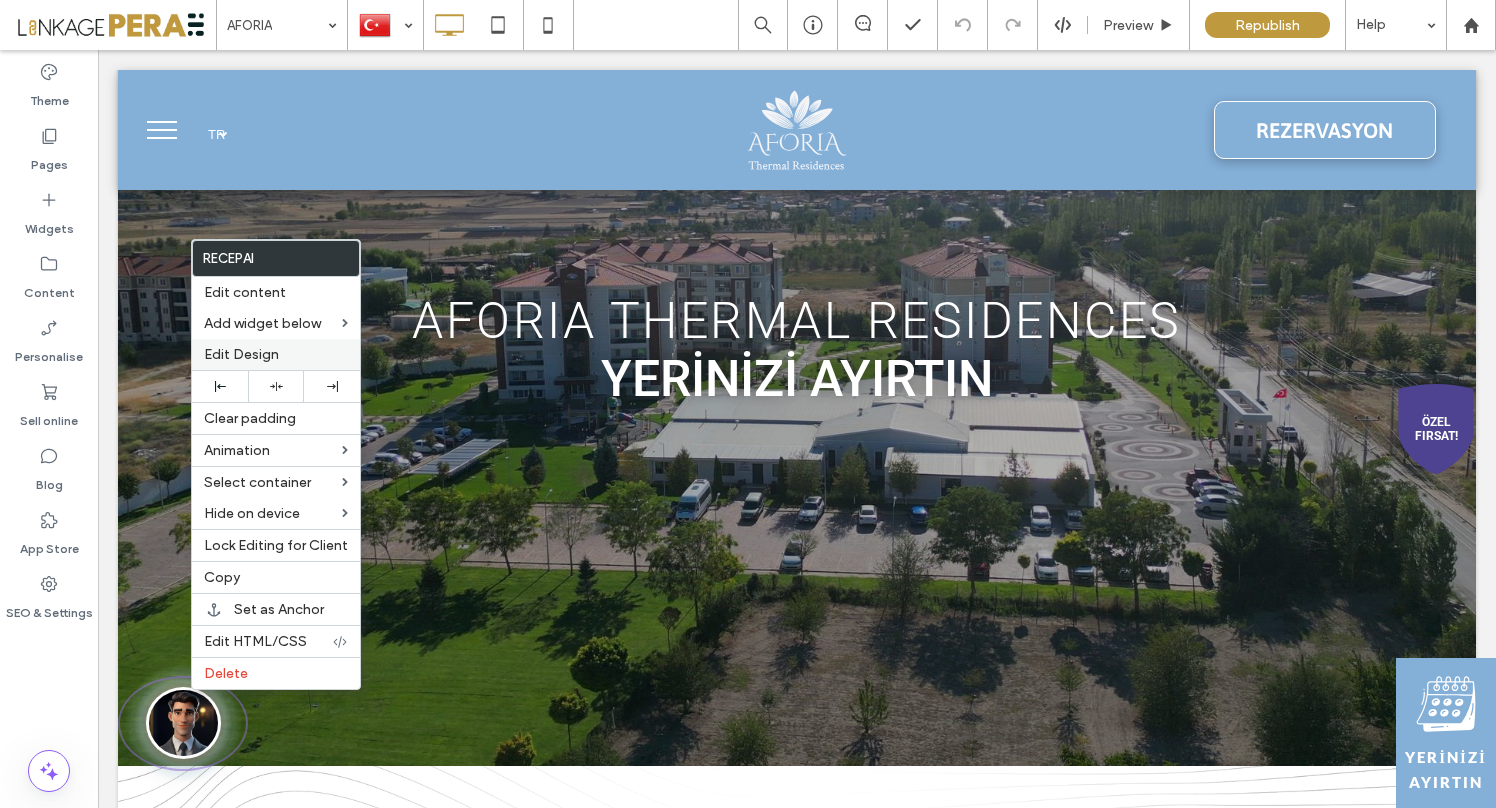 click on "Edit Design" at bounding box center (241, 354) 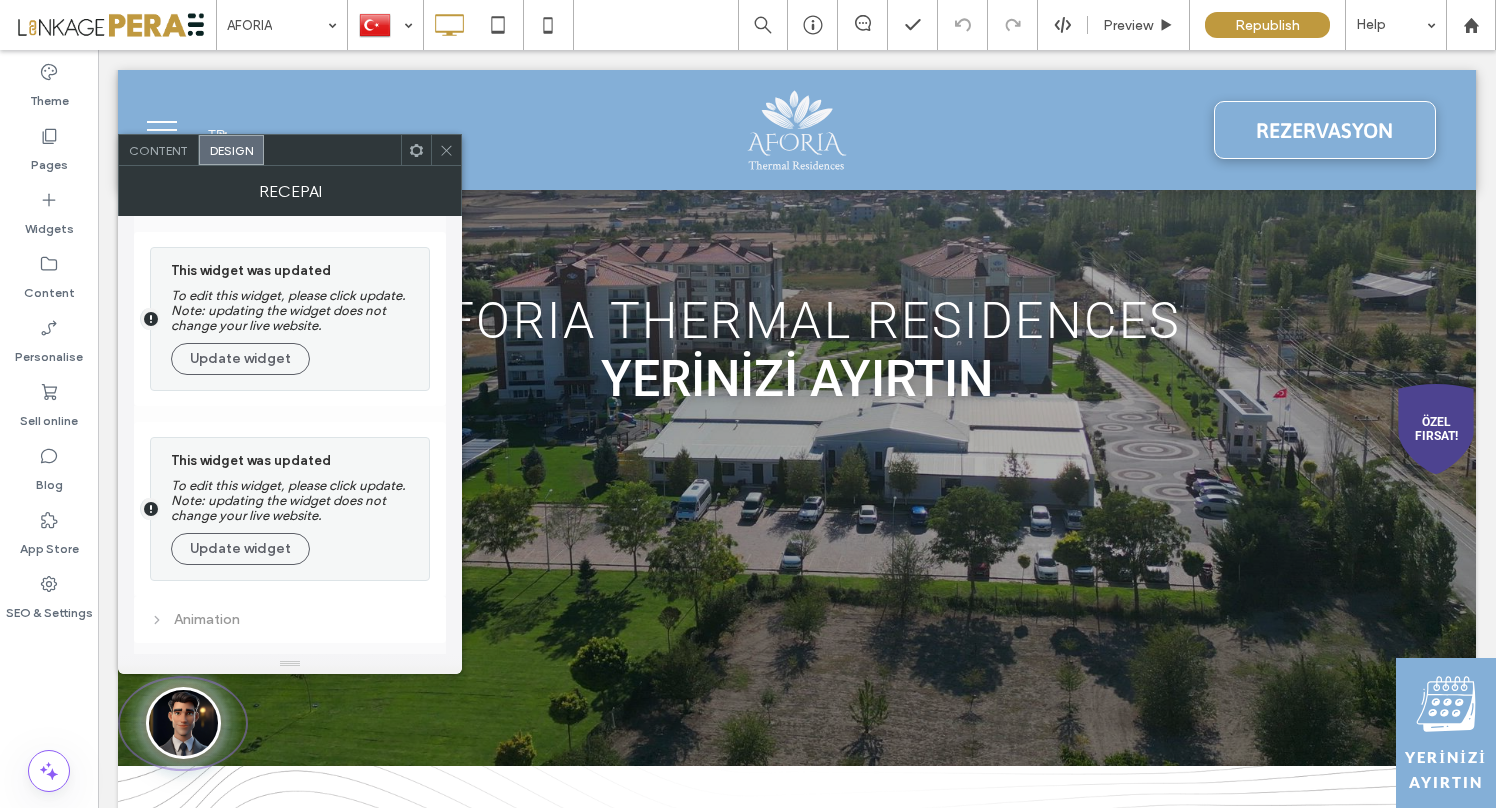 click on "Content" at bounding box center [158, 150] 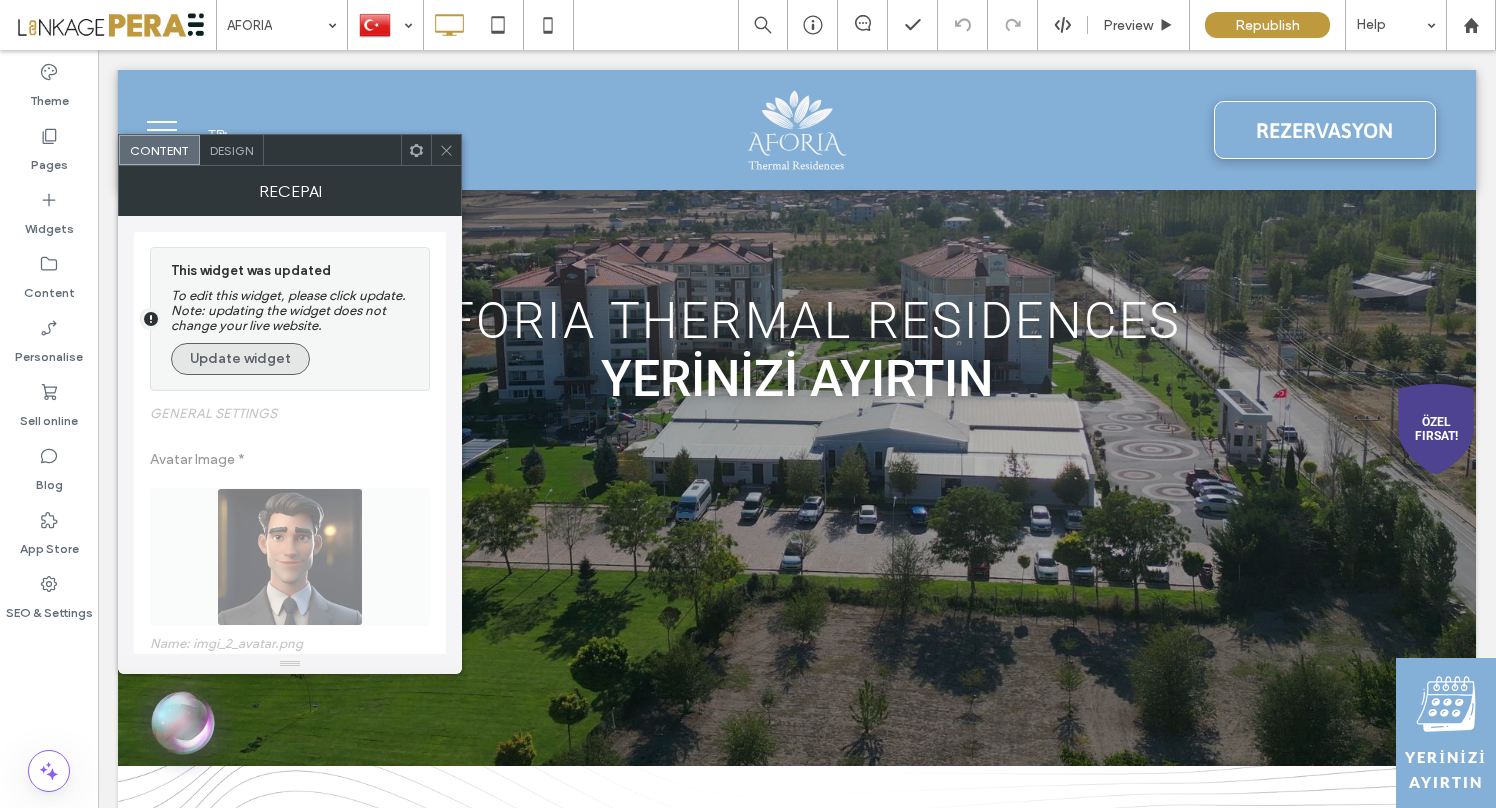 click on "Update widget" at bounding box center [240, 359] 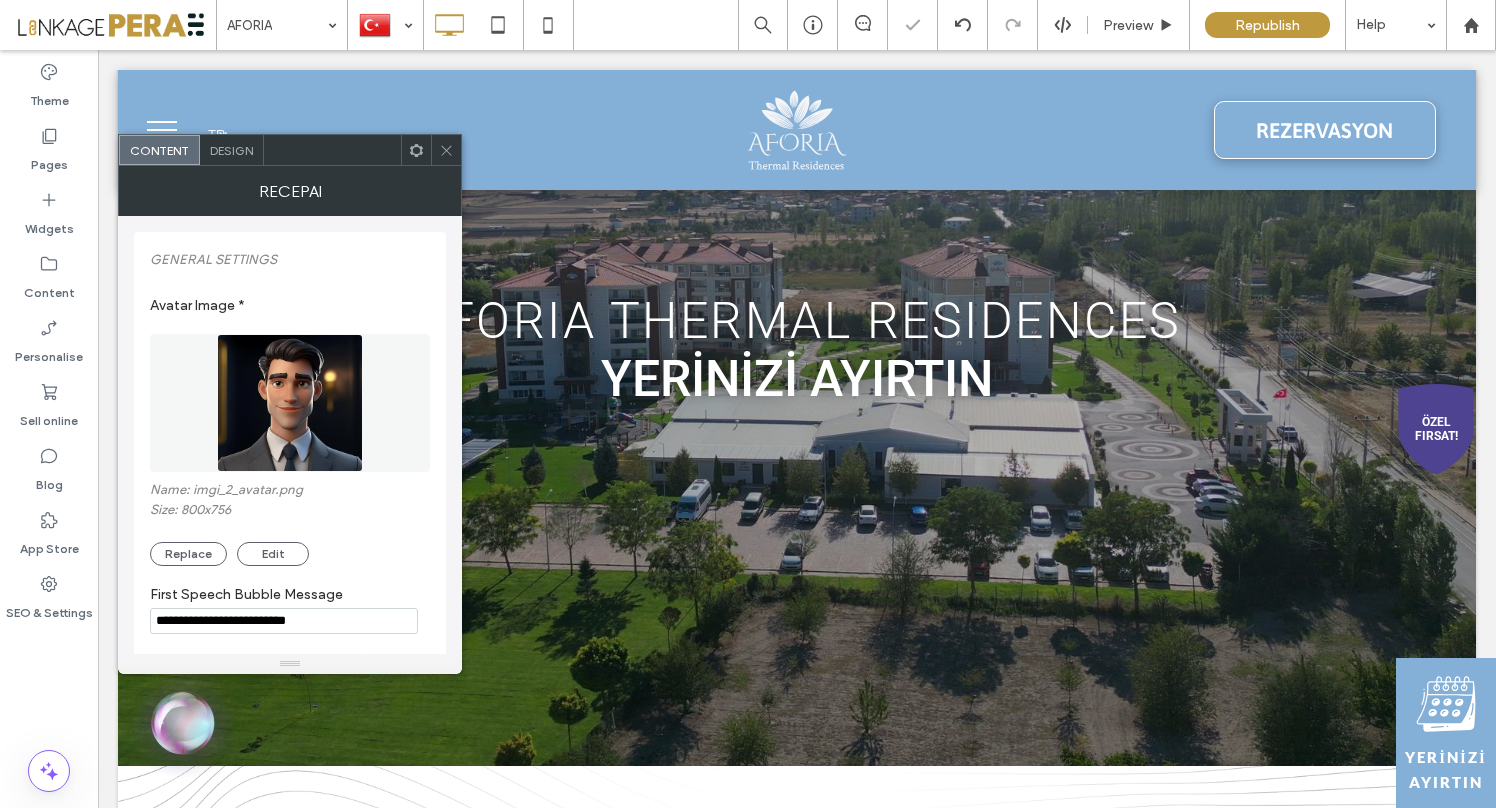 drag, startPoint x: 444, startPoint y: 145, endPoint x: 437, endPoint y: 119, distance: 26.925823 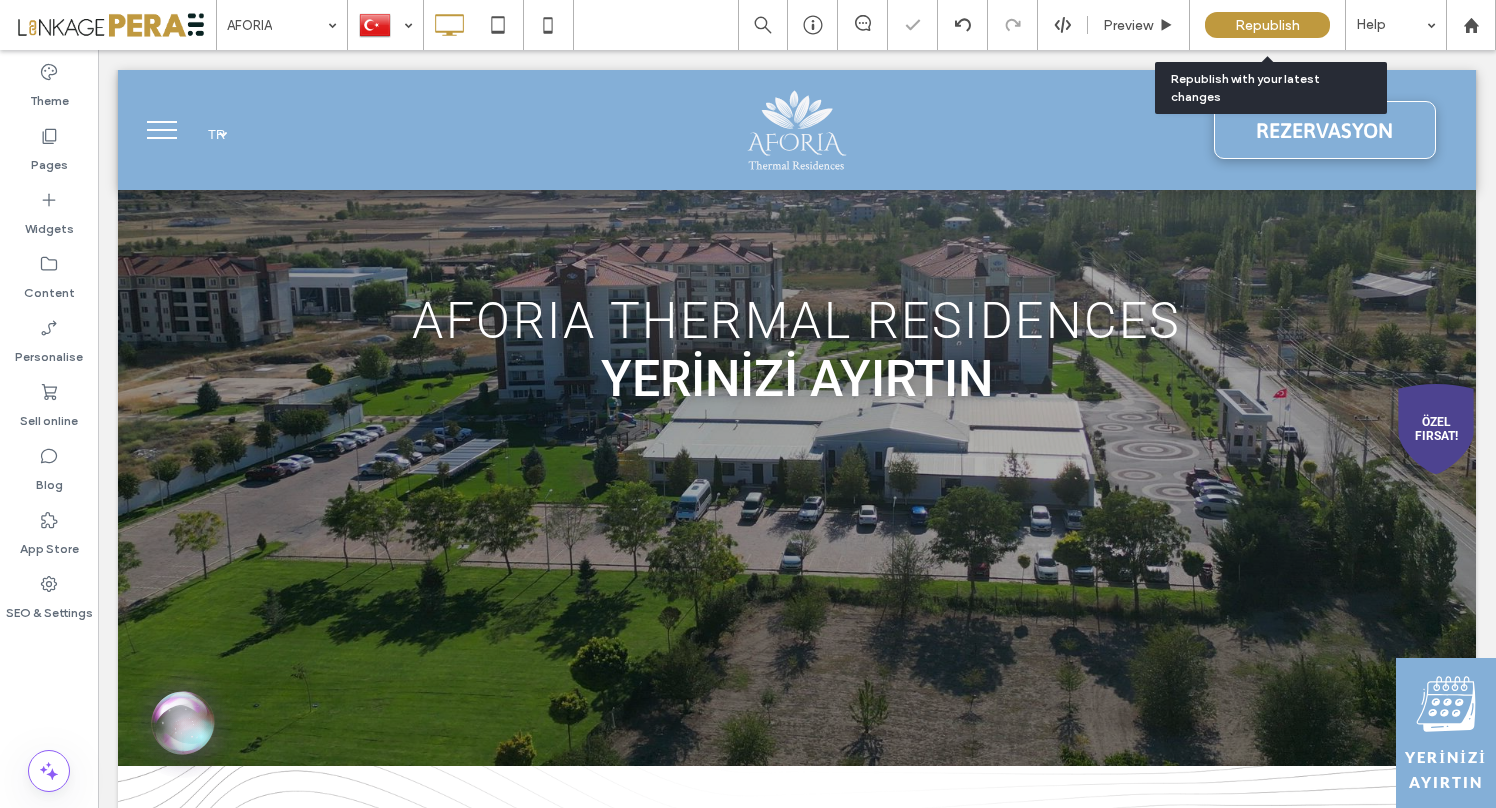 click on "Republish" at bounding box center [1267, 25] 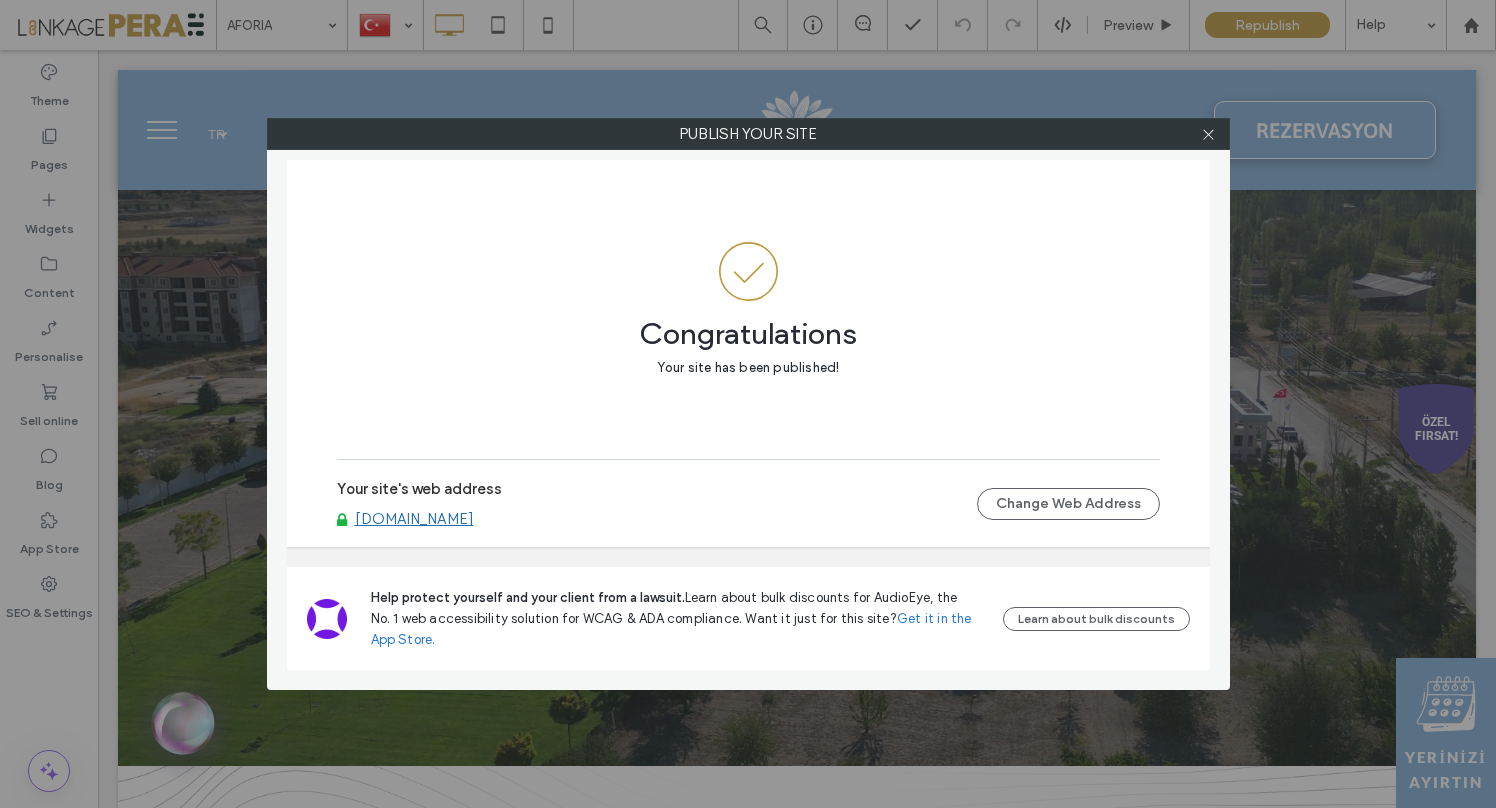 click on "[DOMAIN_NAME]" at bounding box center [414, 519] 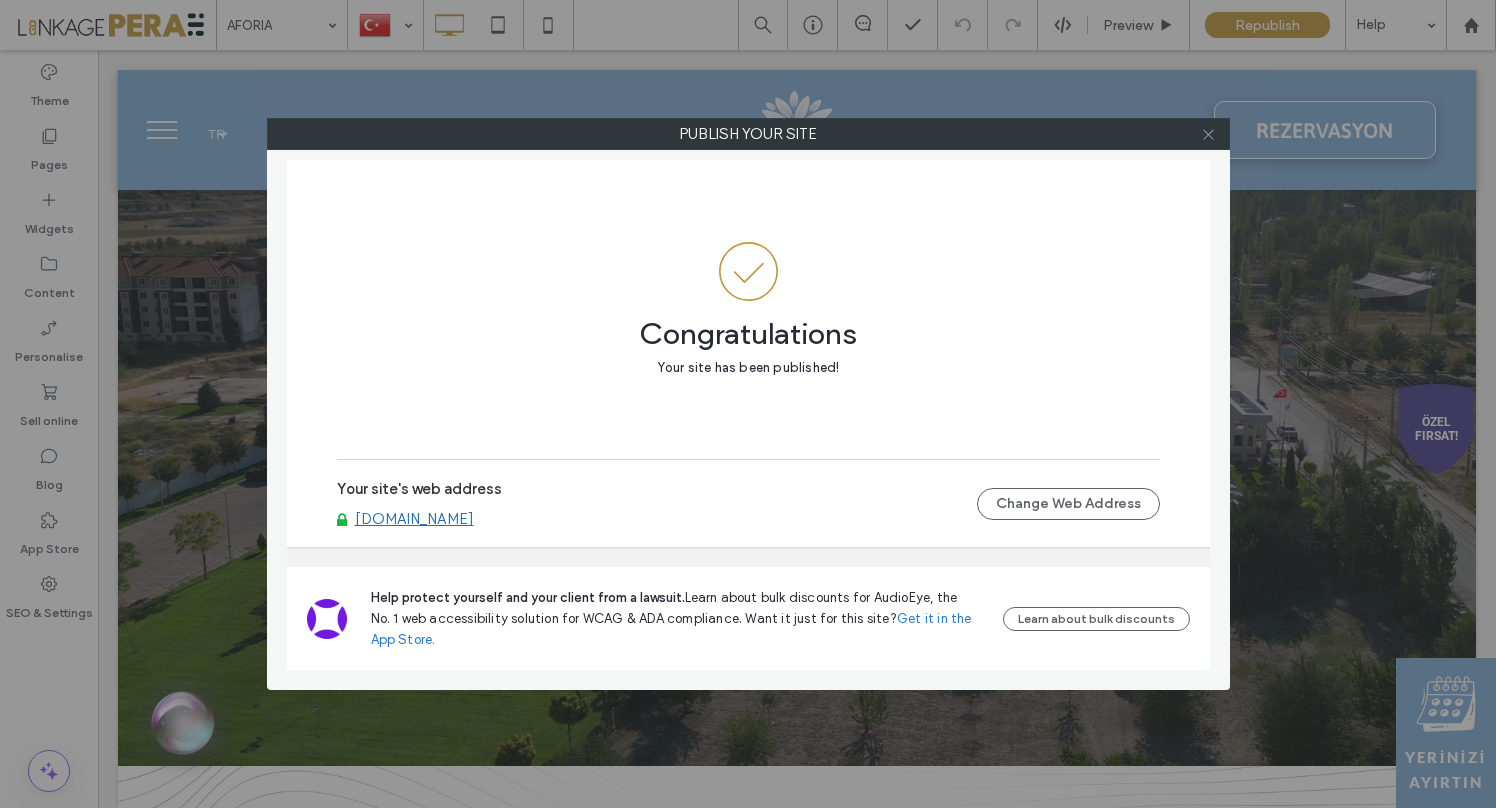 click at bounding box center [1209, 134] 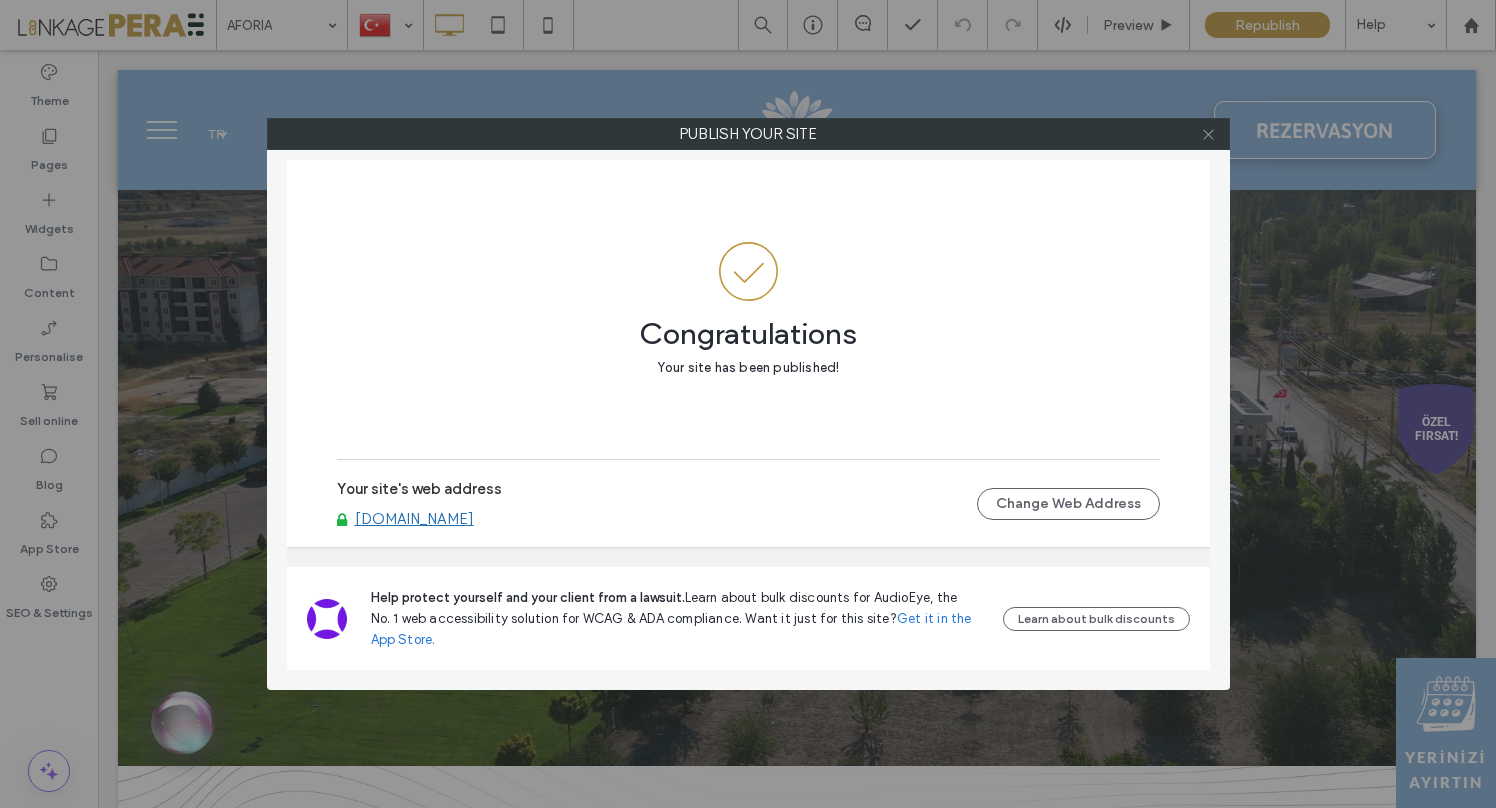 click 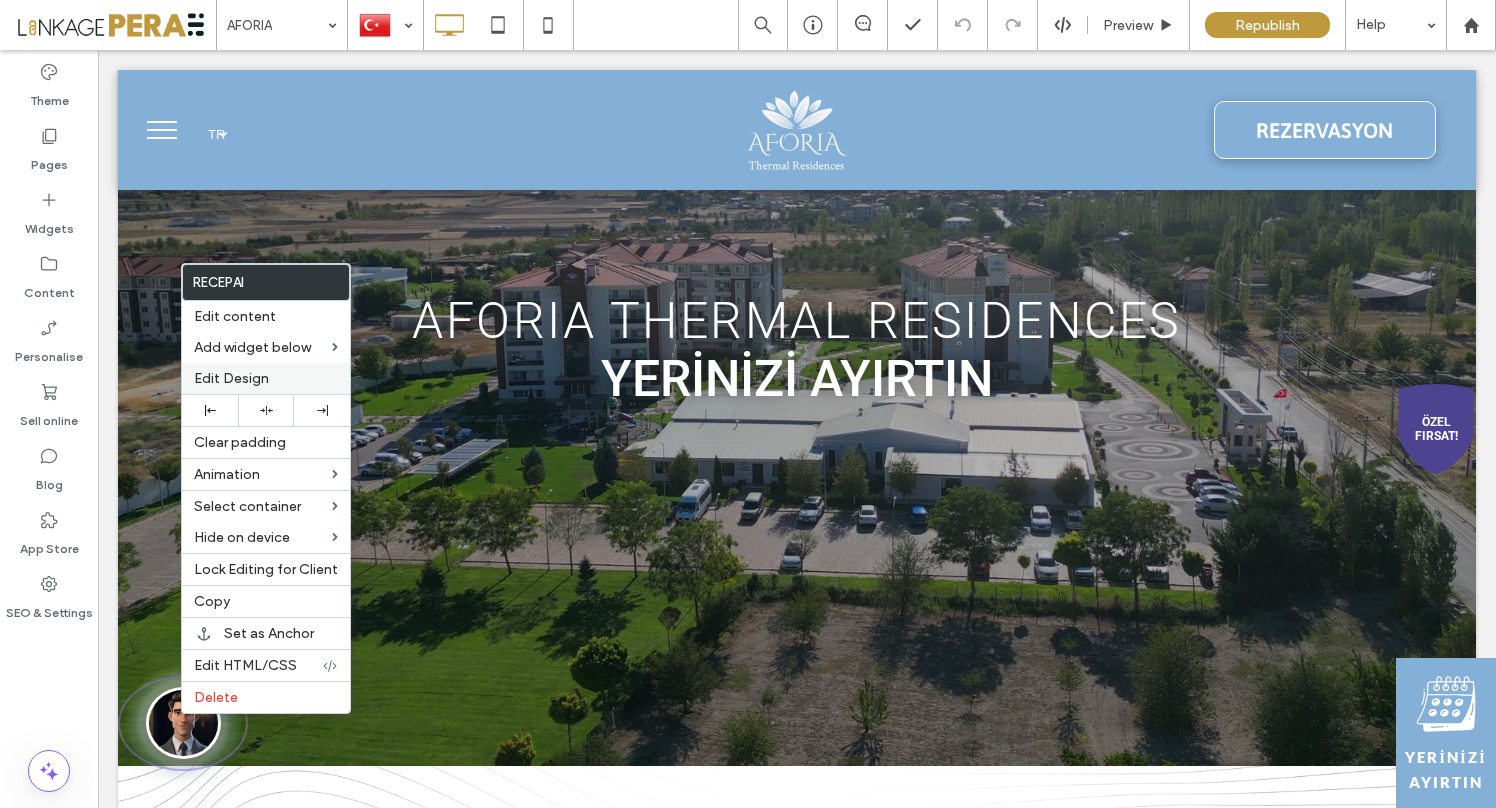 click on "Edit Design" at bounding box center [231, 378] 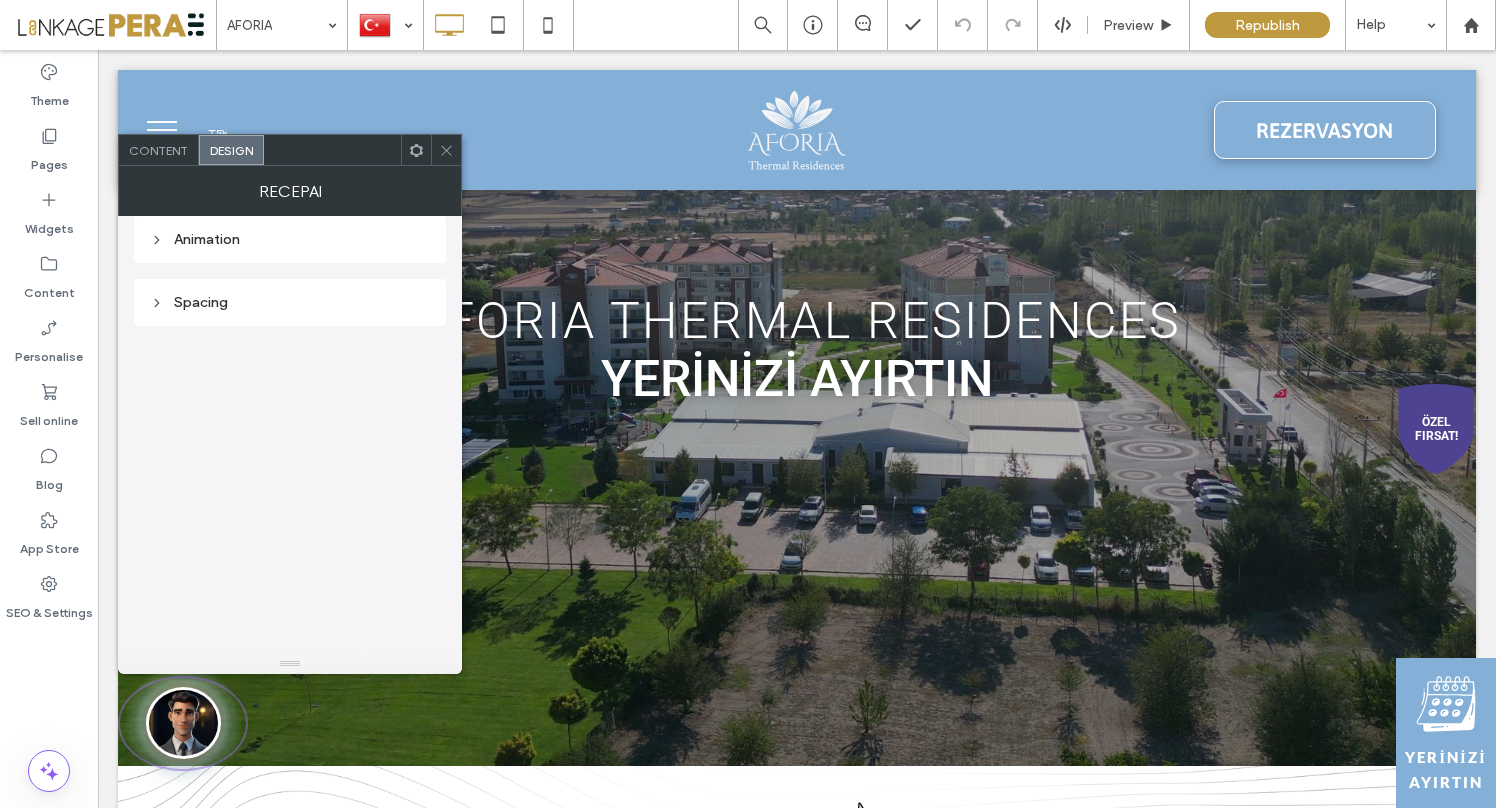 click on "Content" at bounding box center [158, 150] 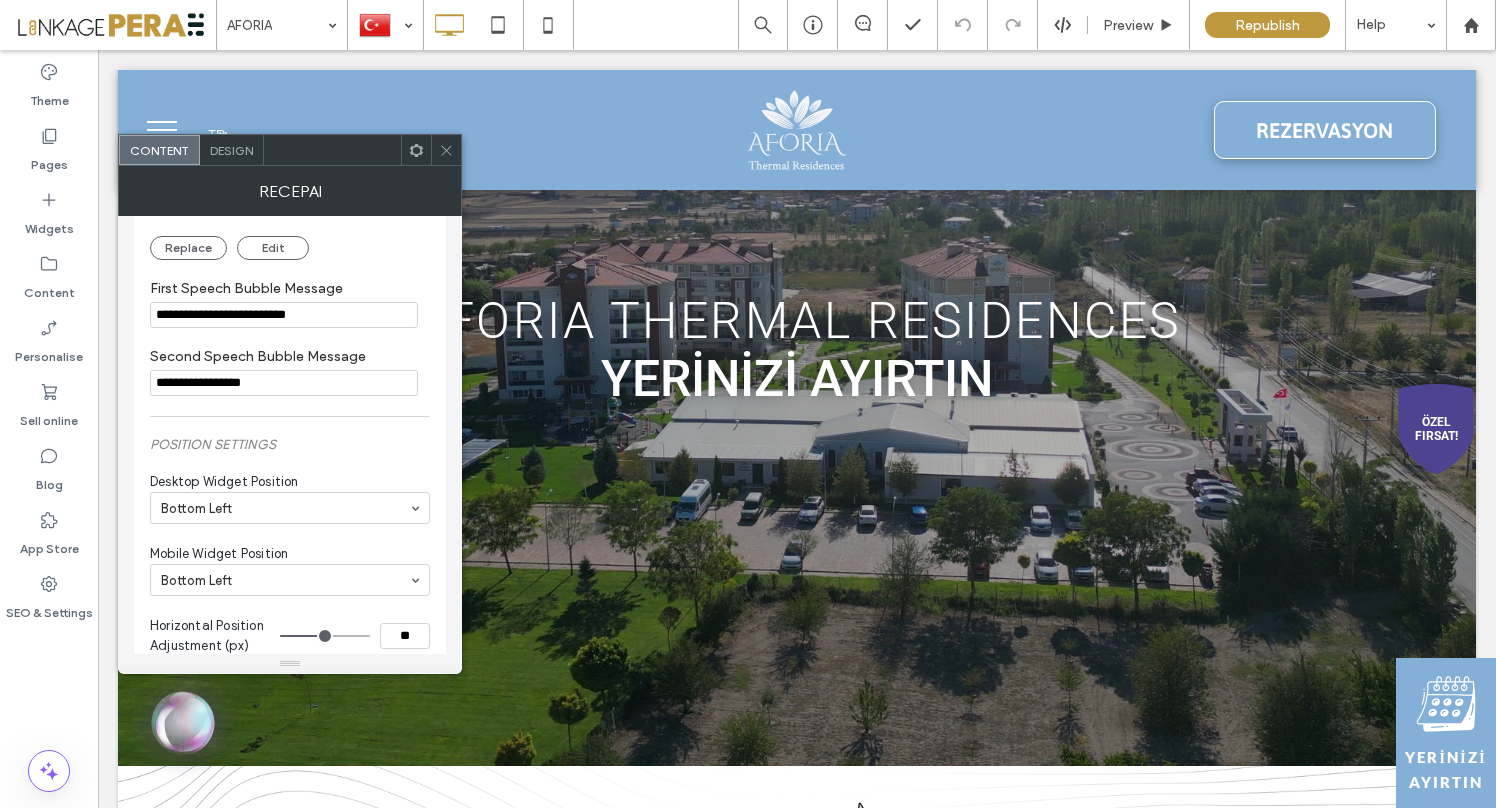 scroll, scrollTop: 295, scrollLeft: 0, axis: vertical 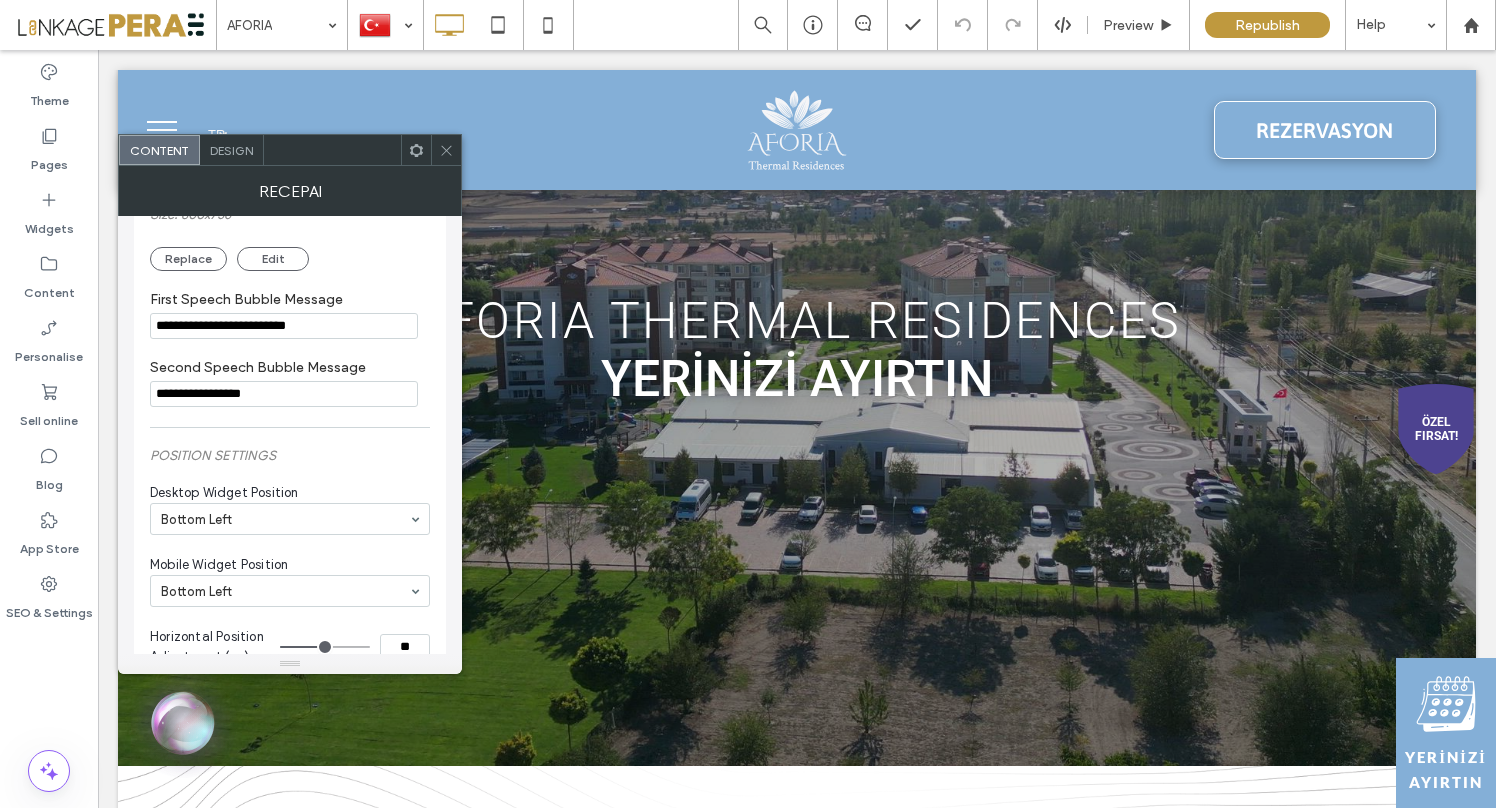 drag, startPoint x: 414, startPoint y: 377, endPoint x: 99, endPoint y: 325, distance: 319.2632 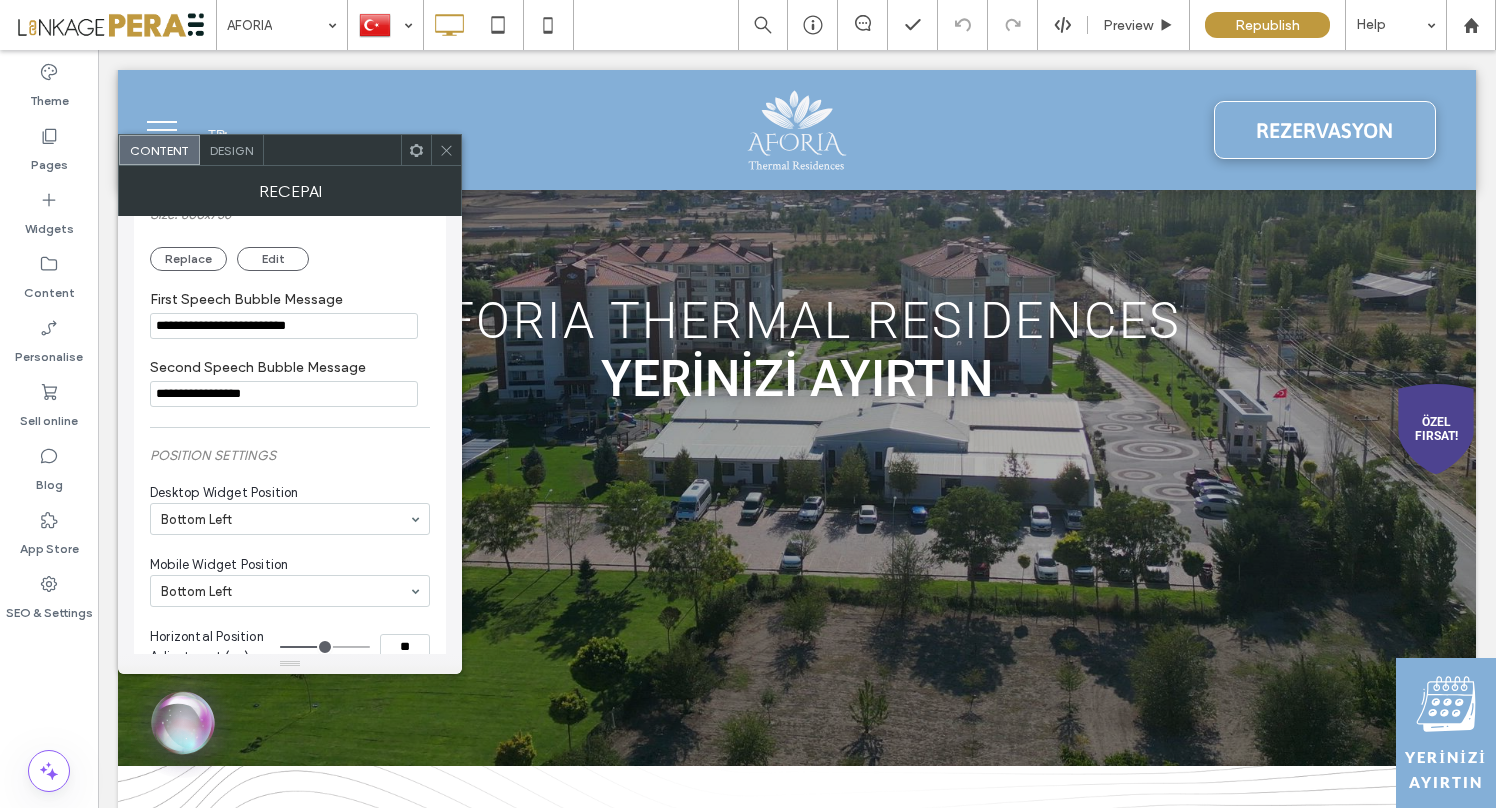 paste on "**********" 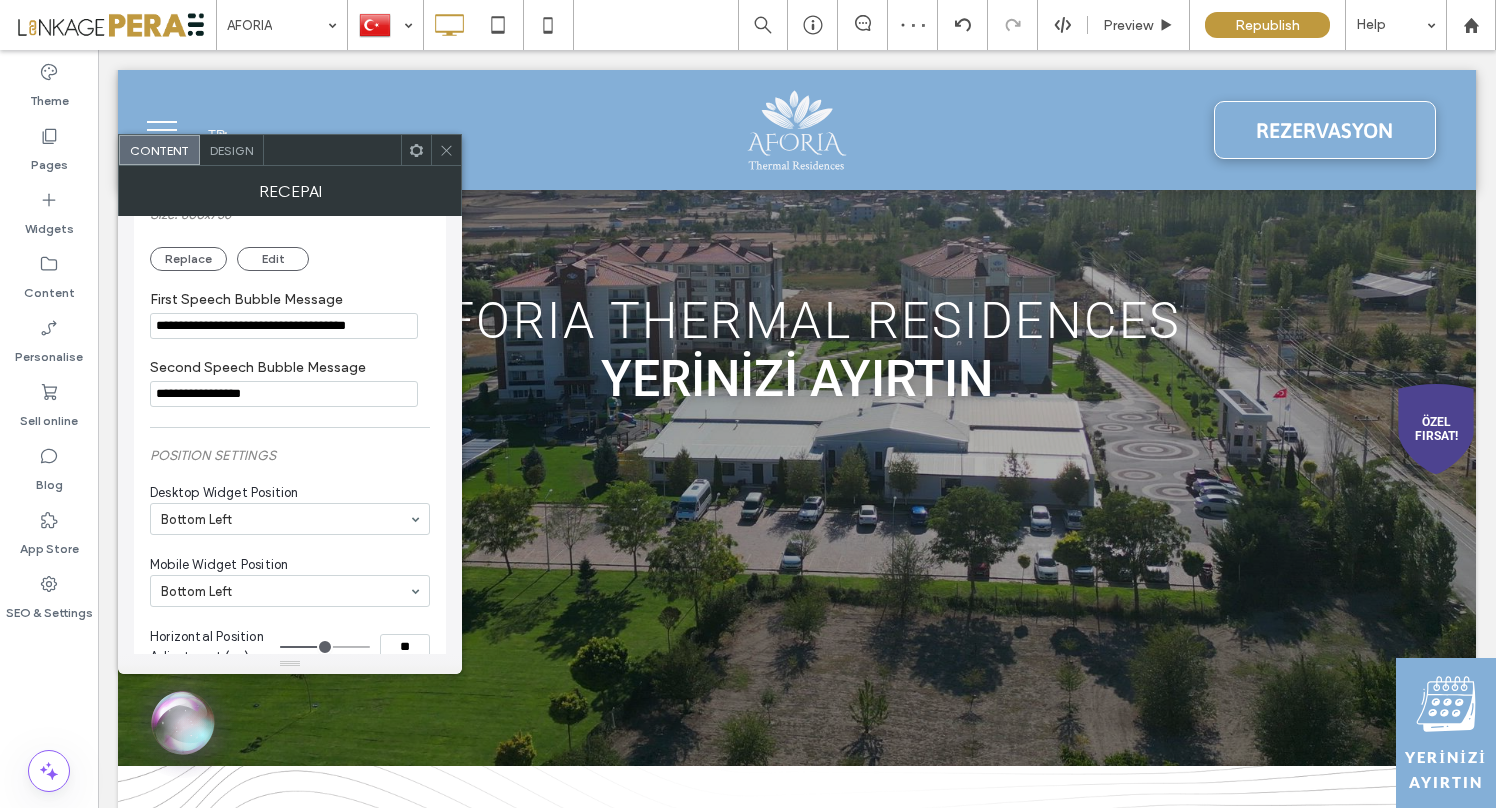 type on "**********" 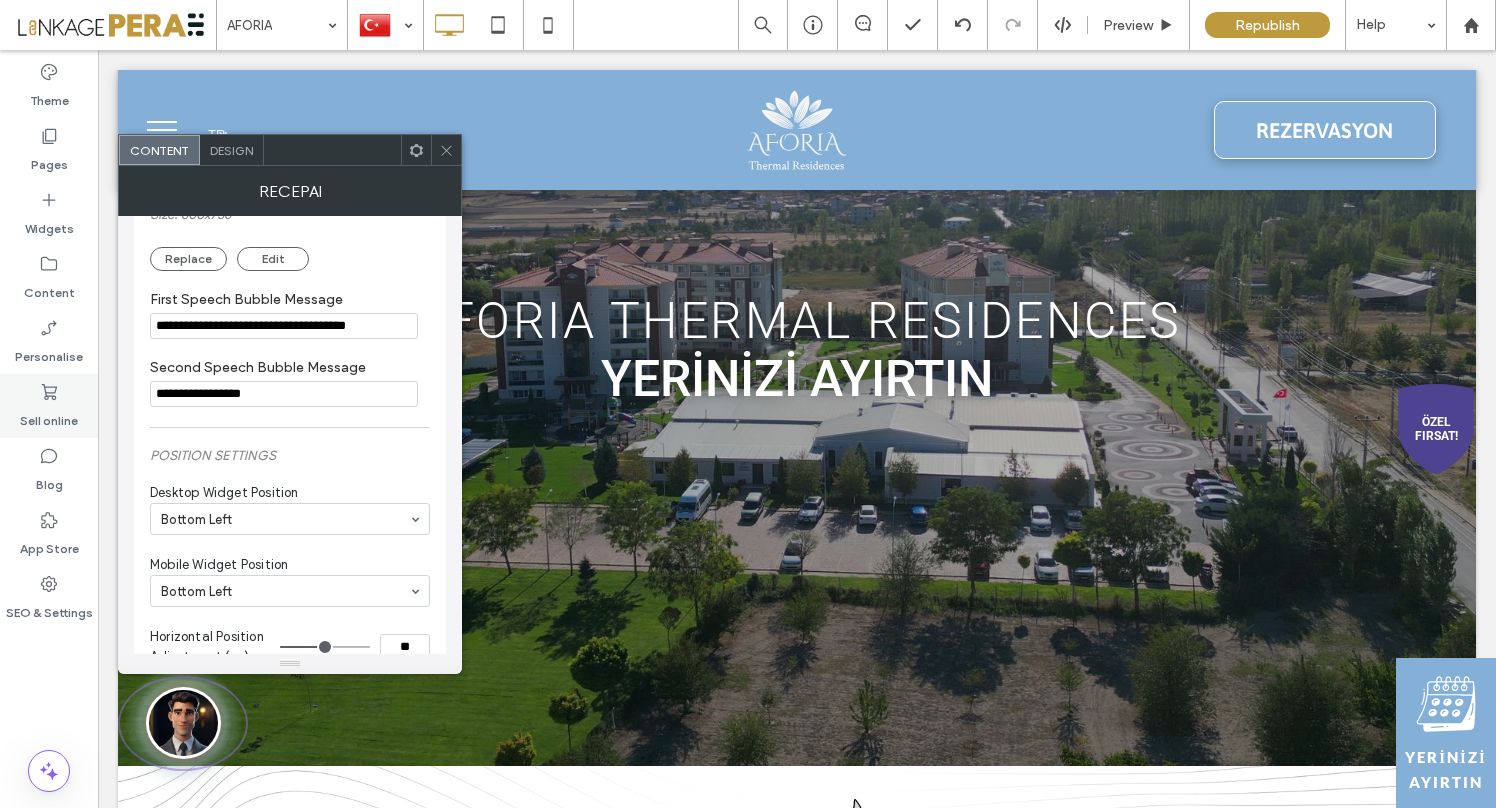 drag, startPoint x: 121, startPoint y: 394, endPoint x: 93, endPoint y: 393, distance: 28.01785 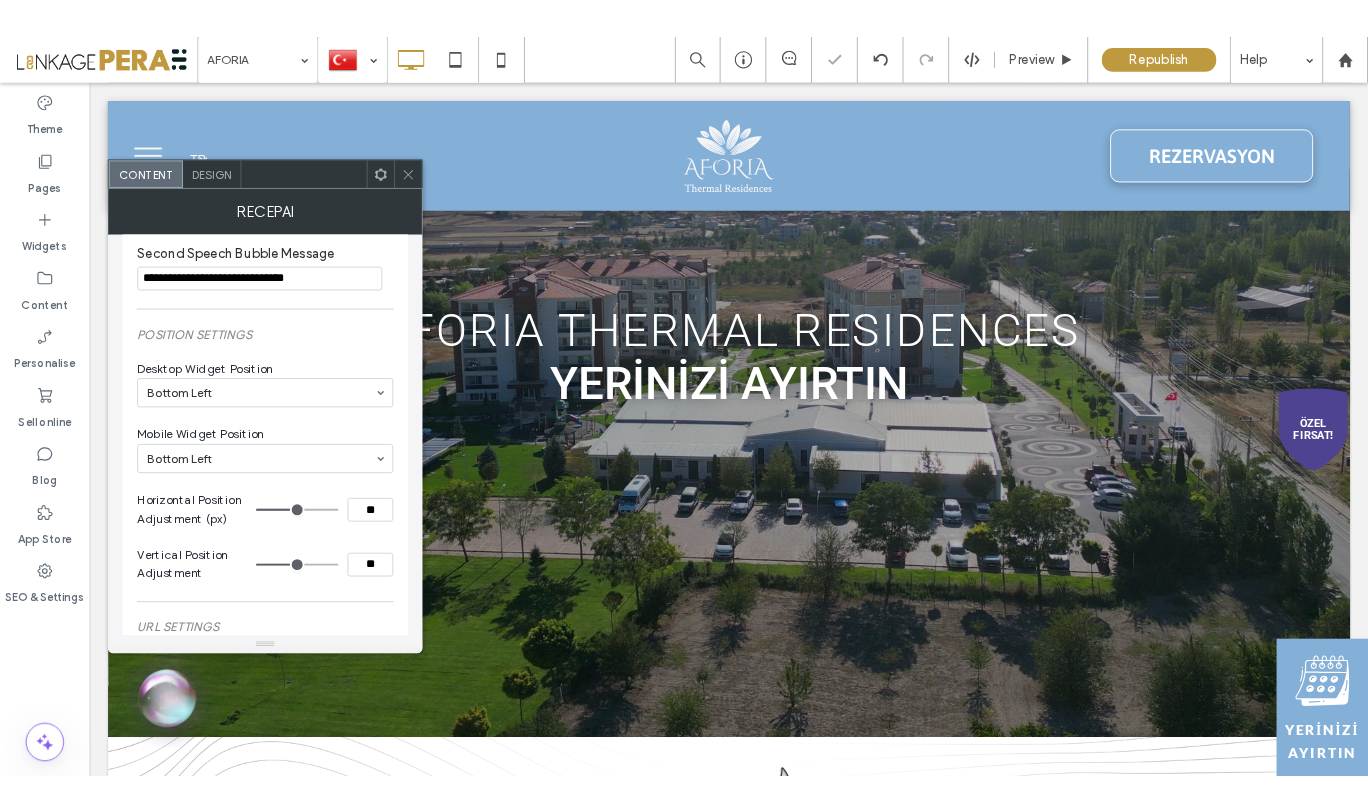 scroll, scrollTop: 405, scrollLeft: 0, axis: vertical 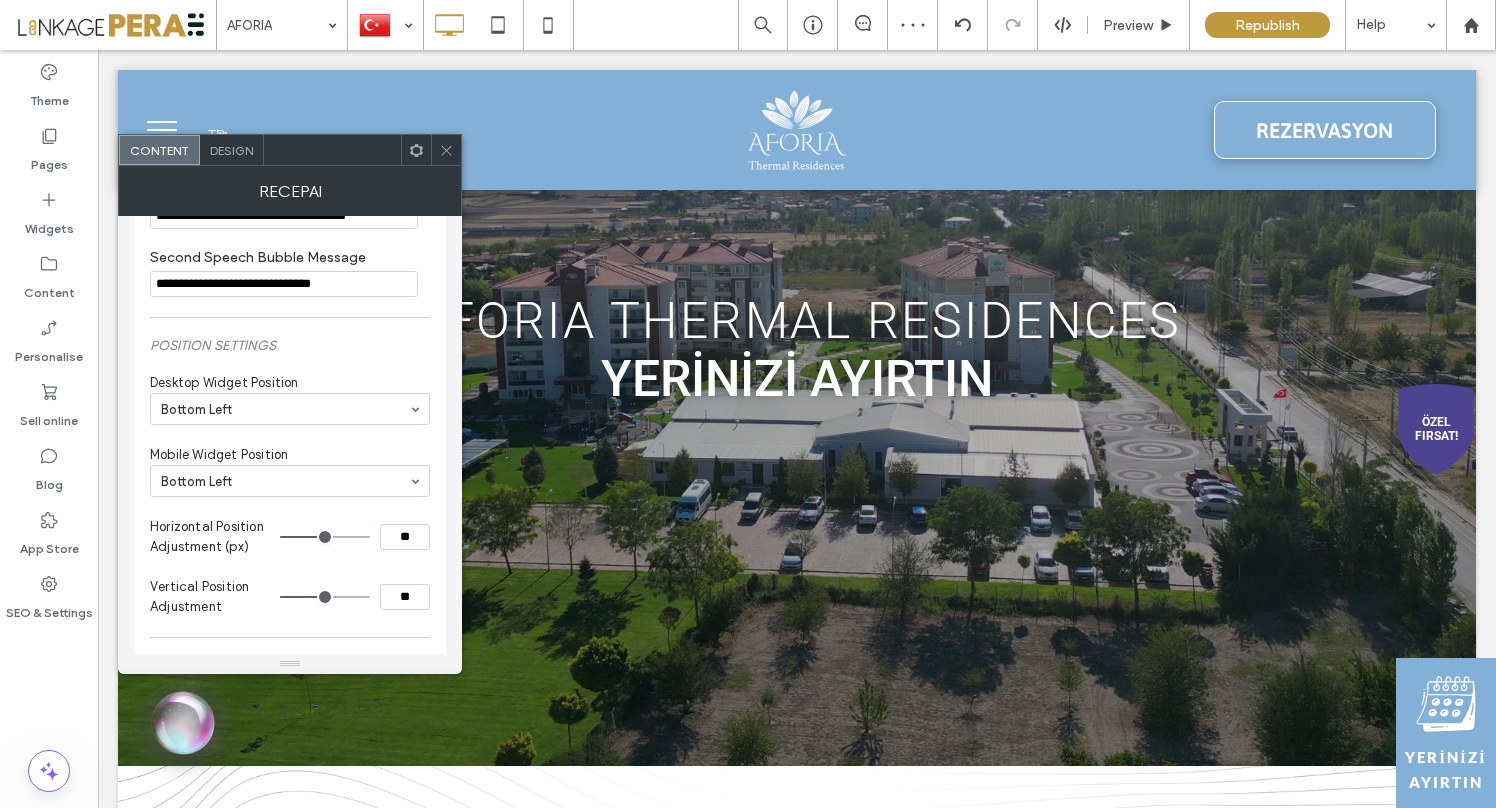 type on "**********" 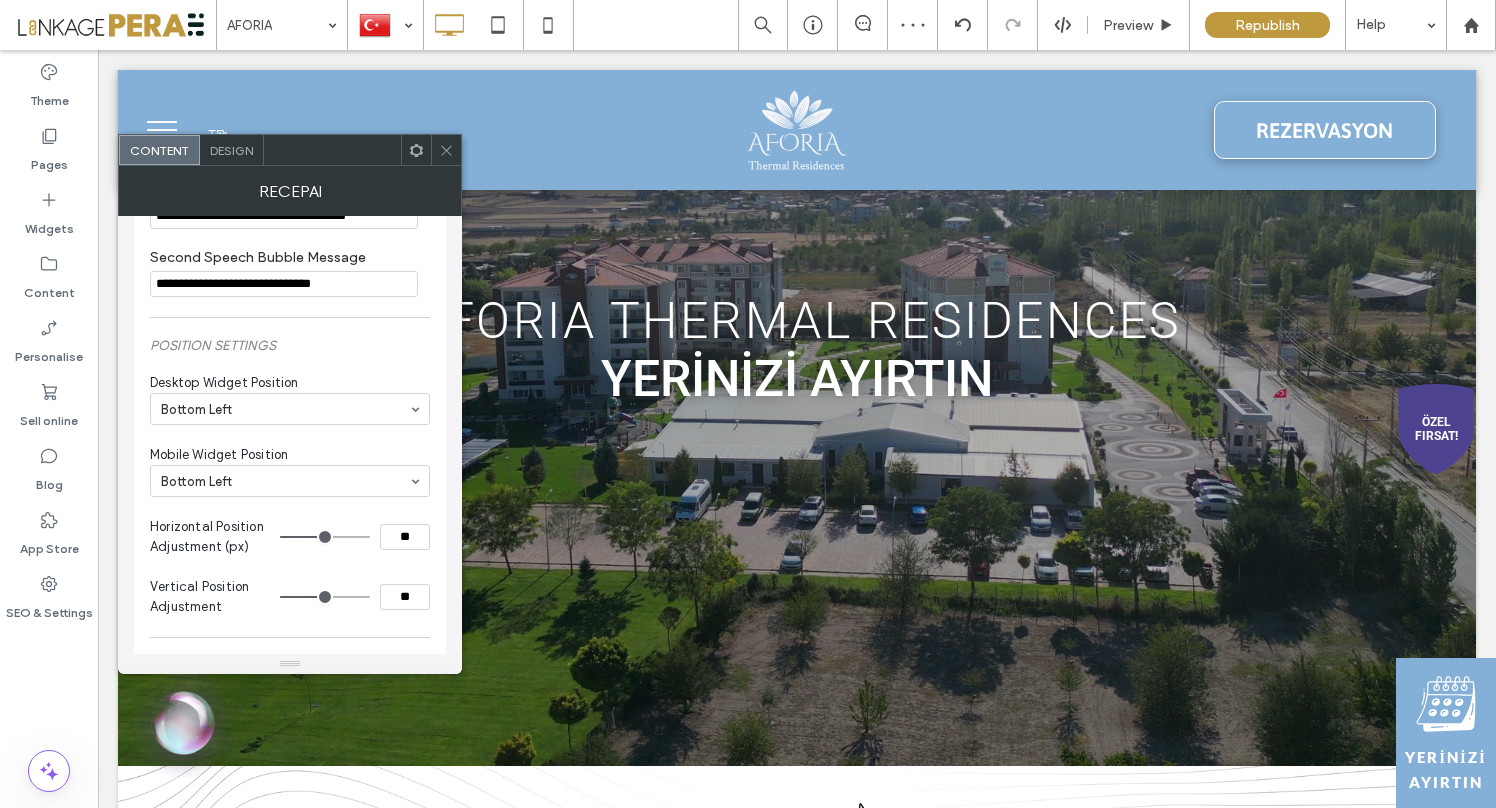 click 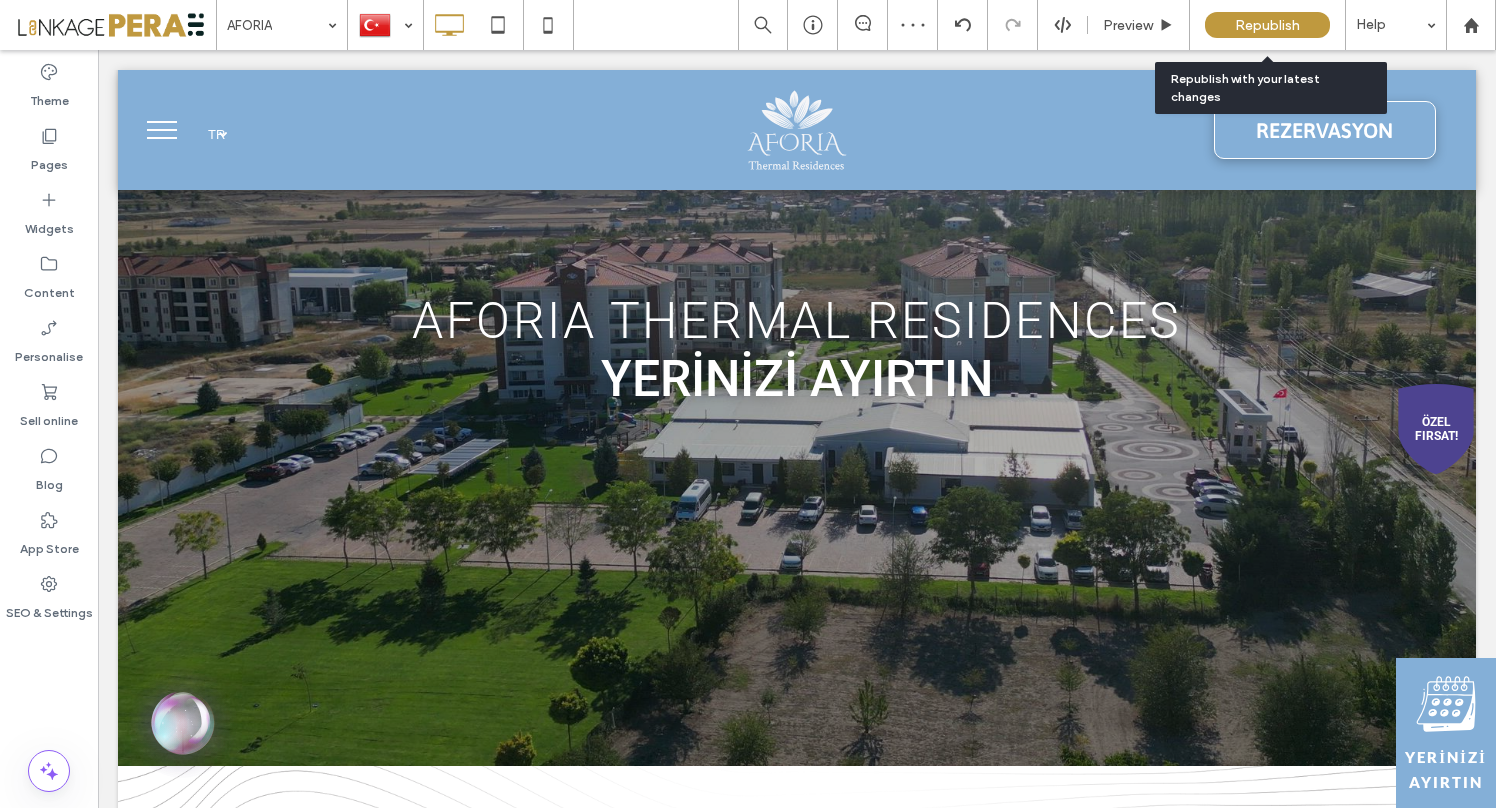 click on "Republish" at bounding box center [1267, 25] 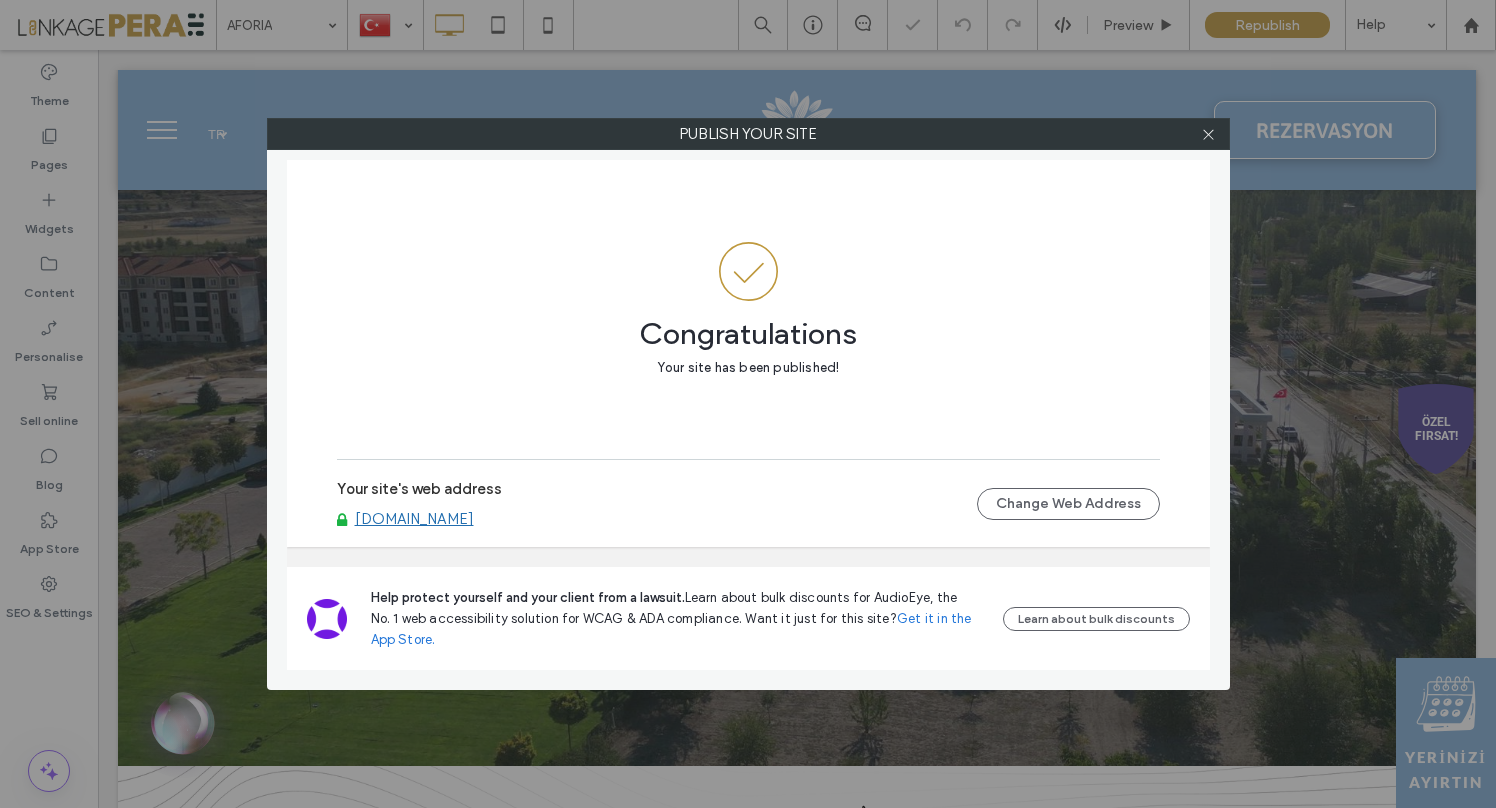 click on "[DOMAIN_NAME]" at bounding box center (414, 519) 